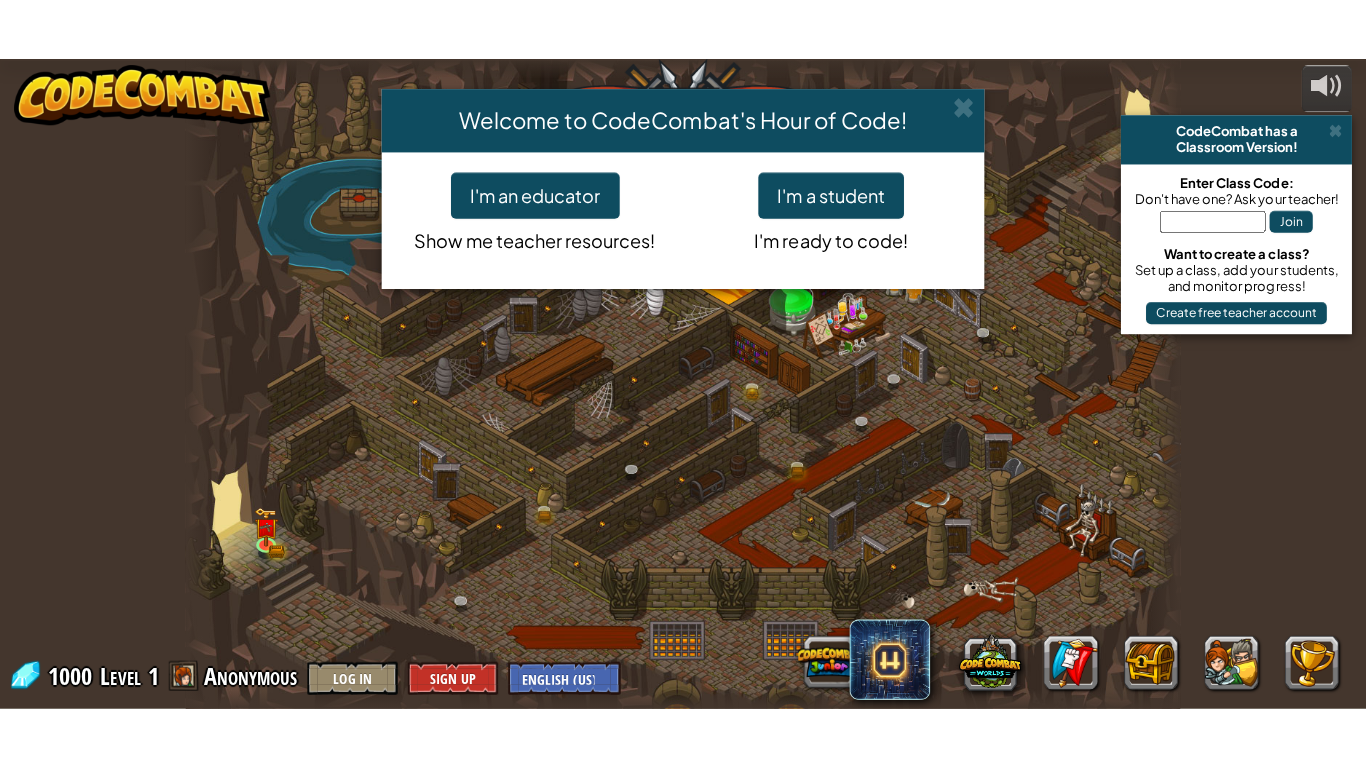 scroll, scrollTop: 0, scrollLeft: 0, axis: both 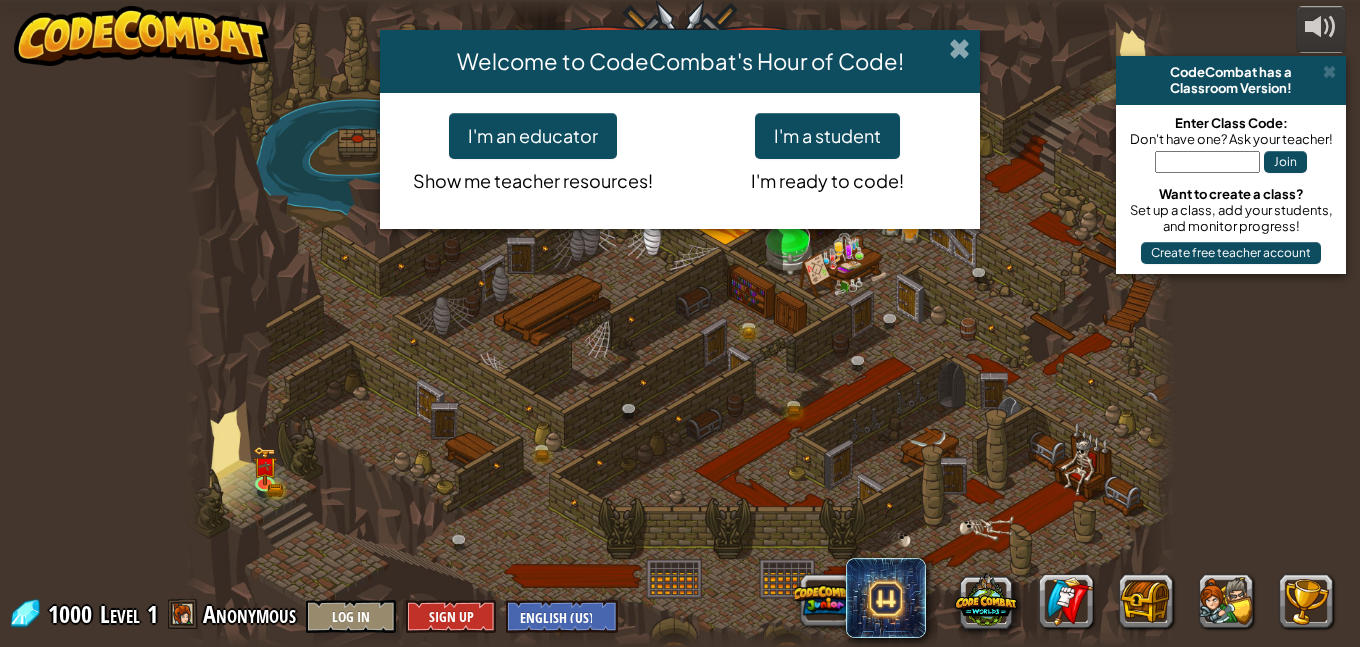 click at bounding box center (959, 48) 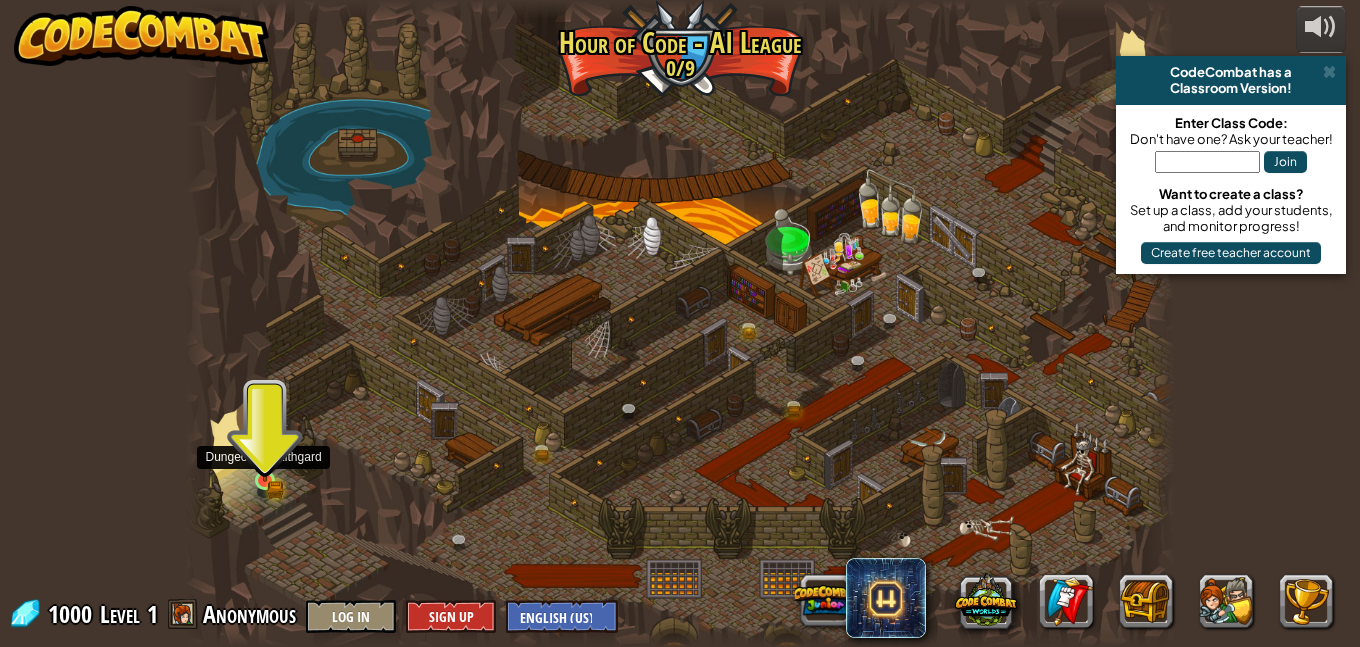 click at bounding box center [265, 457] 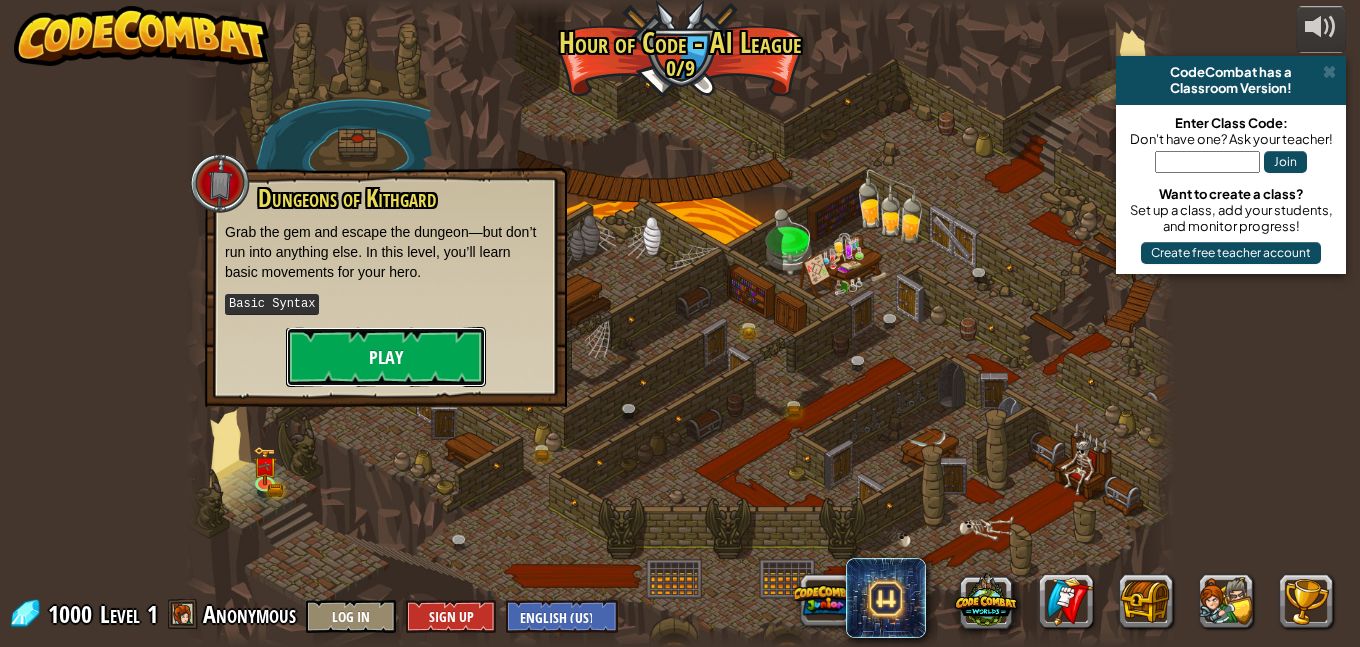 click on "Play" at bounding box center (386, 357) 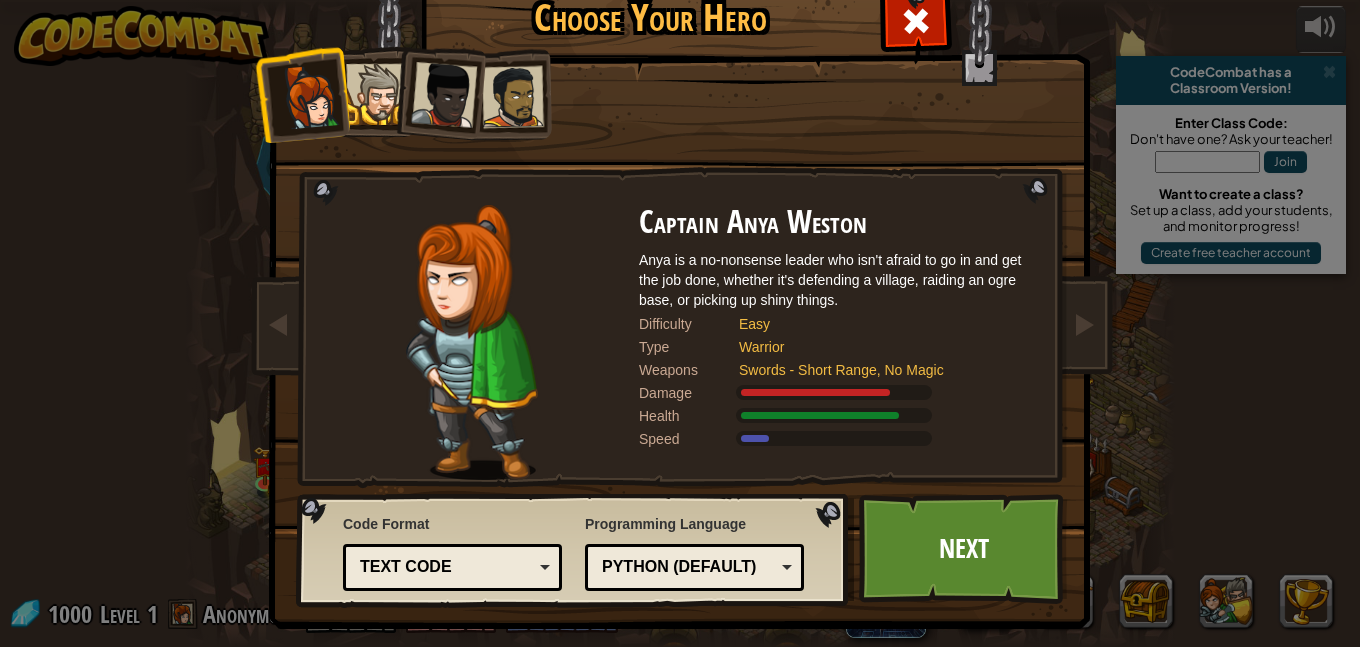 click at bounding box center (438, 91) 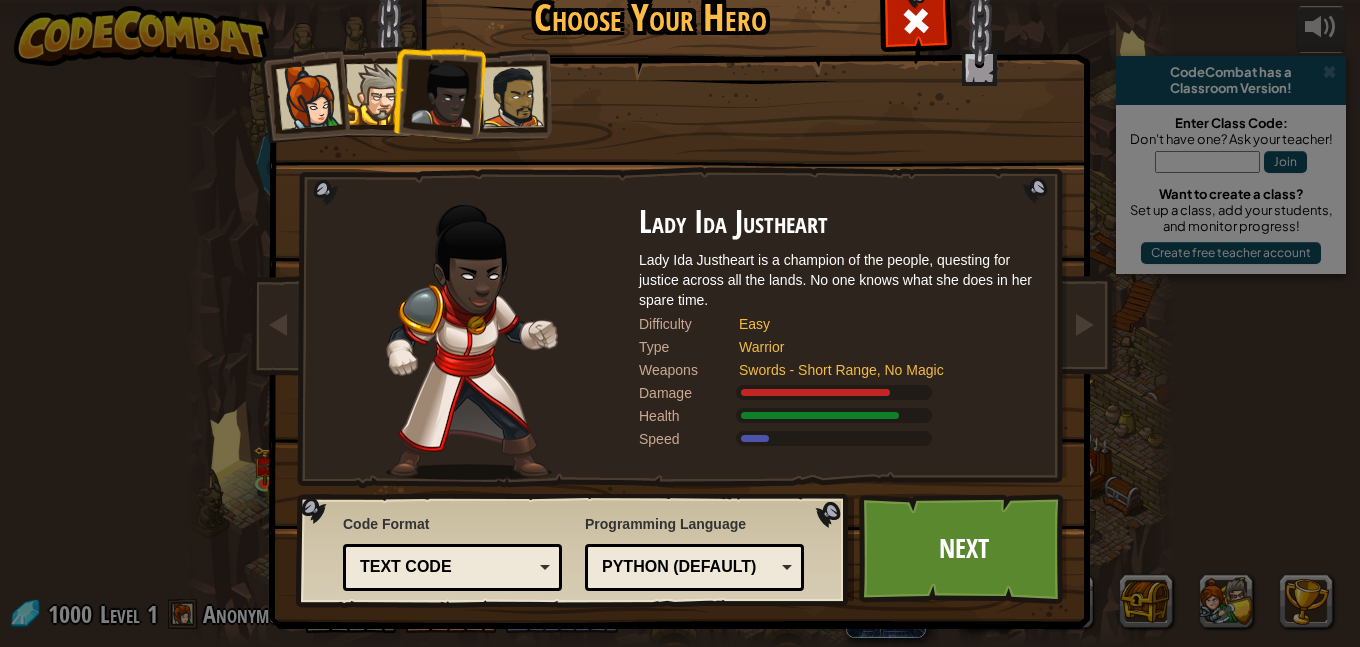 click at bounding box center [513, 97] 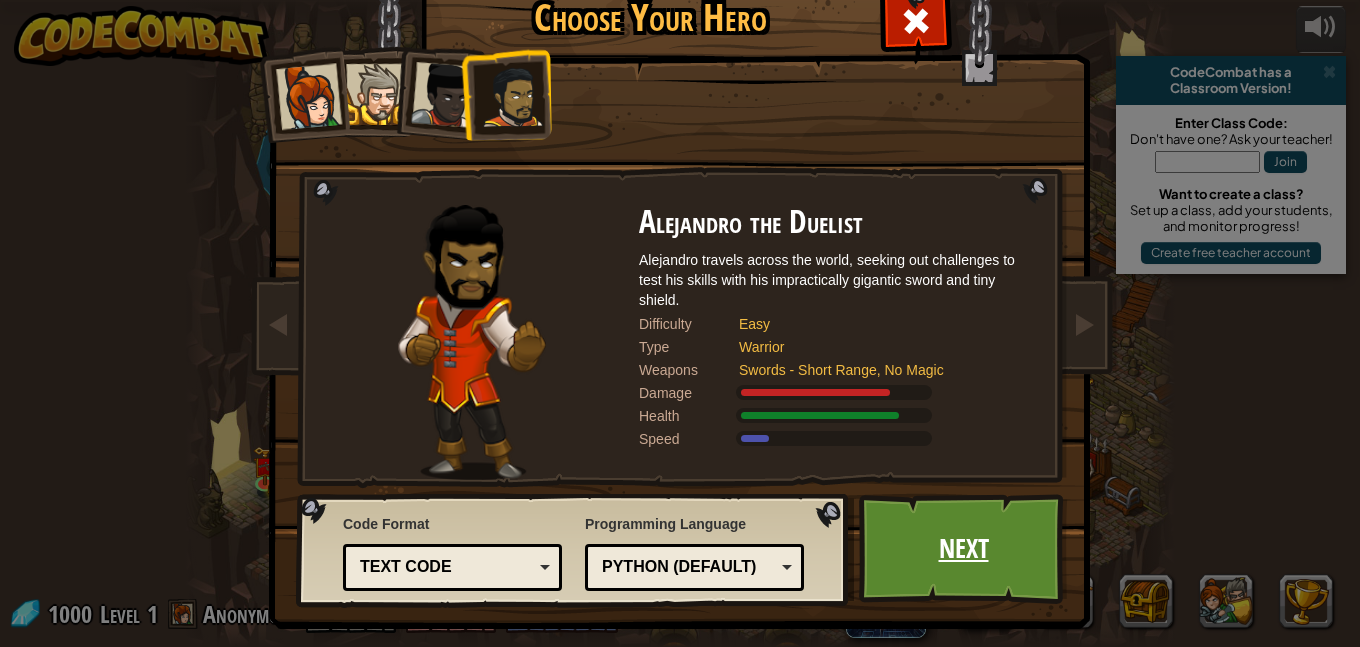 click on "Next" at bounding box center (963, 549) 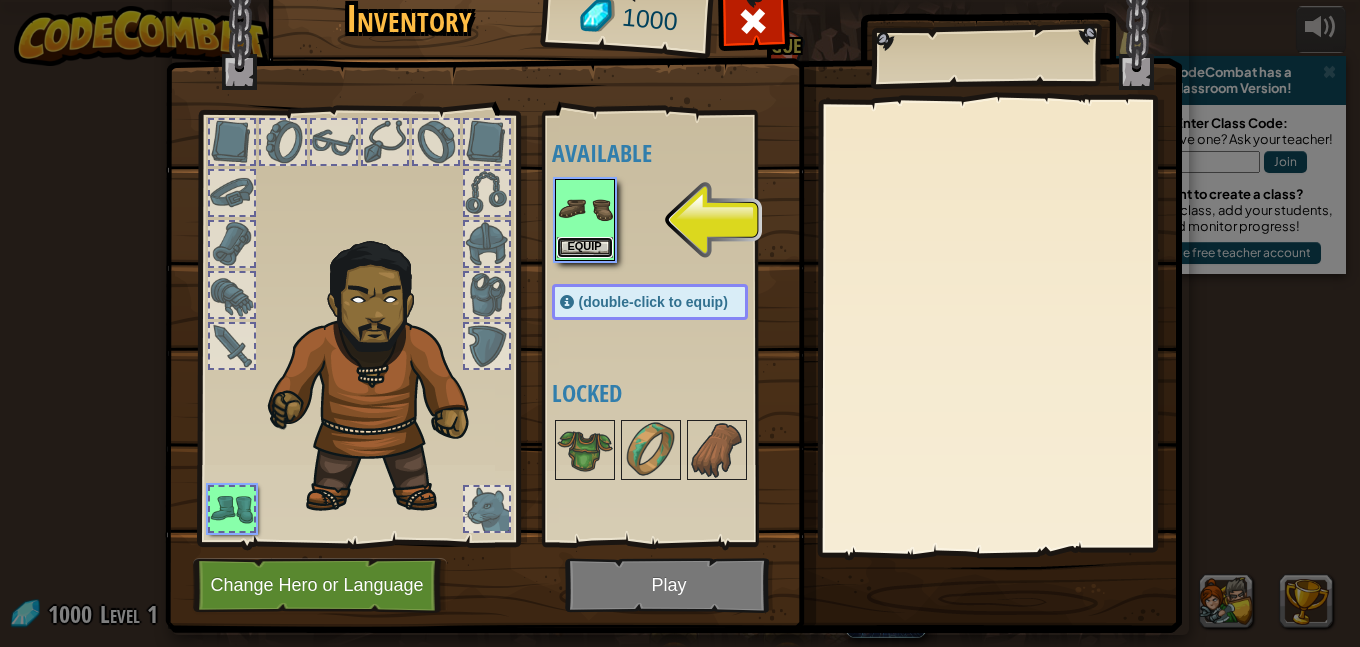 click on "Equip" at bounding box center (585, 247) 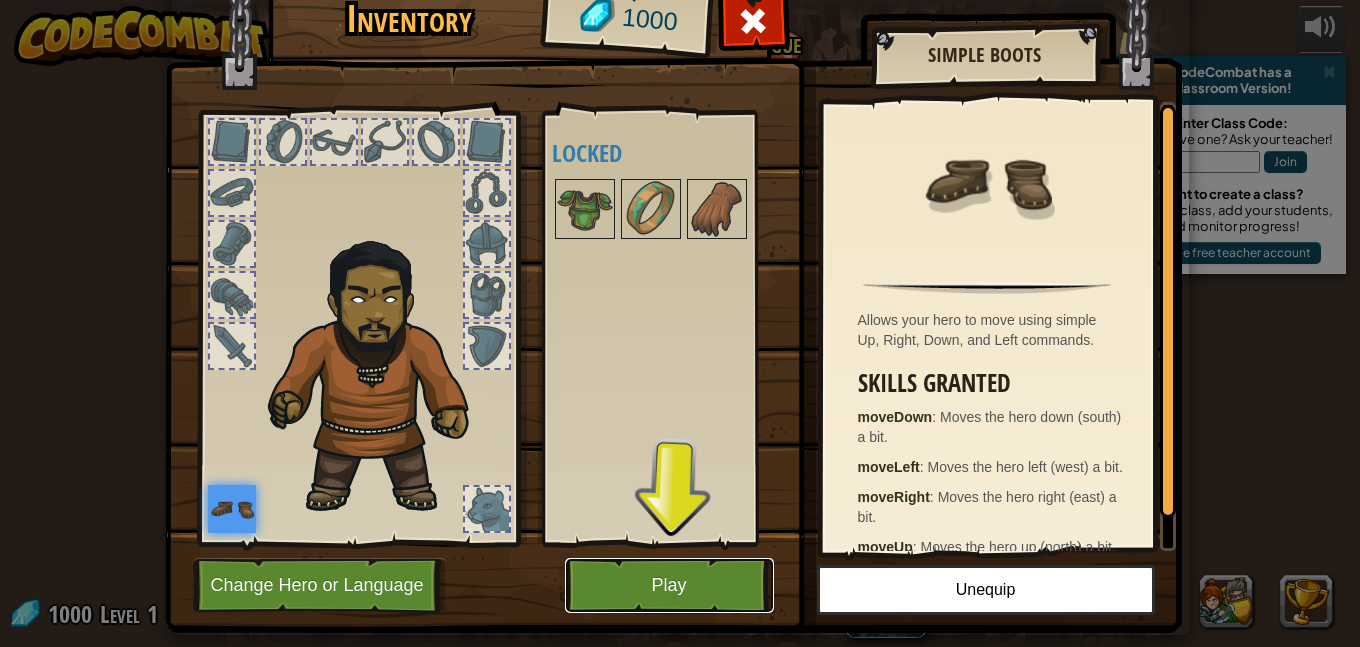 click on "Play" at bounding box center [669, 585] 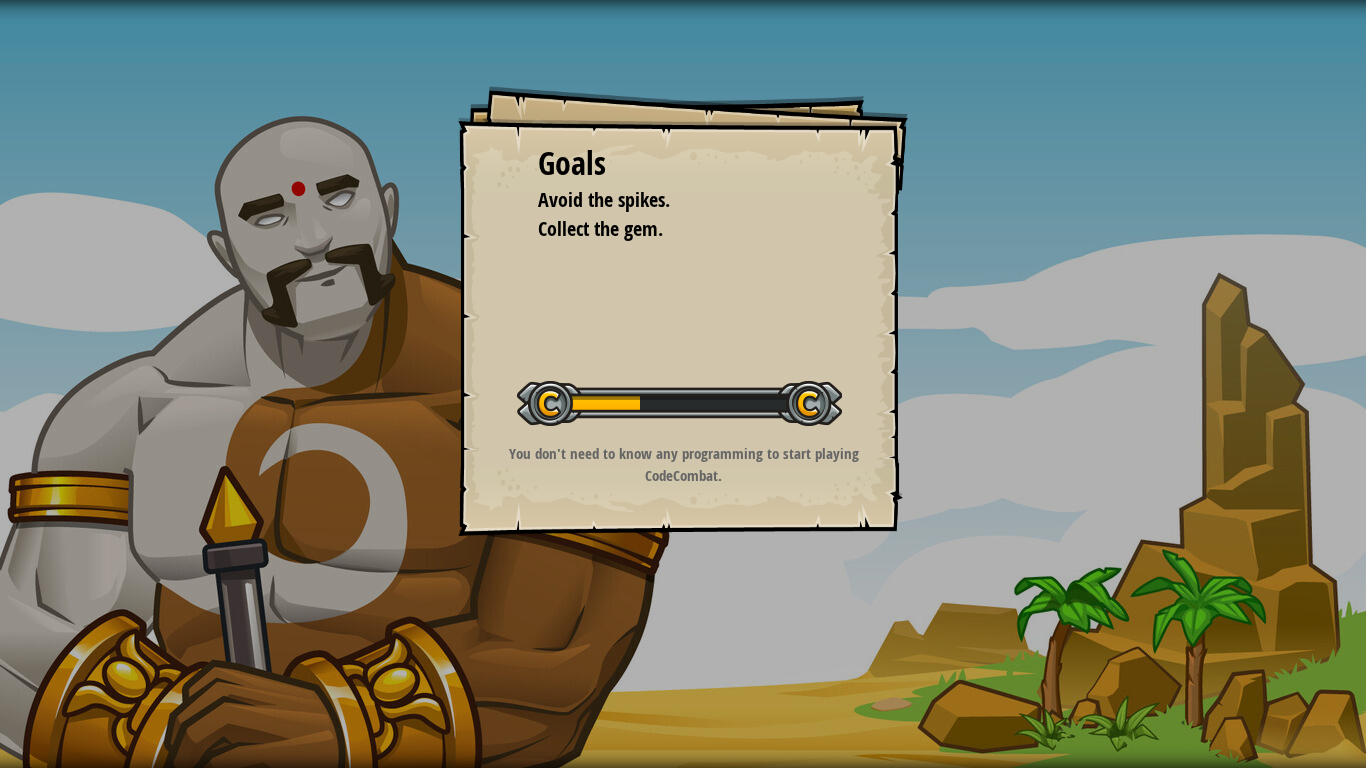click on "Goals Avoid the spikes. Collect the gem. Start Level Error loading from server. Try refreshing the page. You'll need a subscription to play this level. Subscribe You'll need to join a course to play this level. Back to my courses Ask your teacher to assign a license to you so you can continue to play CodeCombat! Back to my courses This level is locked. Back to my courses You don't need to know any programming to start playing CodeCombat." at bounding box center [683, 384] 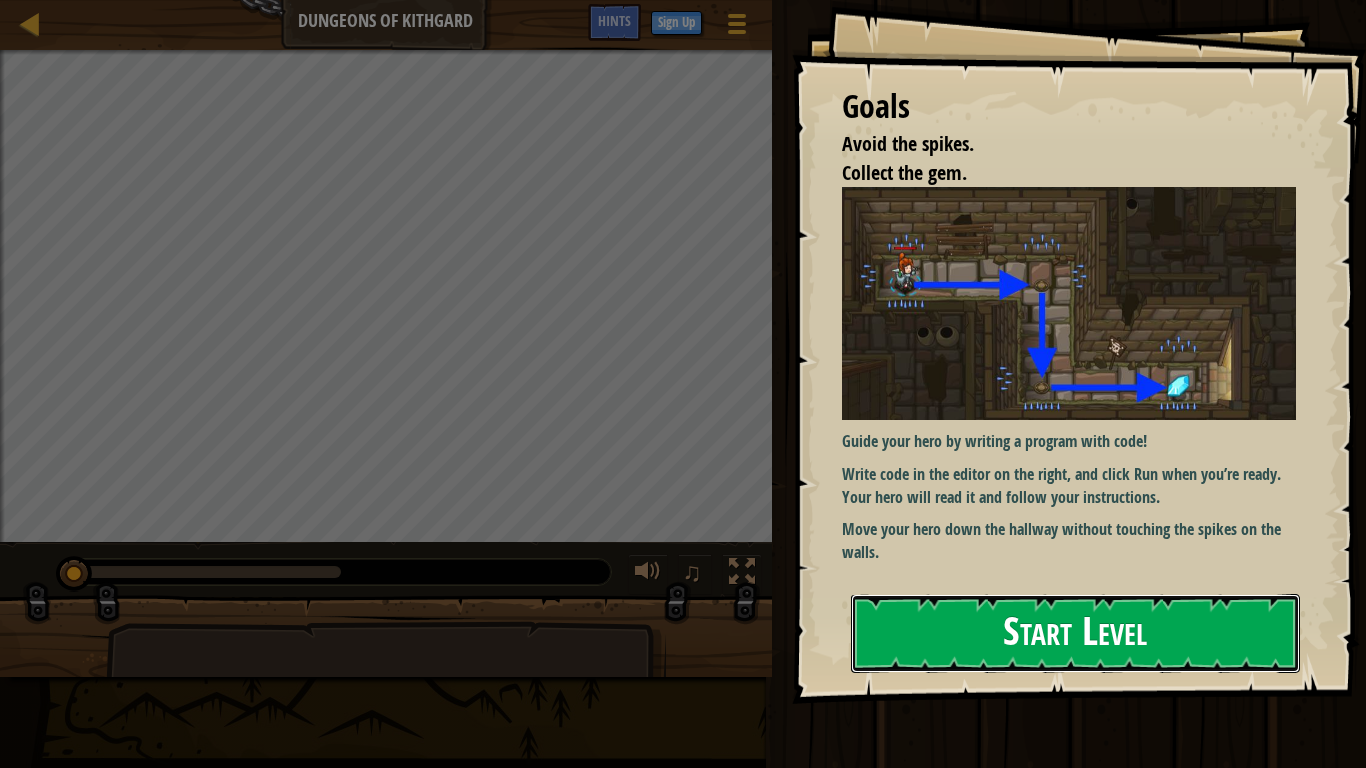 click on "Start Level" at bounding box center [1075, 633] 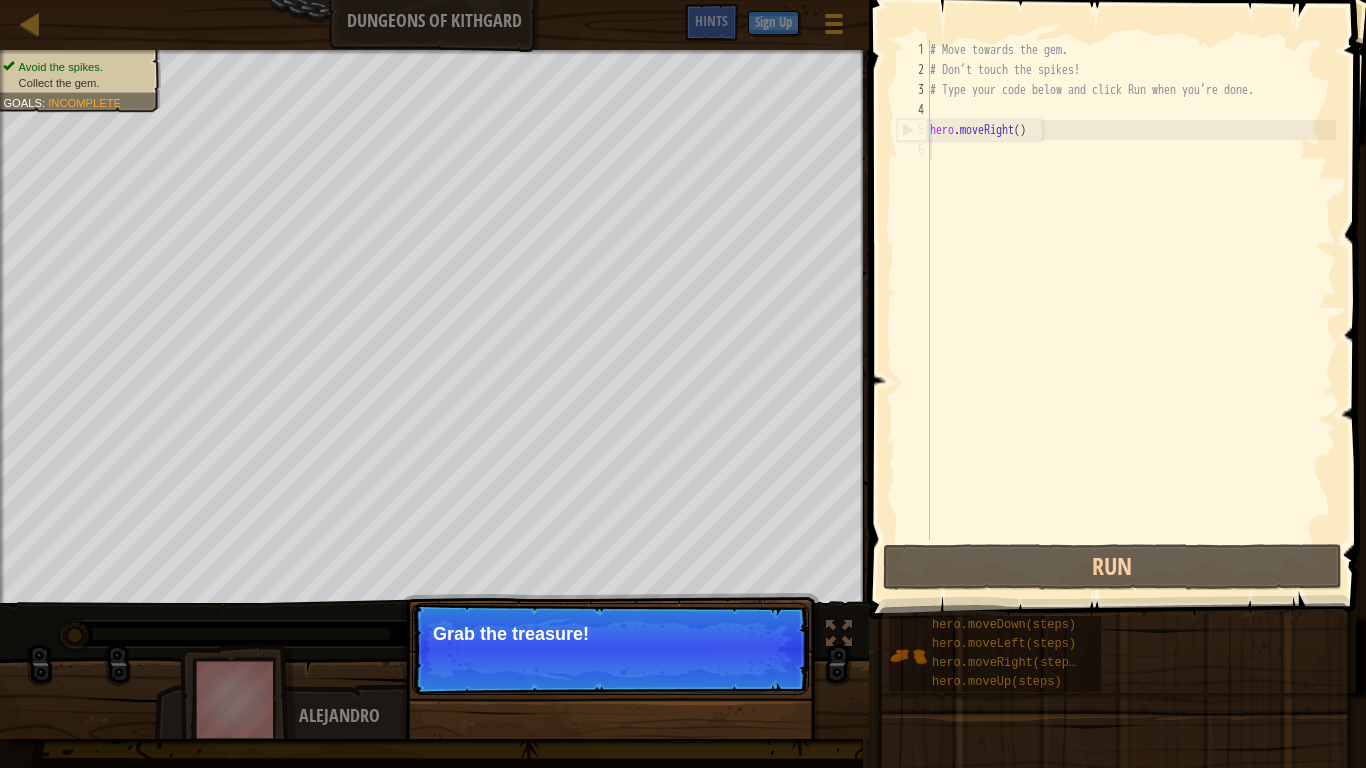 click on "# Move towards the gem. # Don’t touch the spikes! # Type your code below and click Run when you’re done. hero . moveRight ( )" at bounding box center (1131, 310) 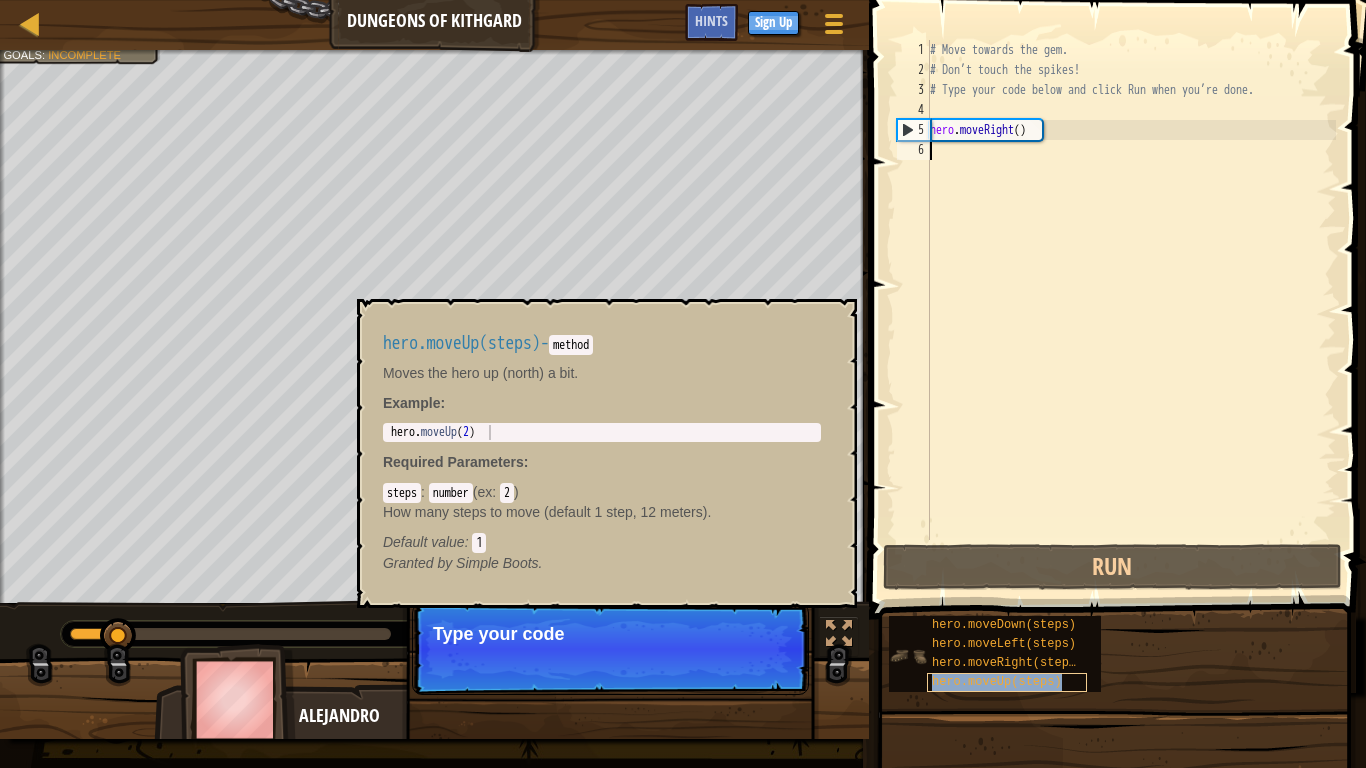 click on "hero.moveUp(steps)" at bounding box center (997, 682) 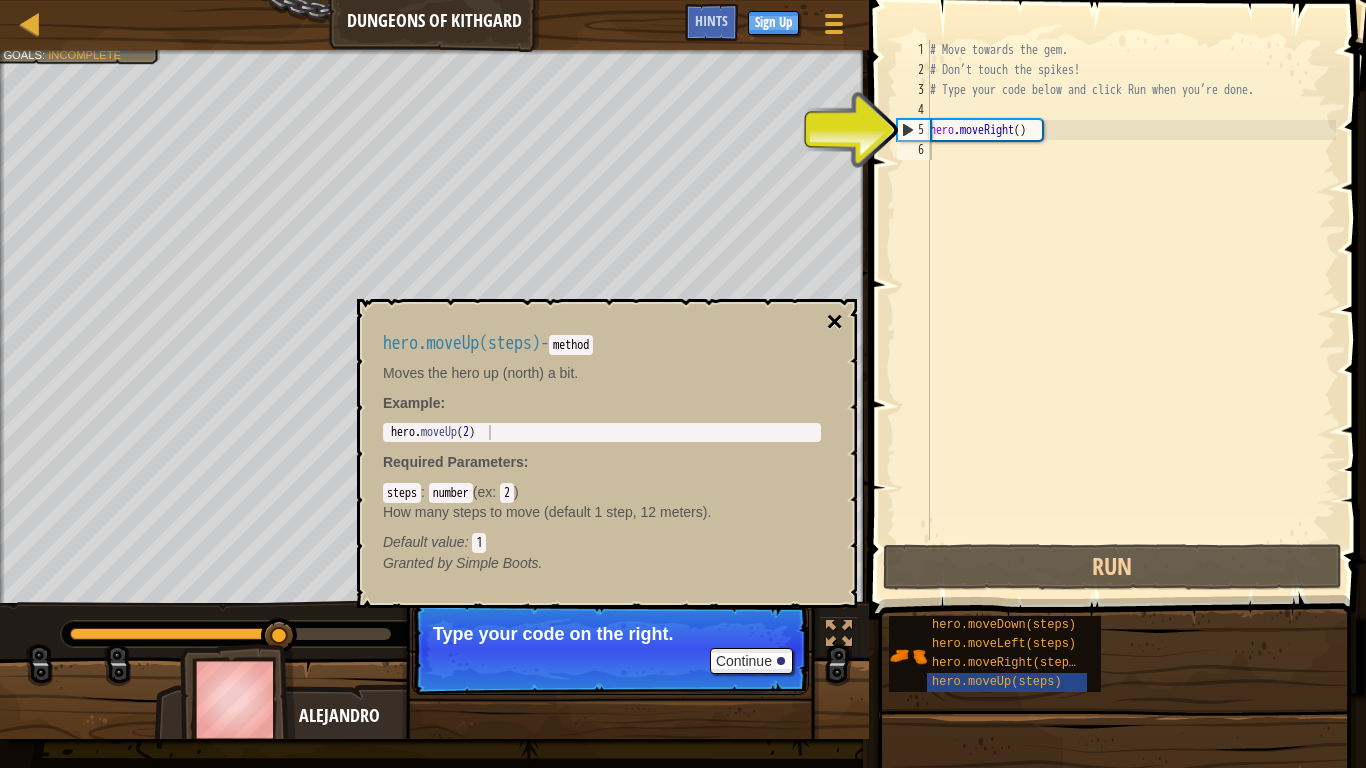 click on "×" at bounding box center (835, 322) 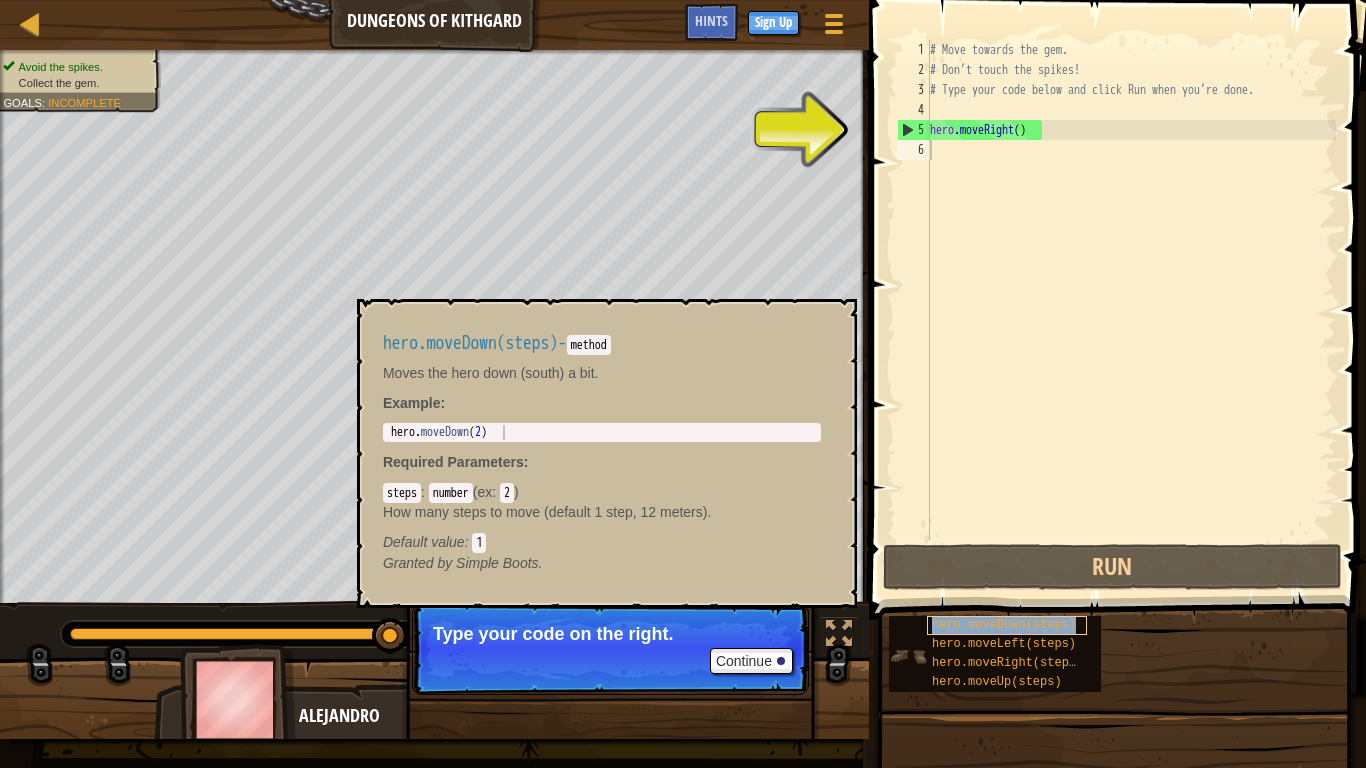 click on "hero.moveDown(steps)" at bounding box center (1004, 625) 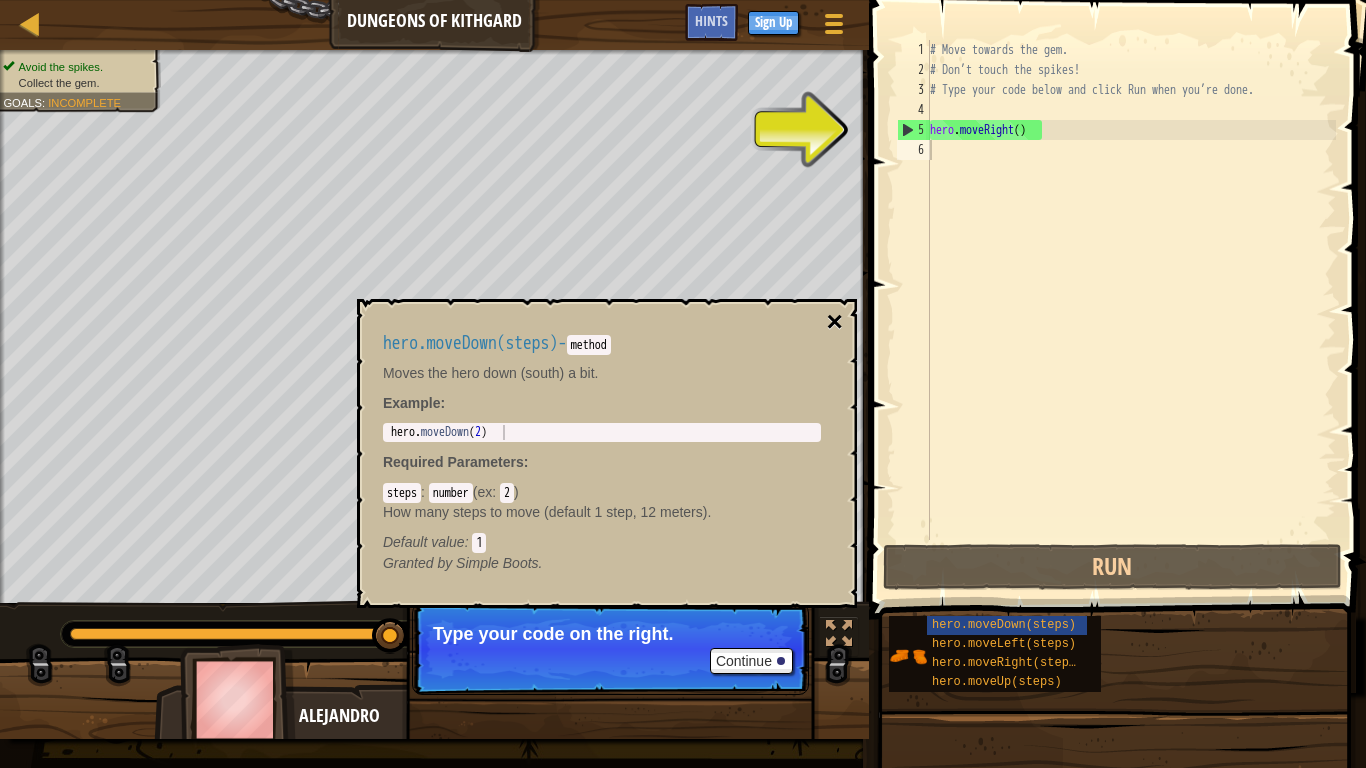 click on "×" at bounding box center [835, 322] 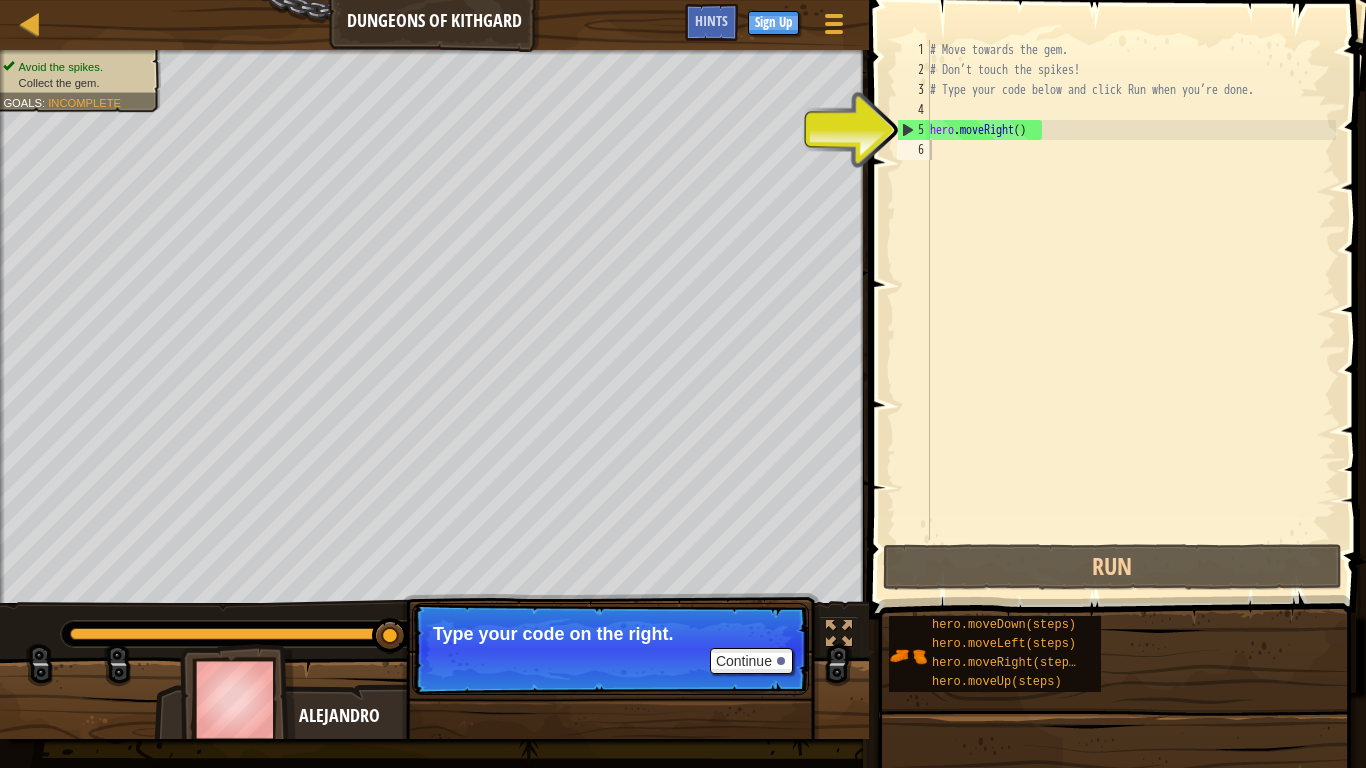 click on "# Move towards the gem. # Don’t touch the spikes! # Type your code below and click Run when you’re done. hero . moveRight ( )" at bounding box center [1131, 310] 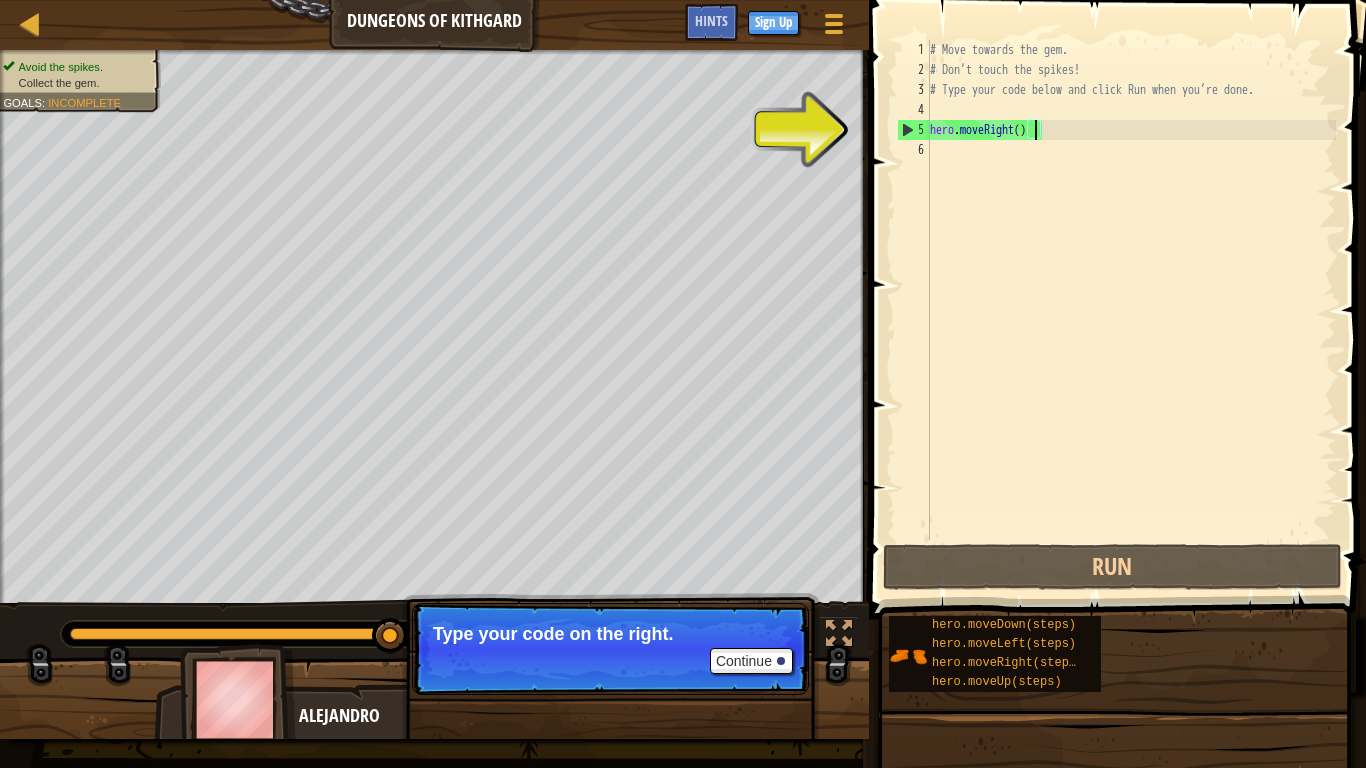 click on "# Move towards the gem. # Don’t touch the spikes! # Type your code below and click Run when you’re done. hero . moveRight ( )" at bounding box center [1131, 310] 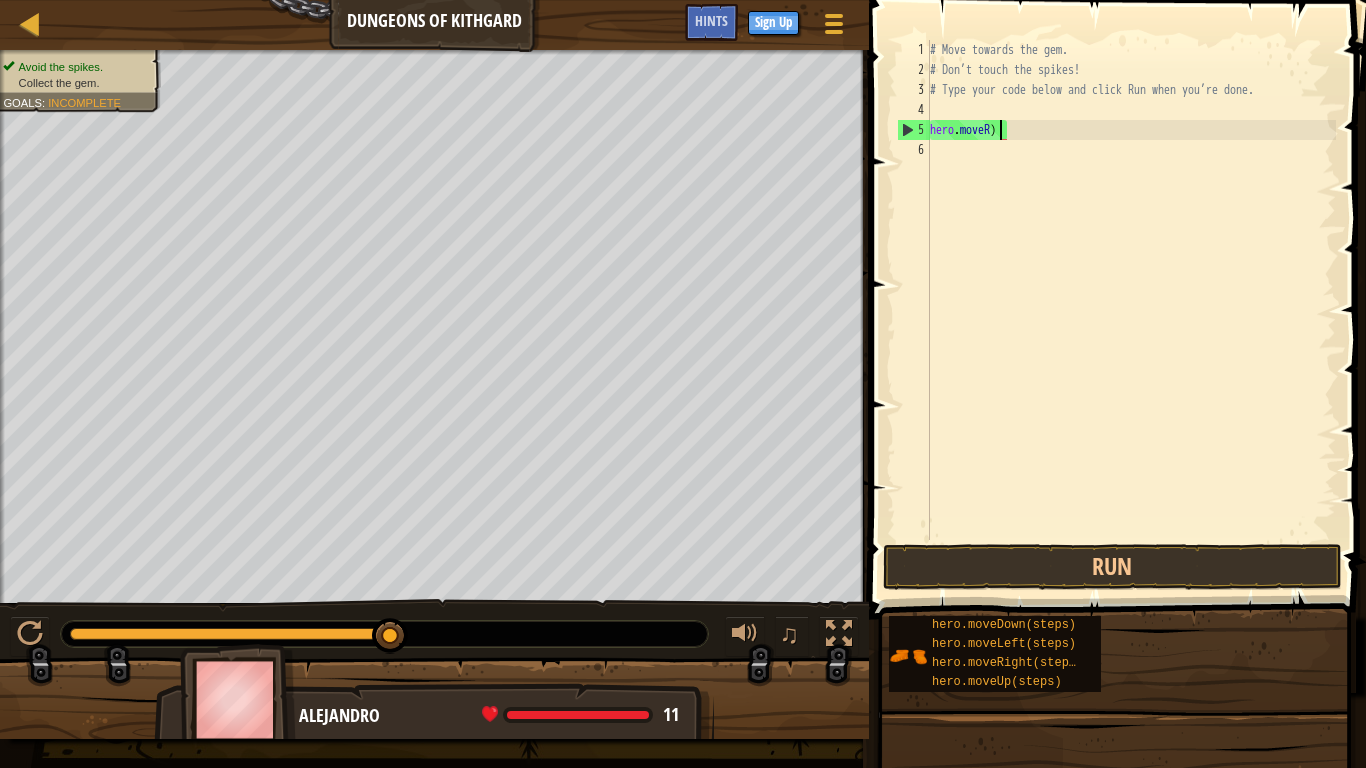 type on "hero.move)" 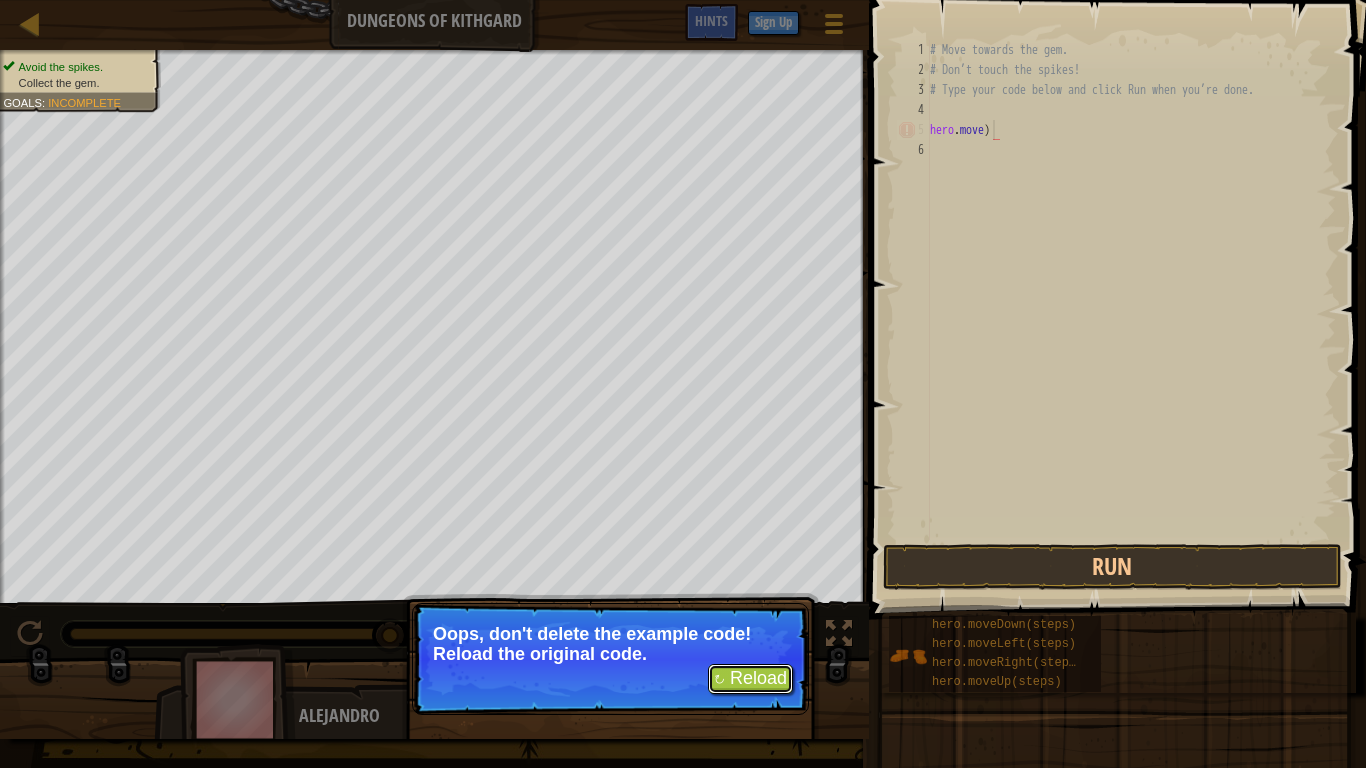 click on "↻ Reload" at bounding box center [750, 679] 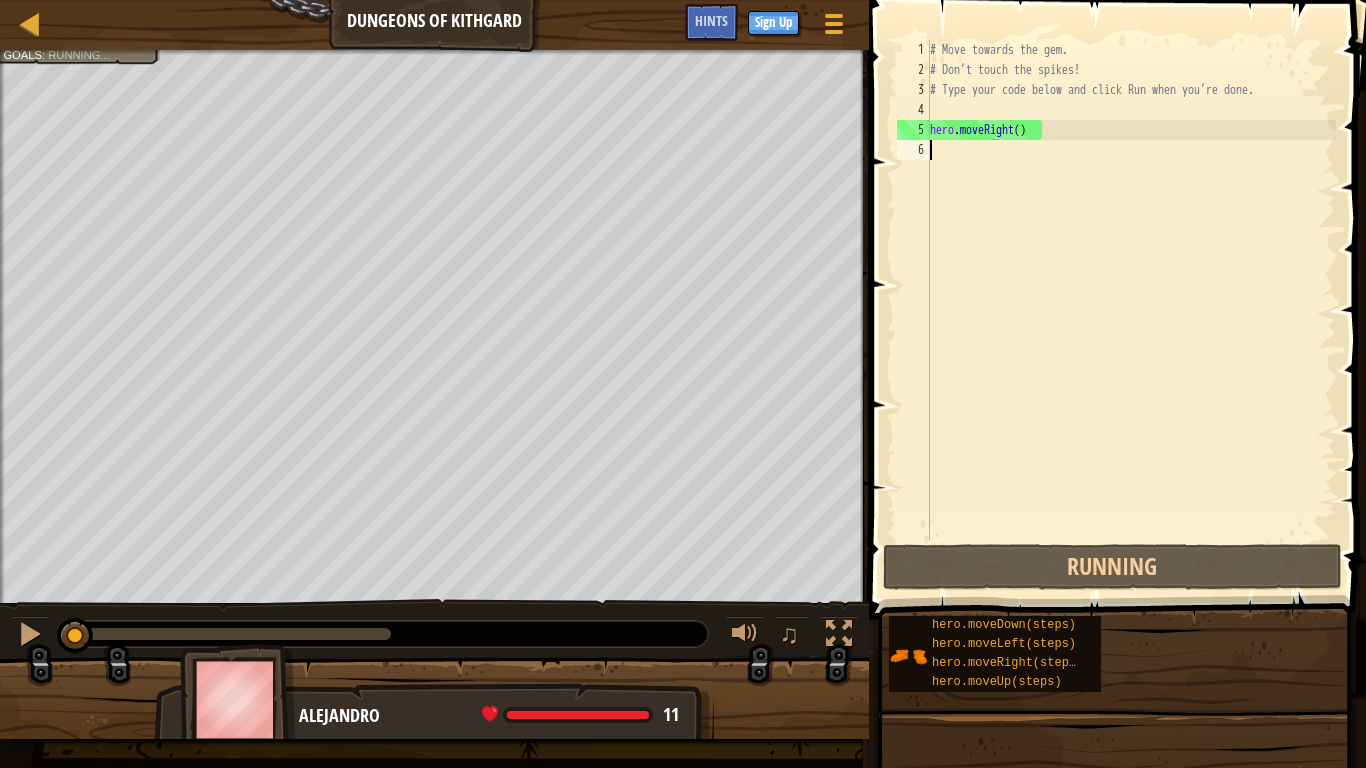 scroll, scrollTop: 9, scrollLeft: 0, axis: vertical 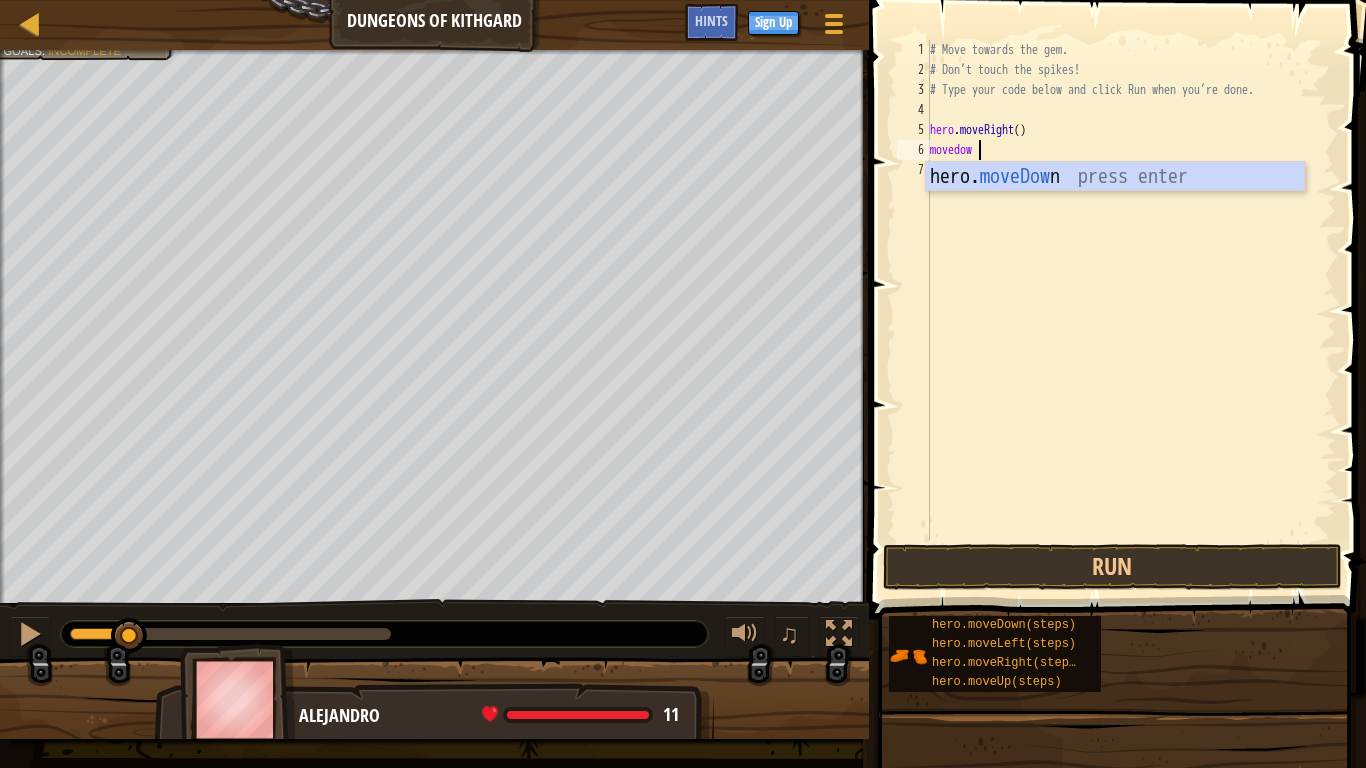 type on "movedown" 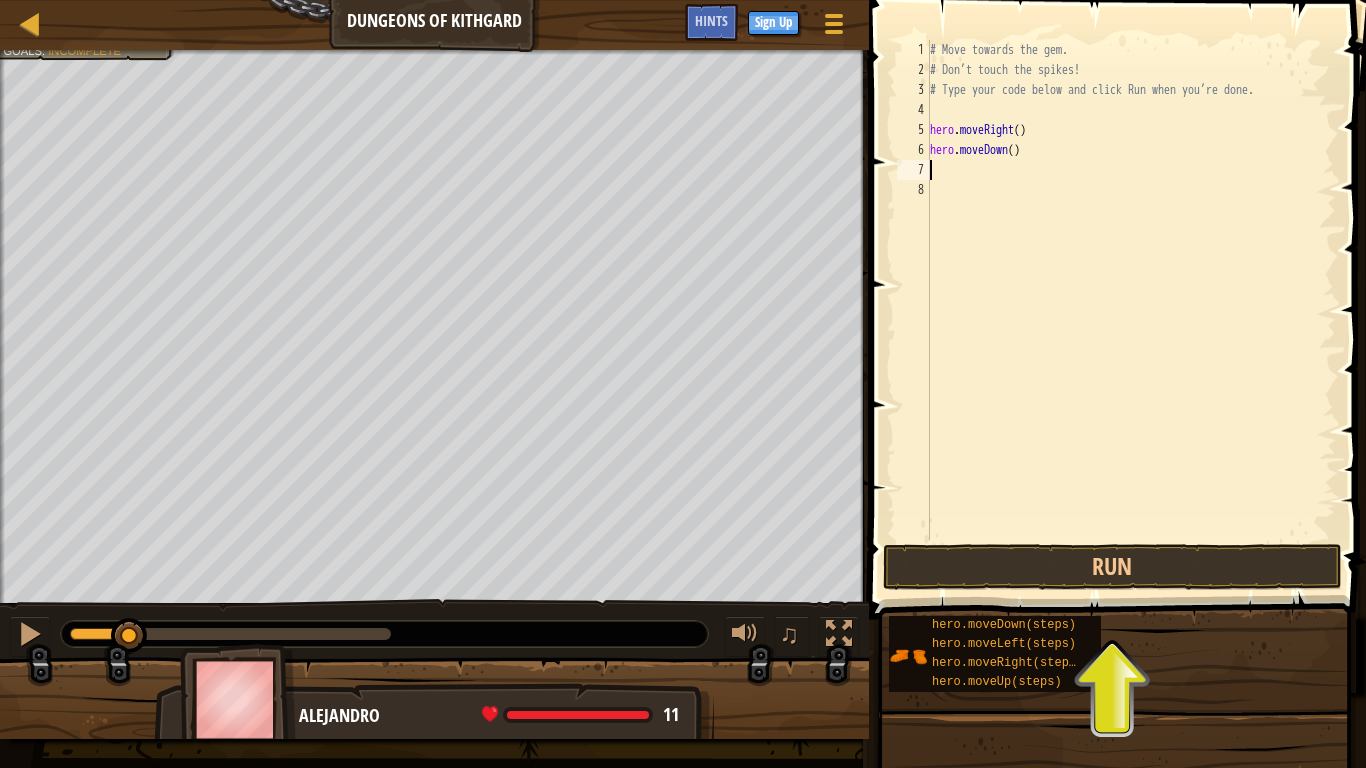 scroll, scrollTop: 9, scrollLeft: 0, axis: vertical 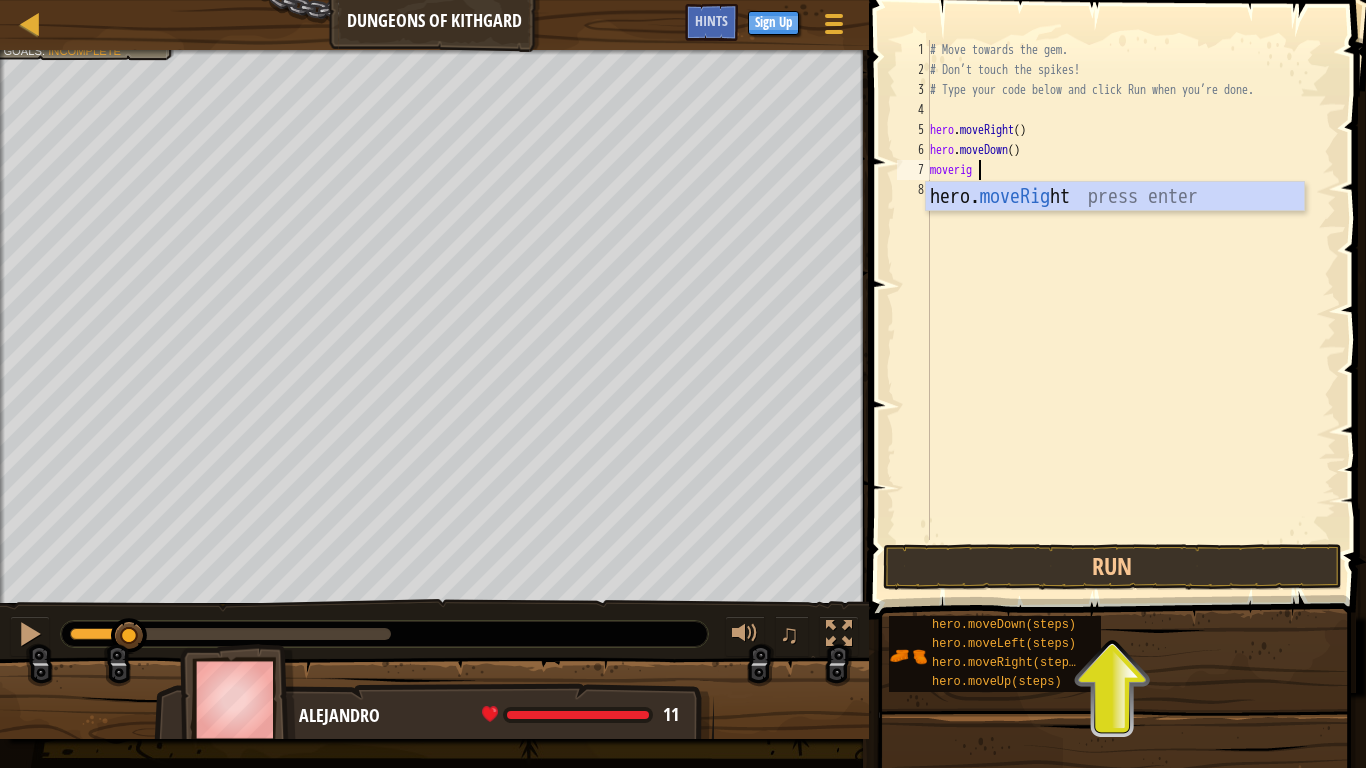 type on "moveright" 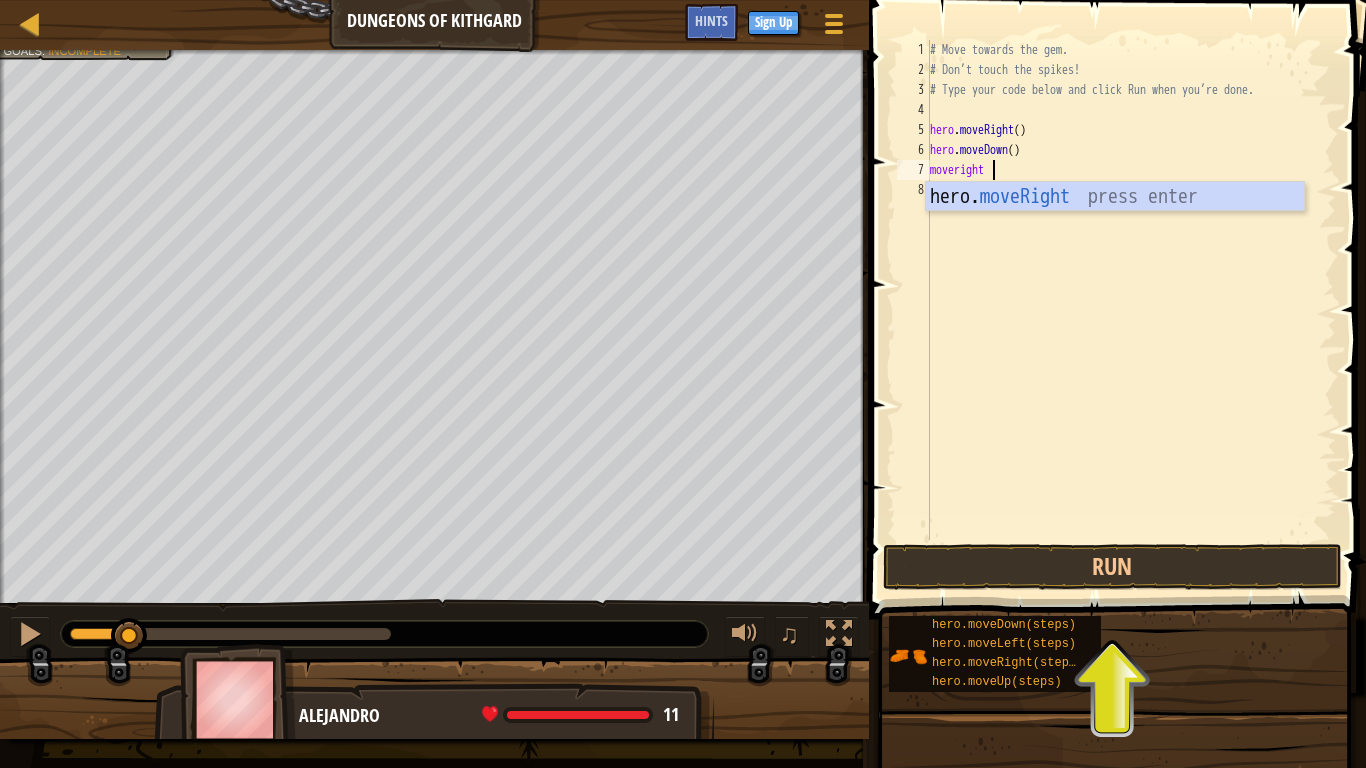 scroll, scrollTop: 9, scrollLeft: 8, axis: both 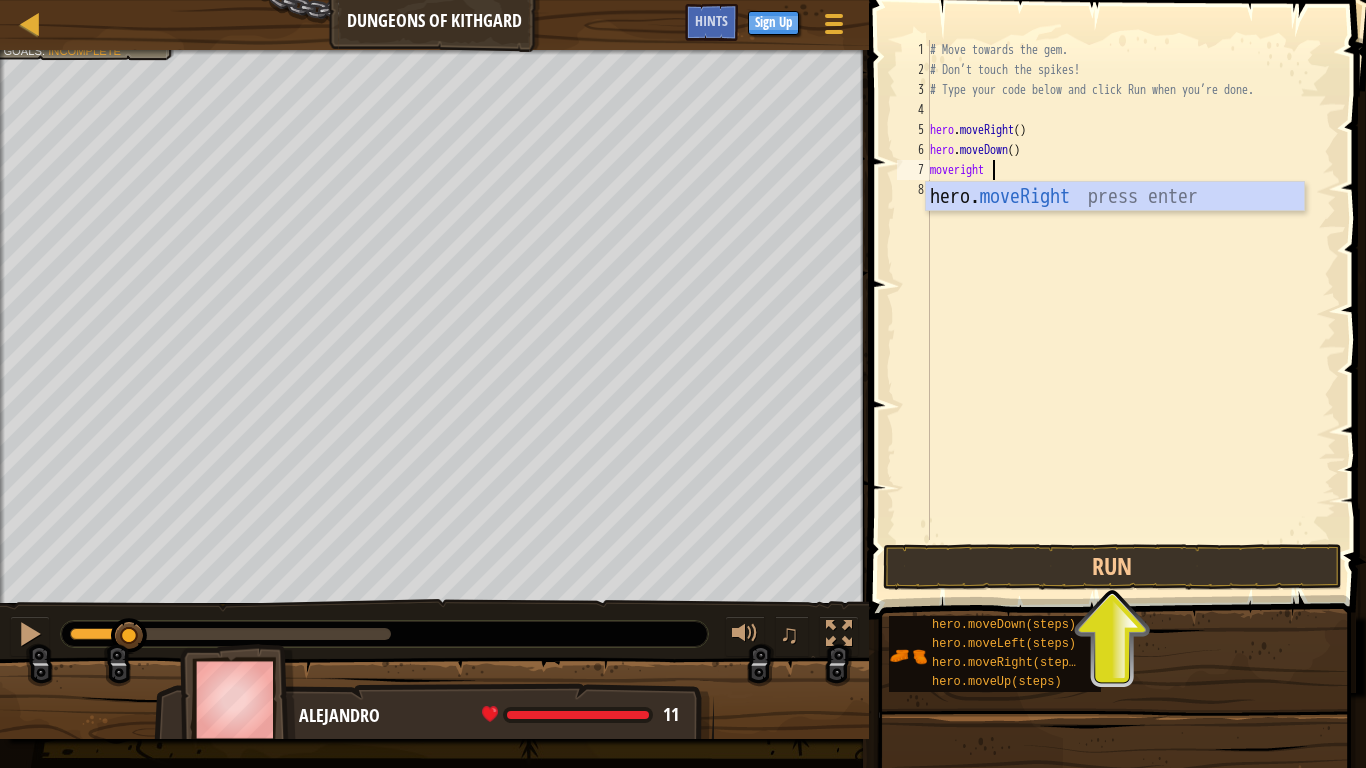 type 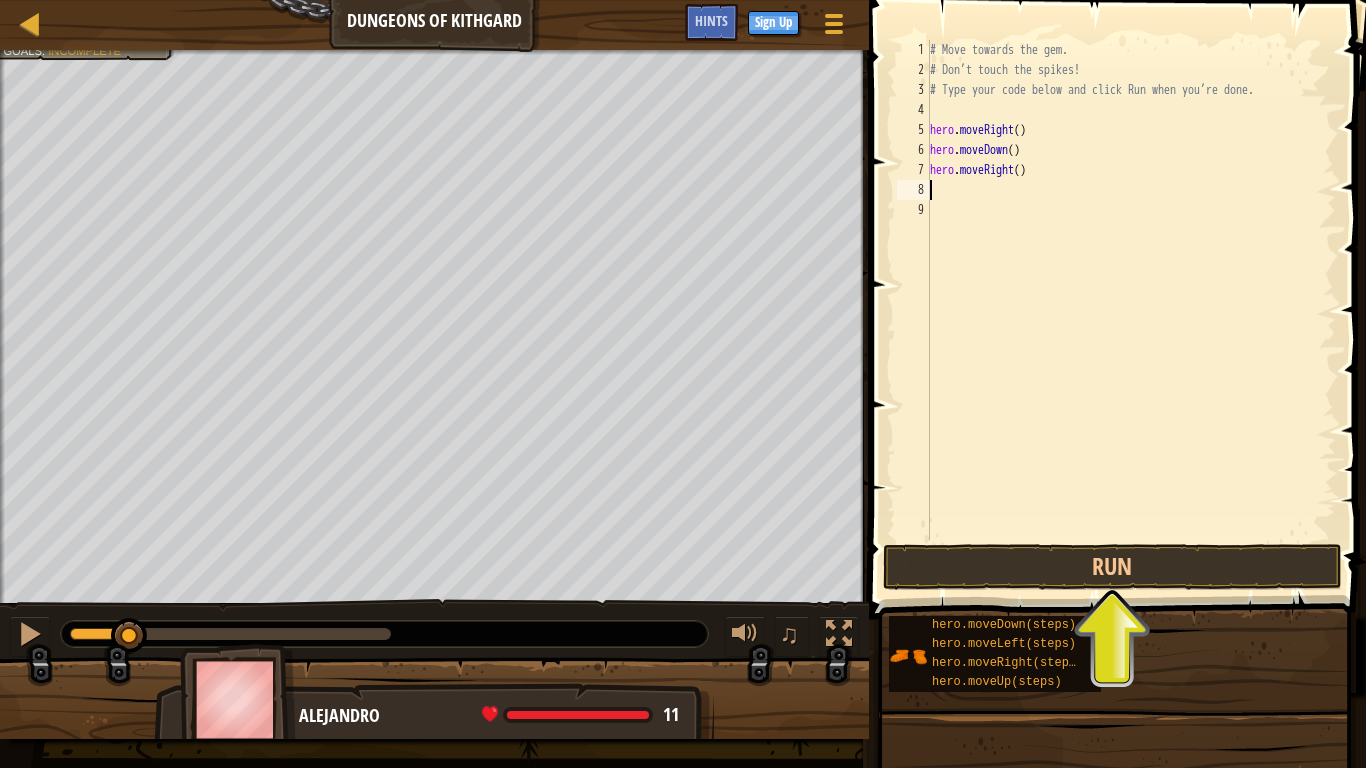 scroll, scrollTop: 9, scrollLeft: 0, axis: vertical 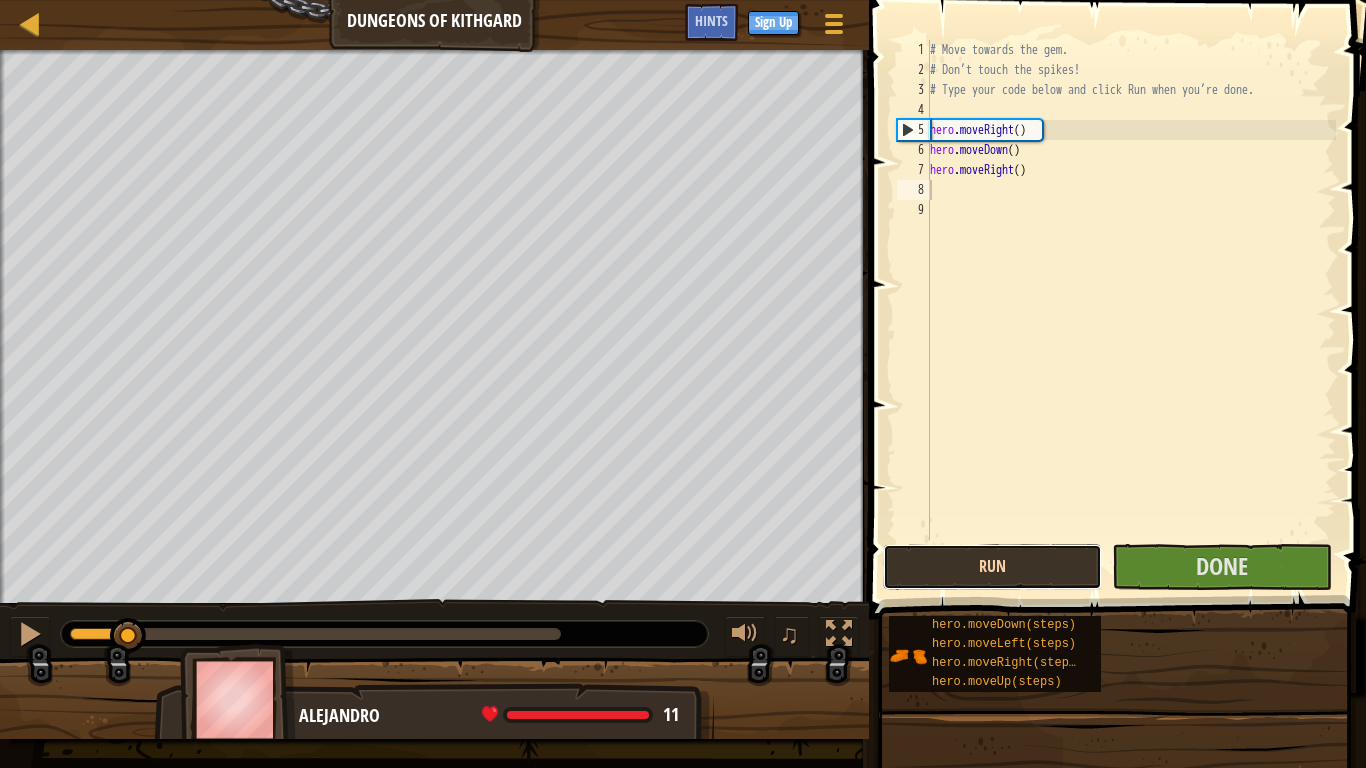 click on "Run" at bounding box center [992, 567] 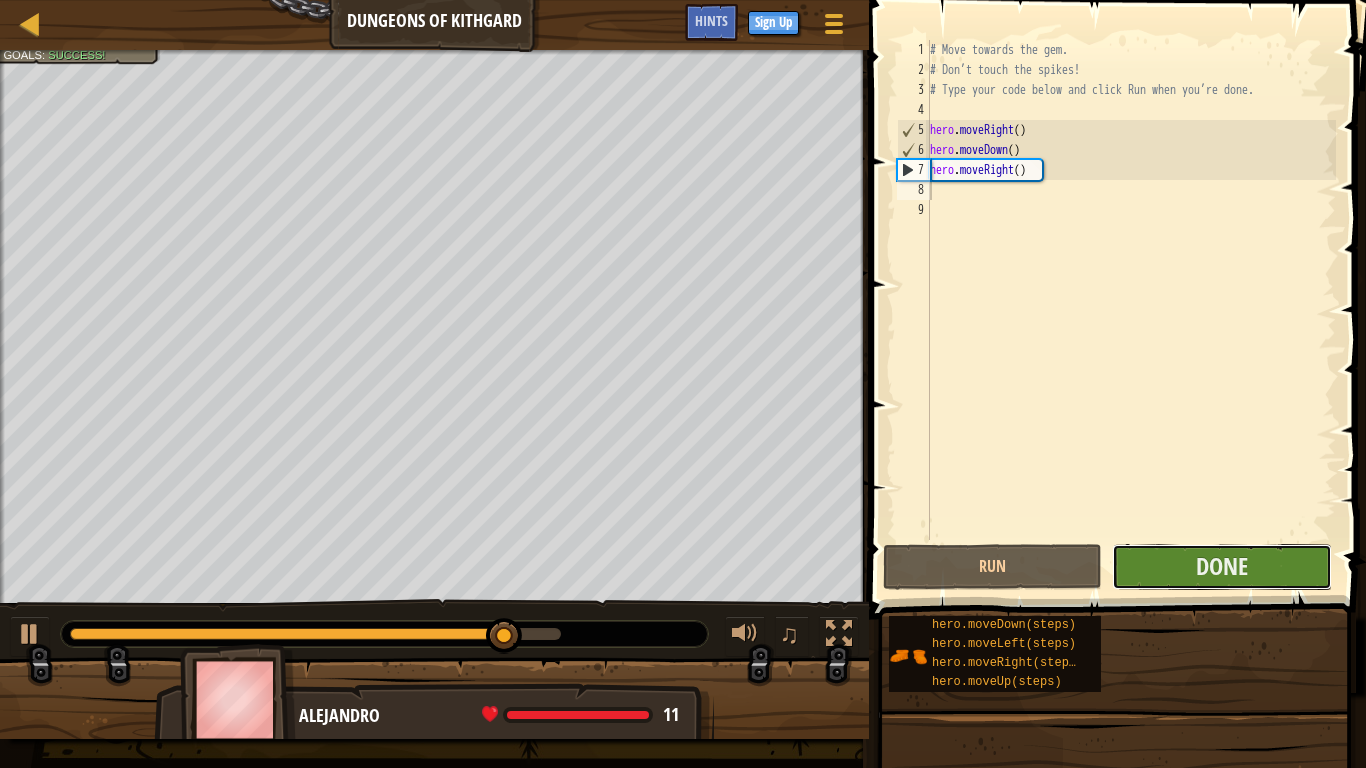 click on "Done" at bounding box center [1221, 567] 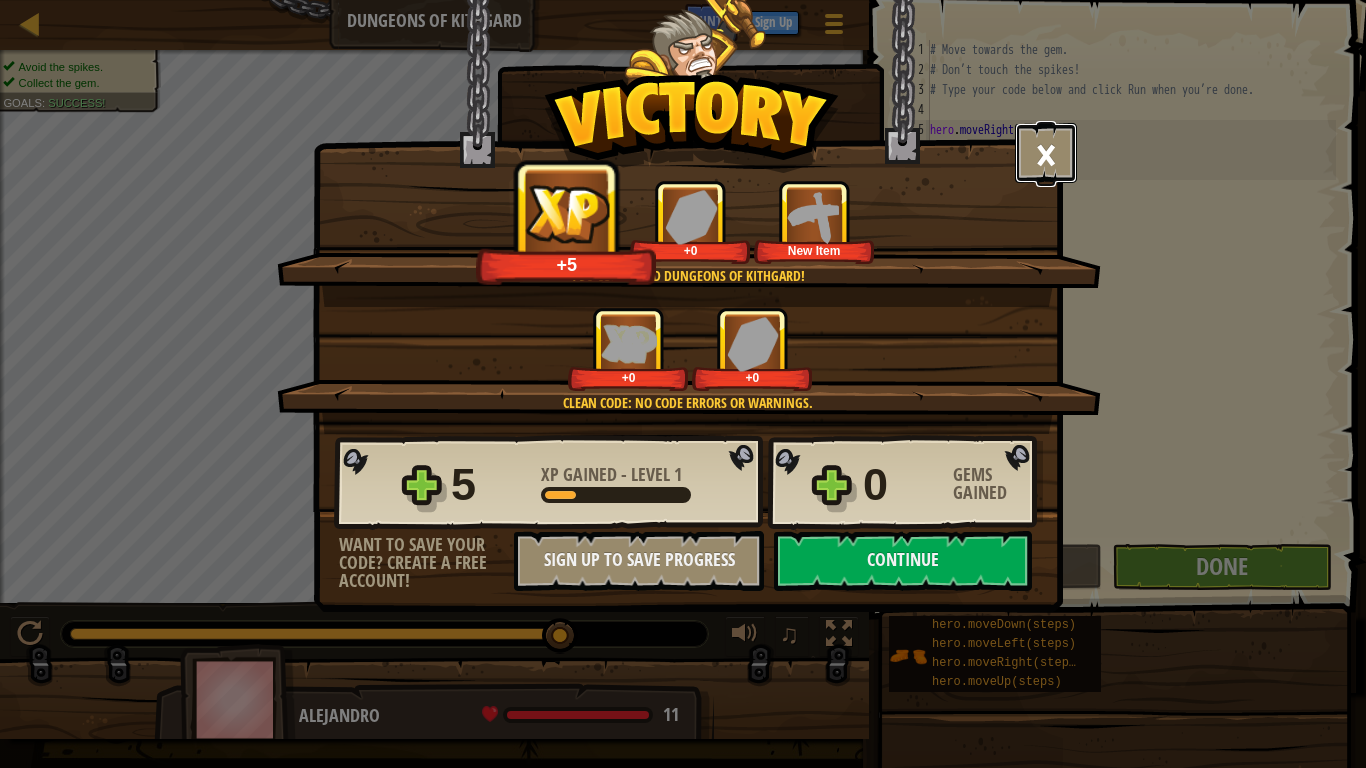 click on "×" at bounding box center (1046, 153) 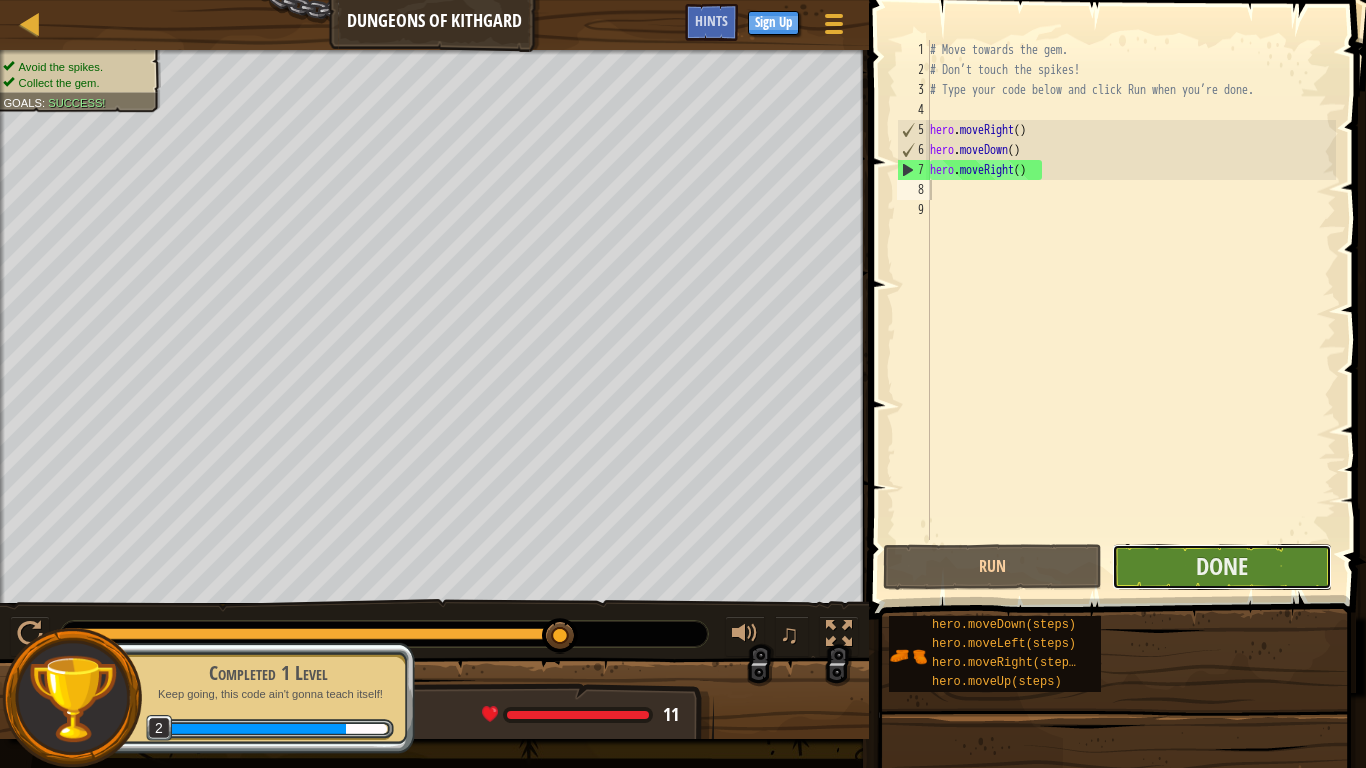 click on "Done" at bounding box center [1221, 567] 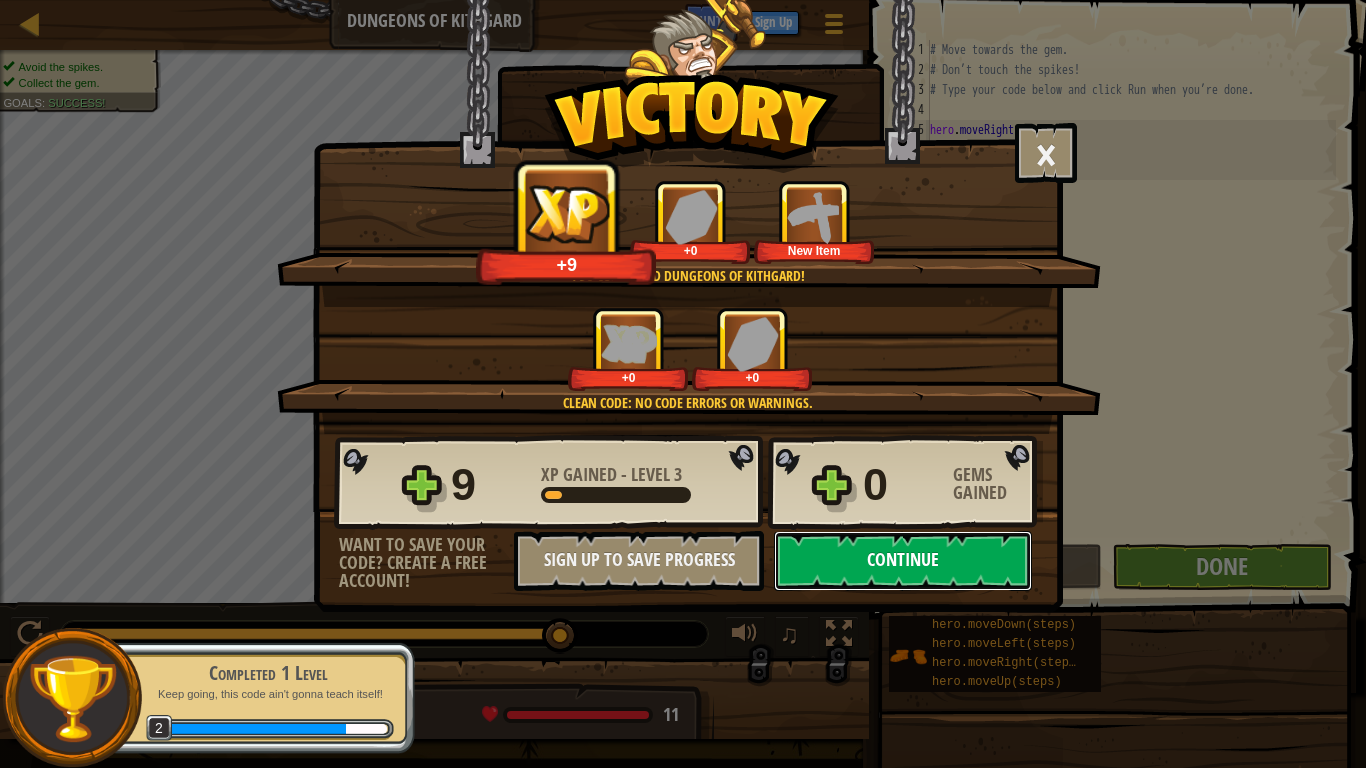 click on "Continue" at bounding box center (903, 561) 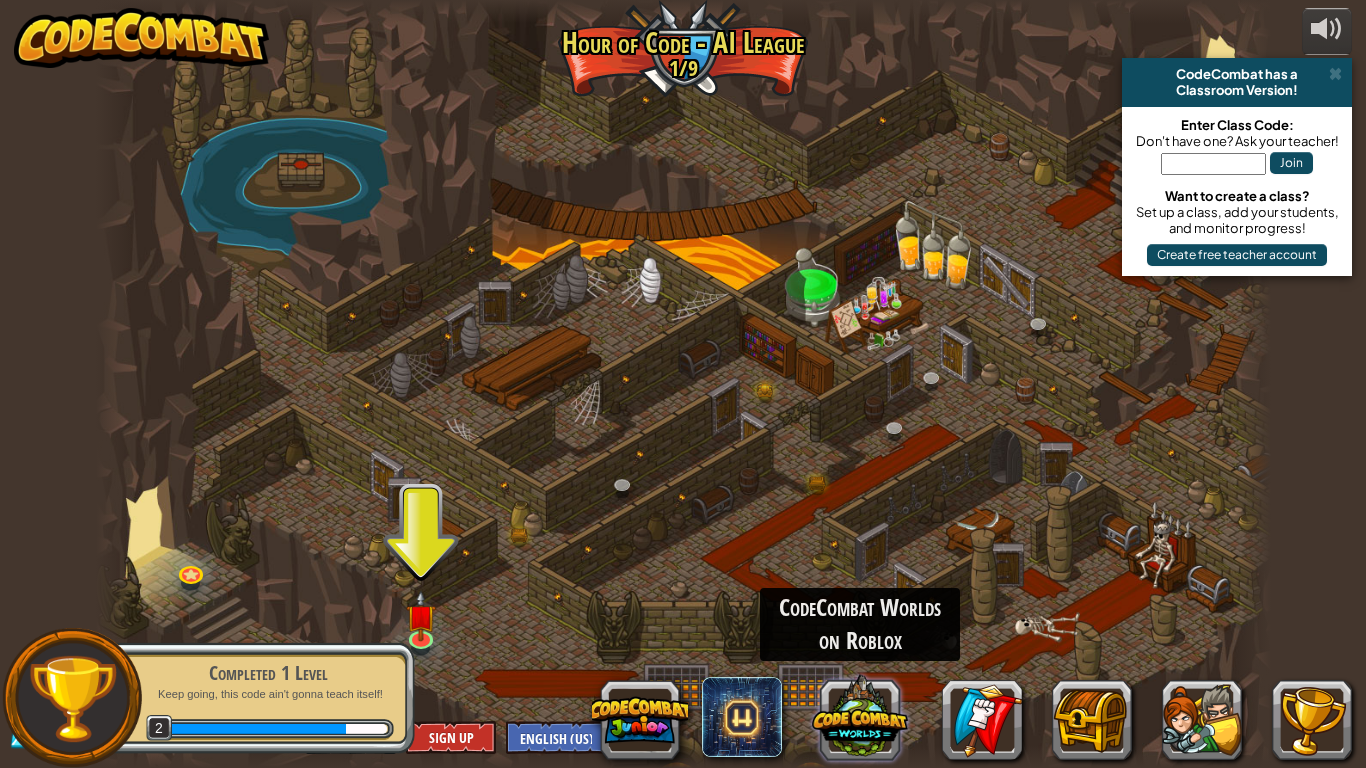 click at bounding box center [860, 717] 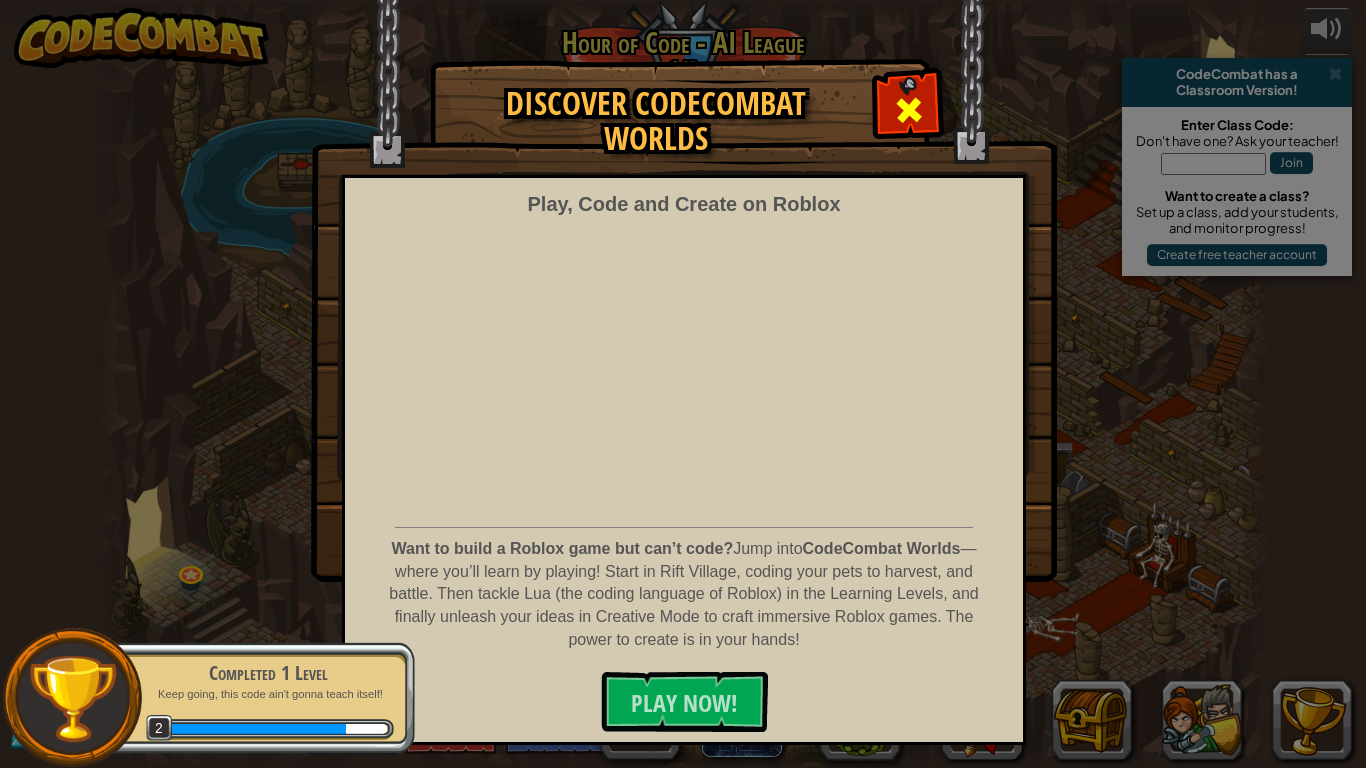 click at bounding box center (909, 110) 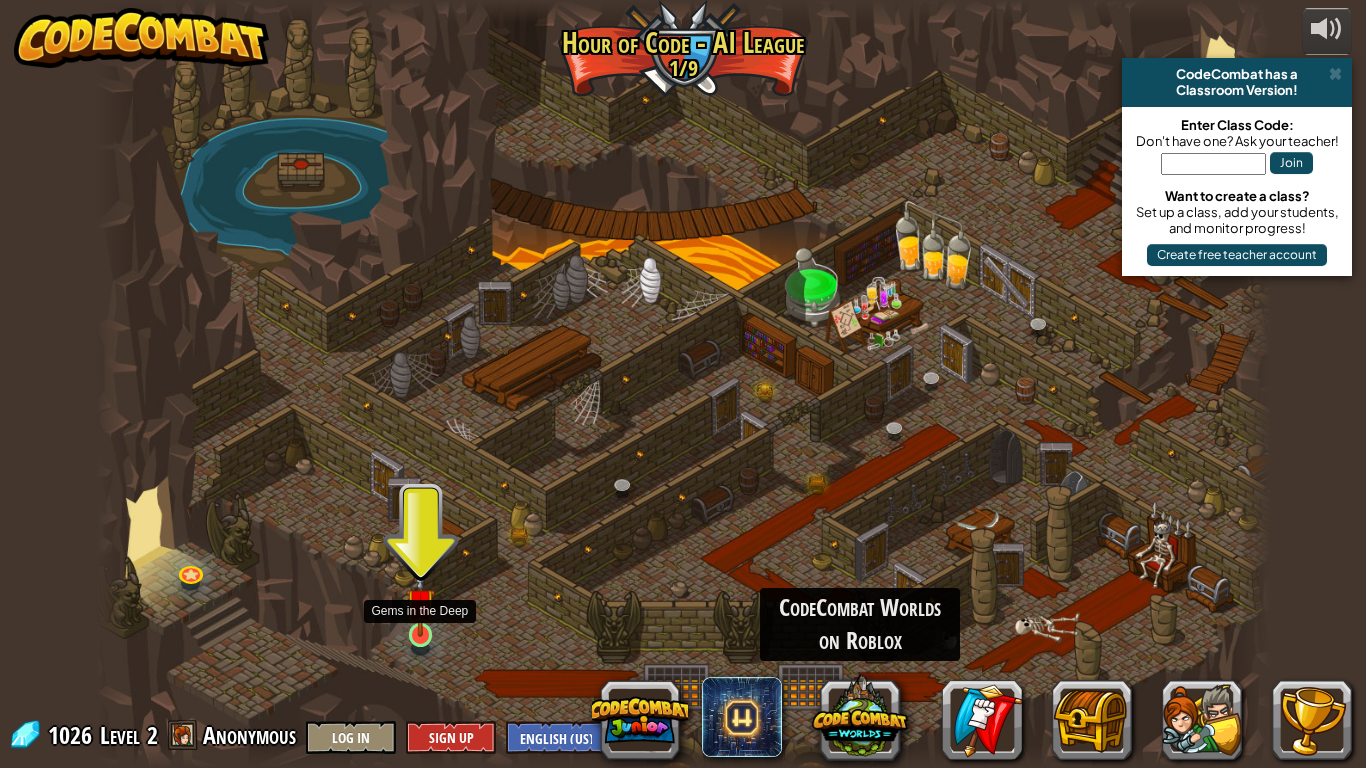 click at bounding box center [421, 603] 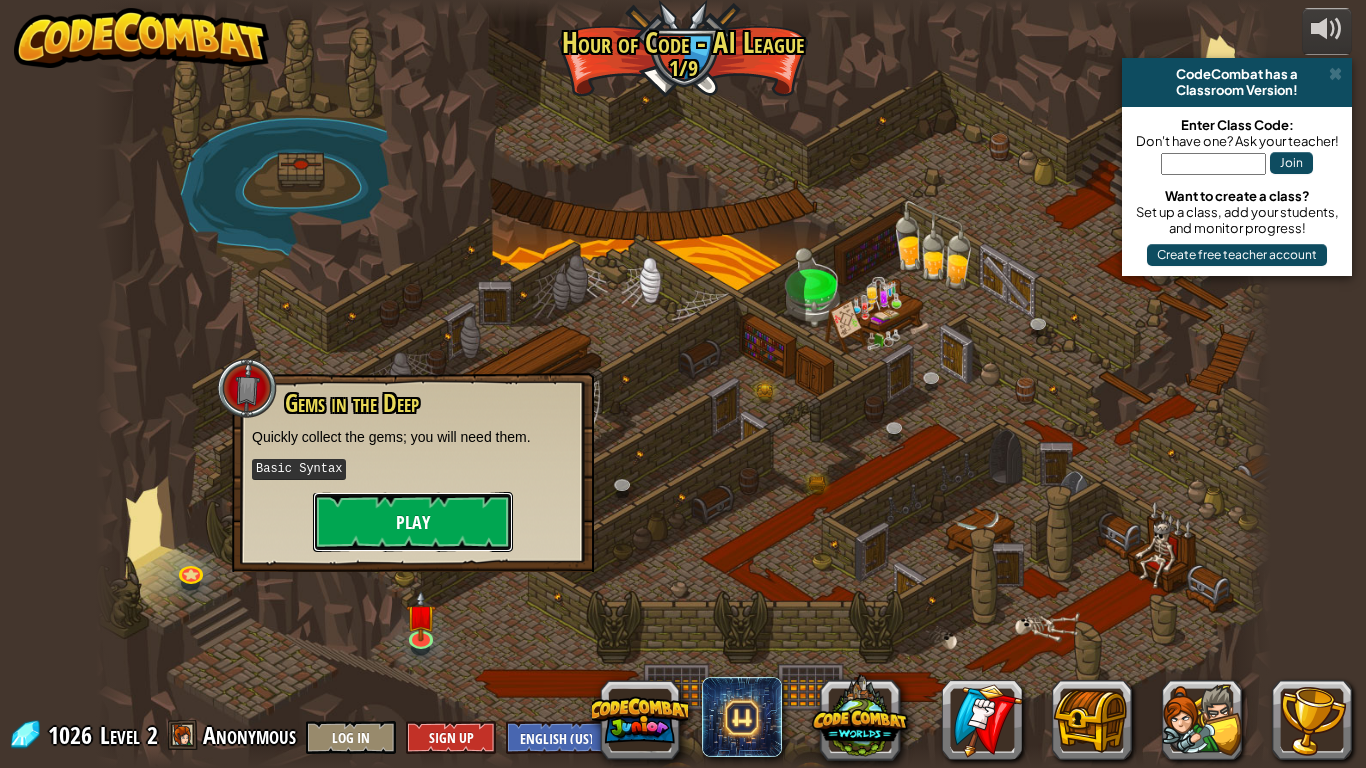 click on "Play" at bounding box center (413, 522) 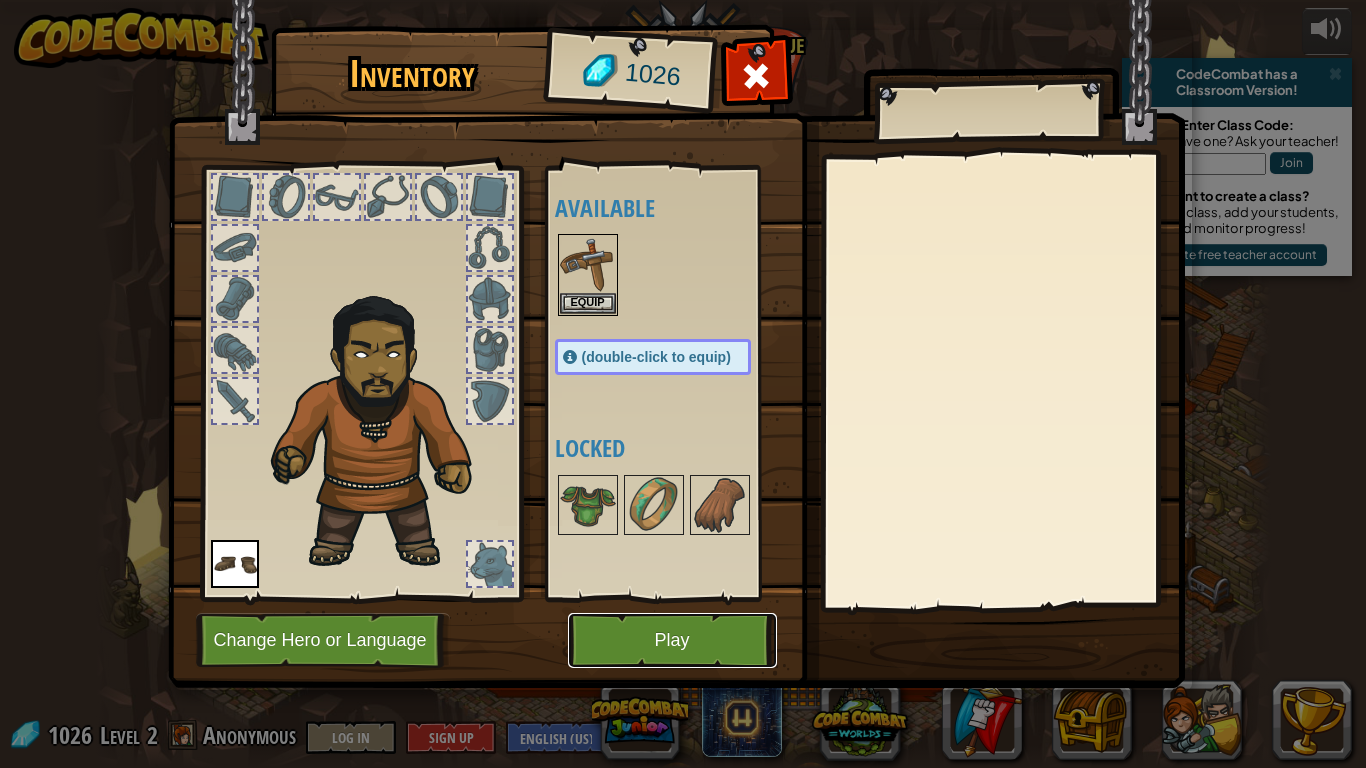 click on "Play" at bounding box center (672, 640) 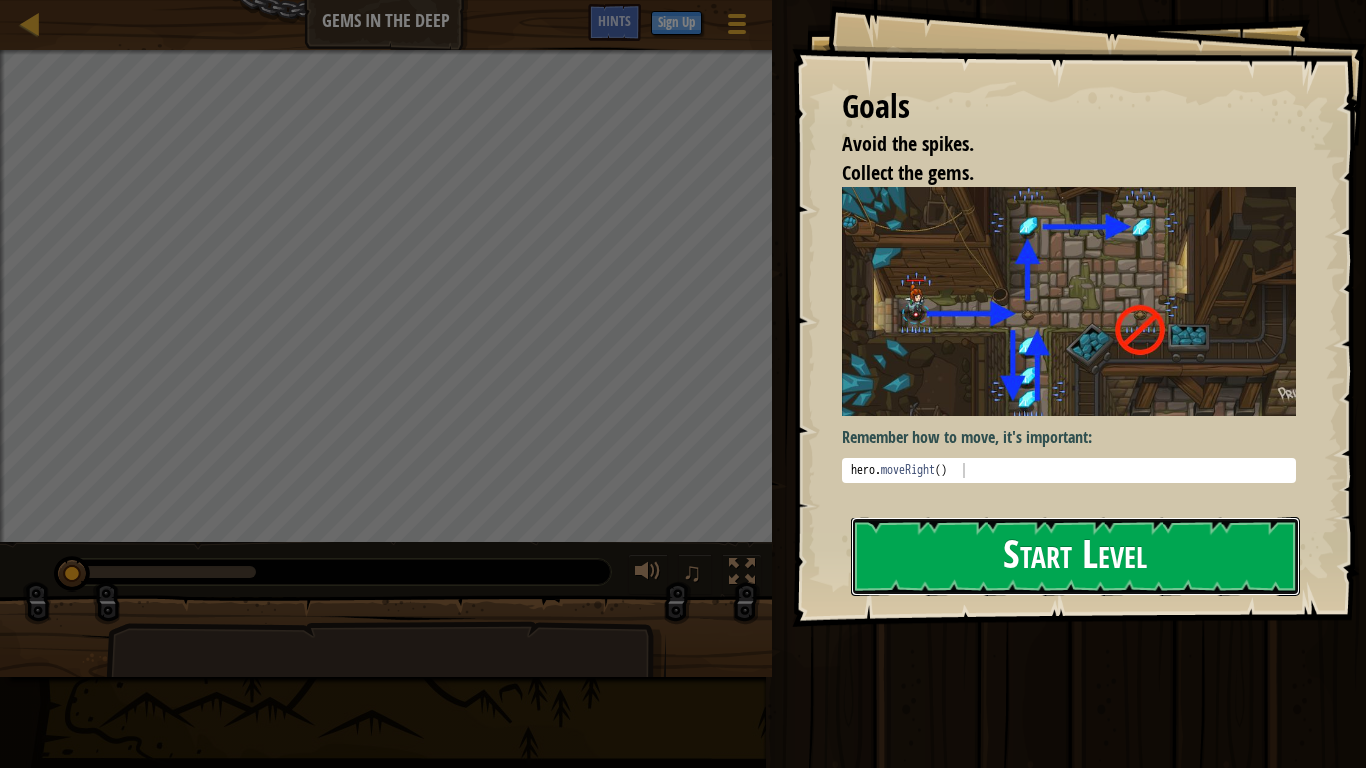 click on "Start Level" at bounding box center [1075, 556] 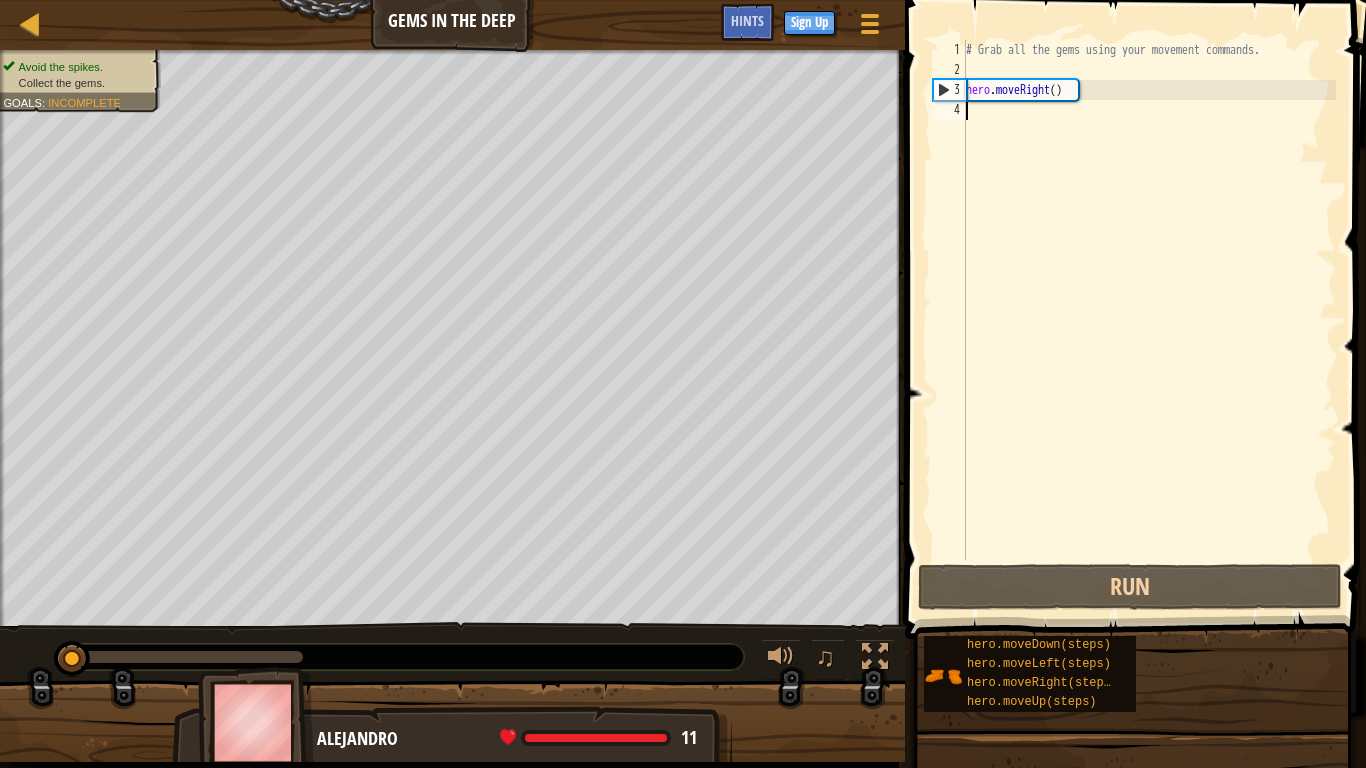 scroll, scrollTop: 9, scrollLeft: 0, axis: vertical 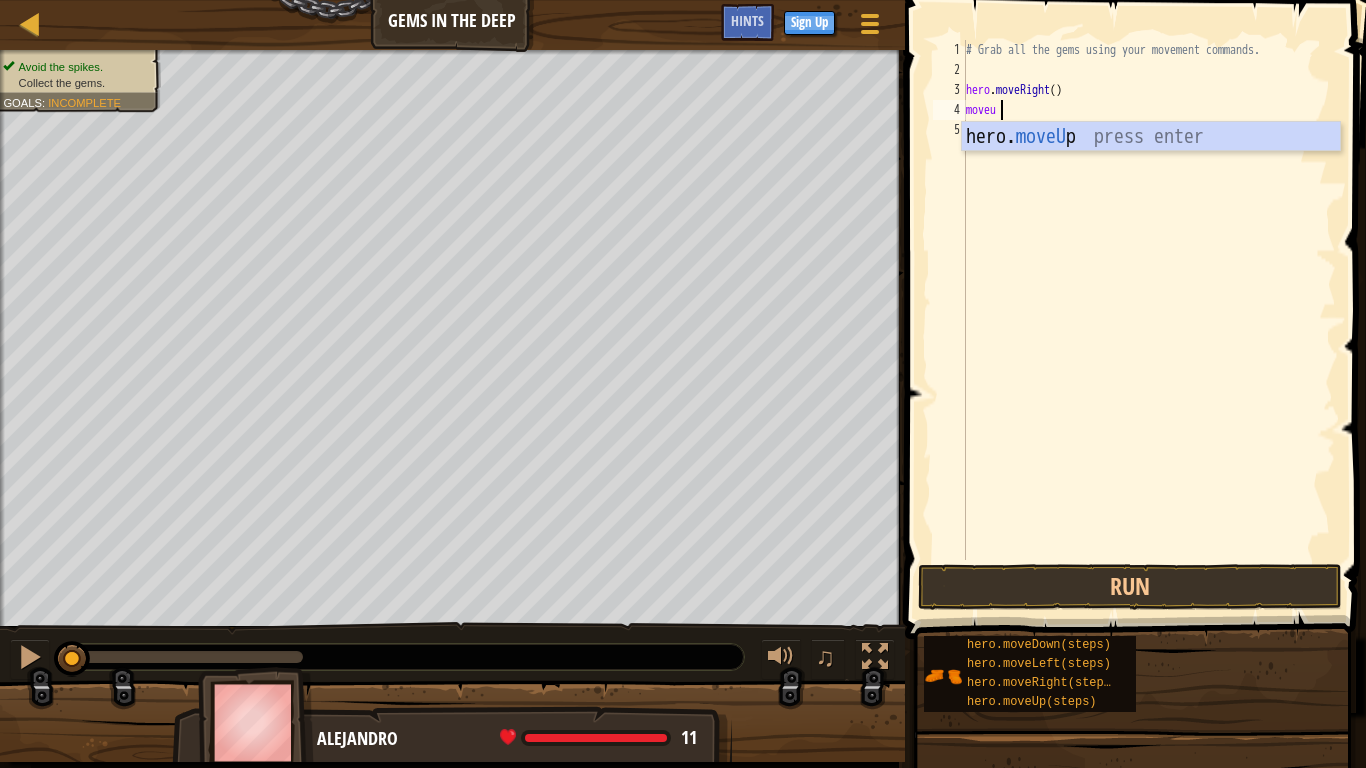 type on "moveup" 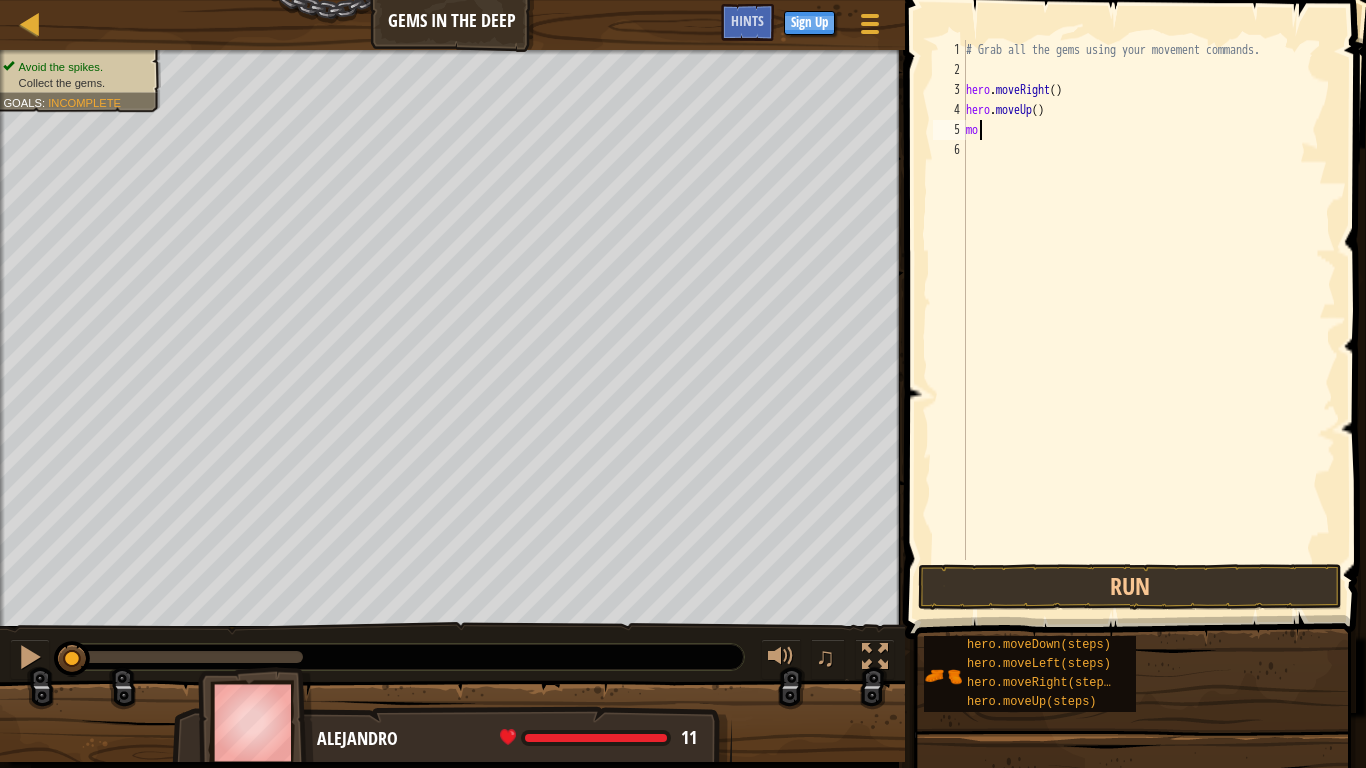 scroll, scrollTop: 9, scrollLeft: 3, axis: both 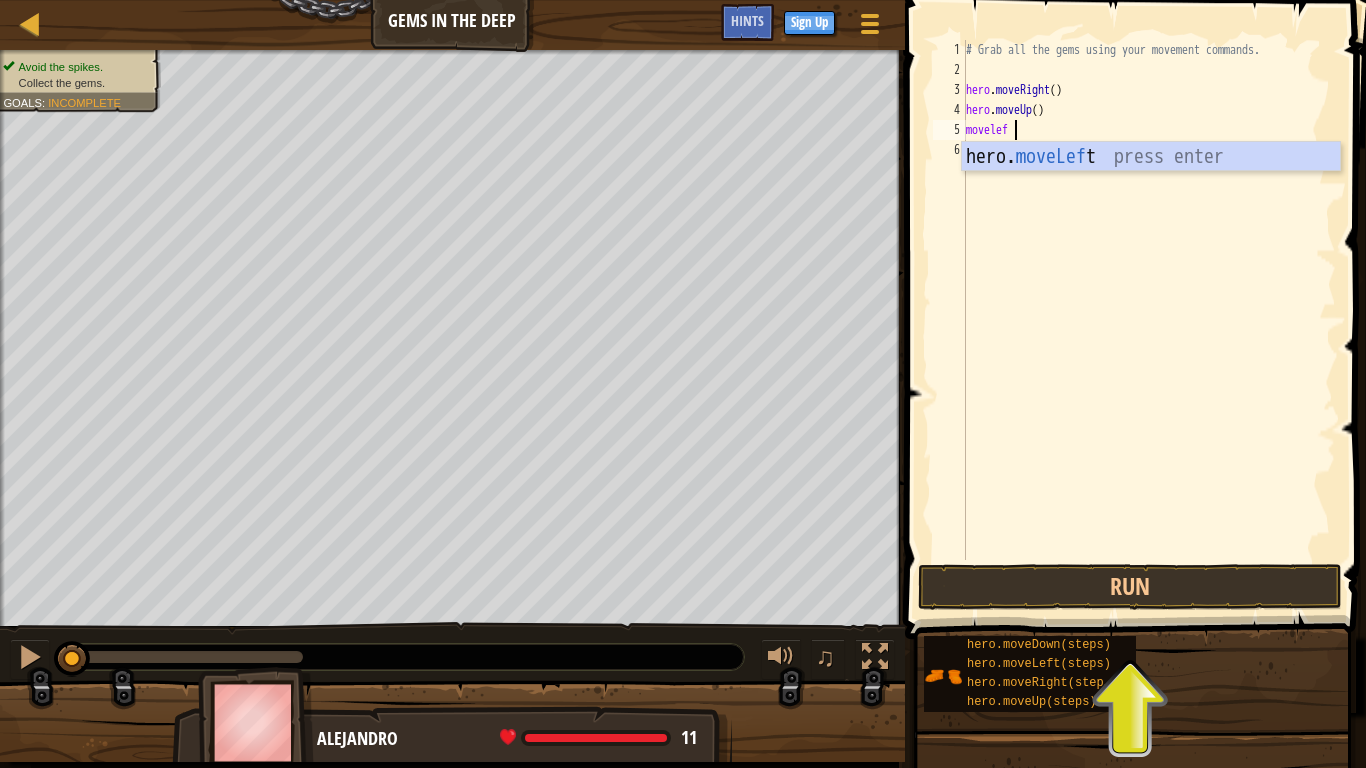 type on "moveleft" 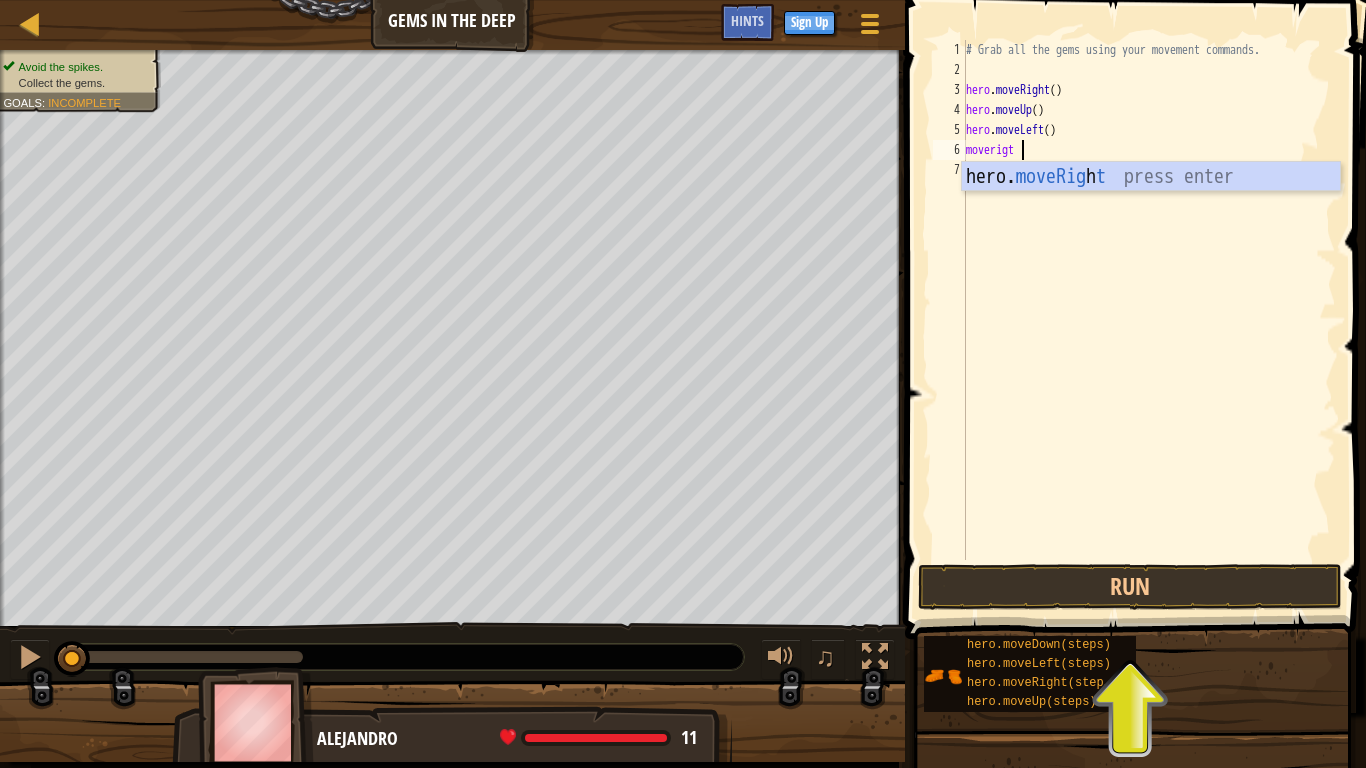 scroll, scrollTop: 9, scrollLeft: 8, axis: both 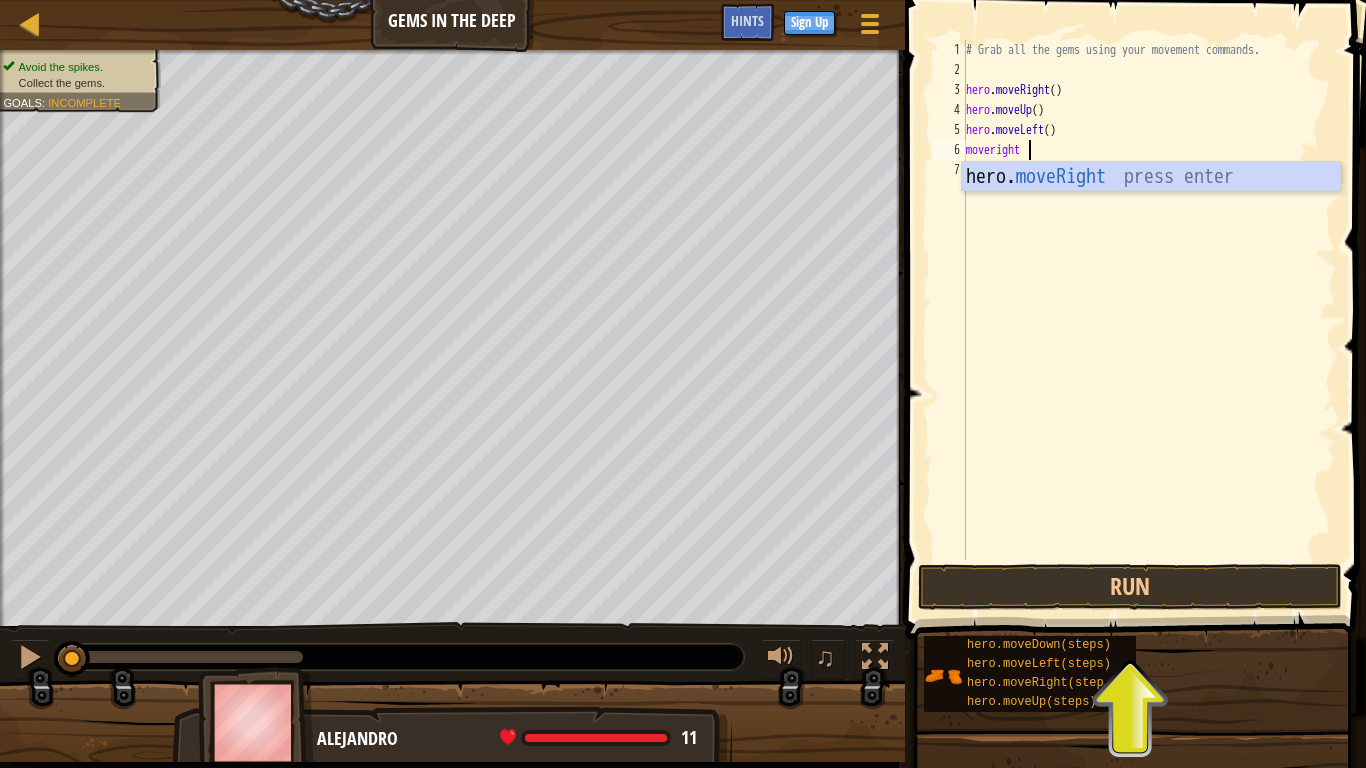 type on "moveright" 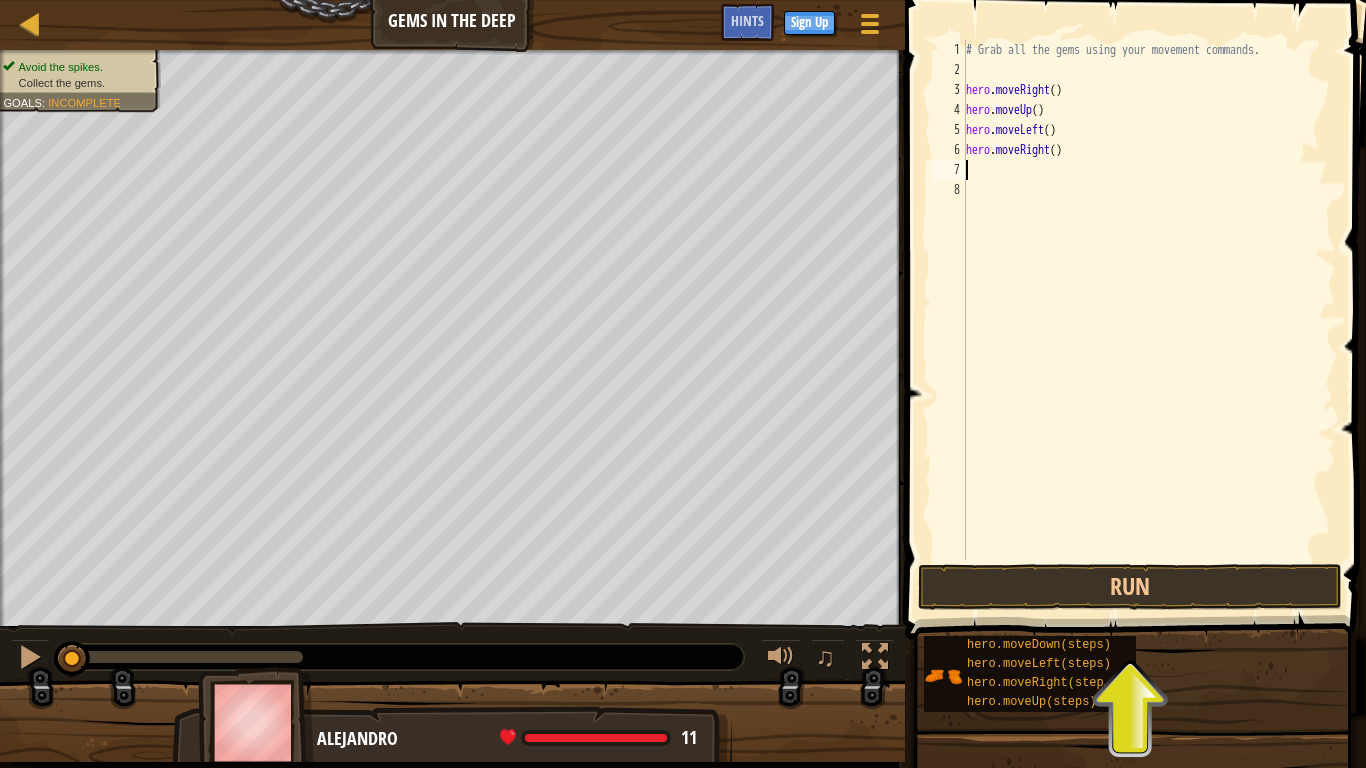 scroll, scrollTop: 9, scrollLeft: 0, axis: vertical 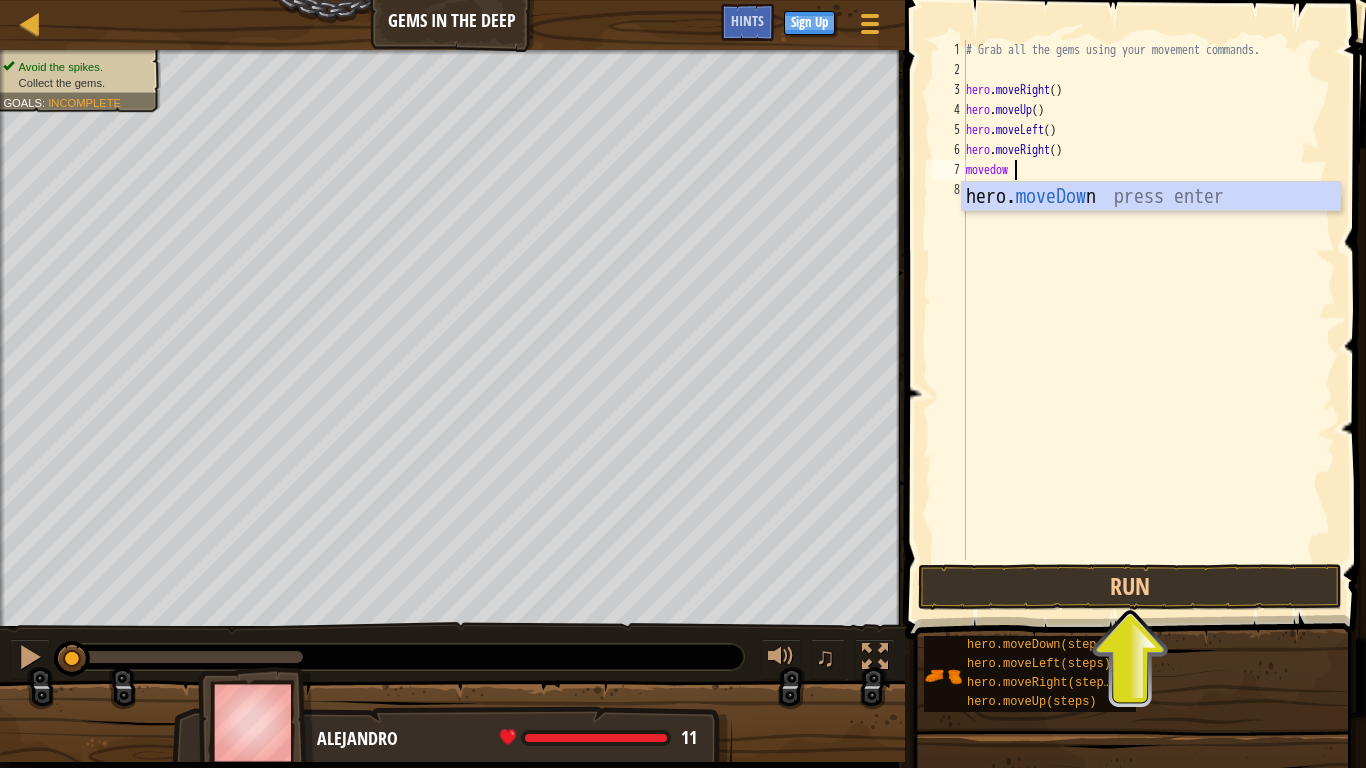 type on "movedown" 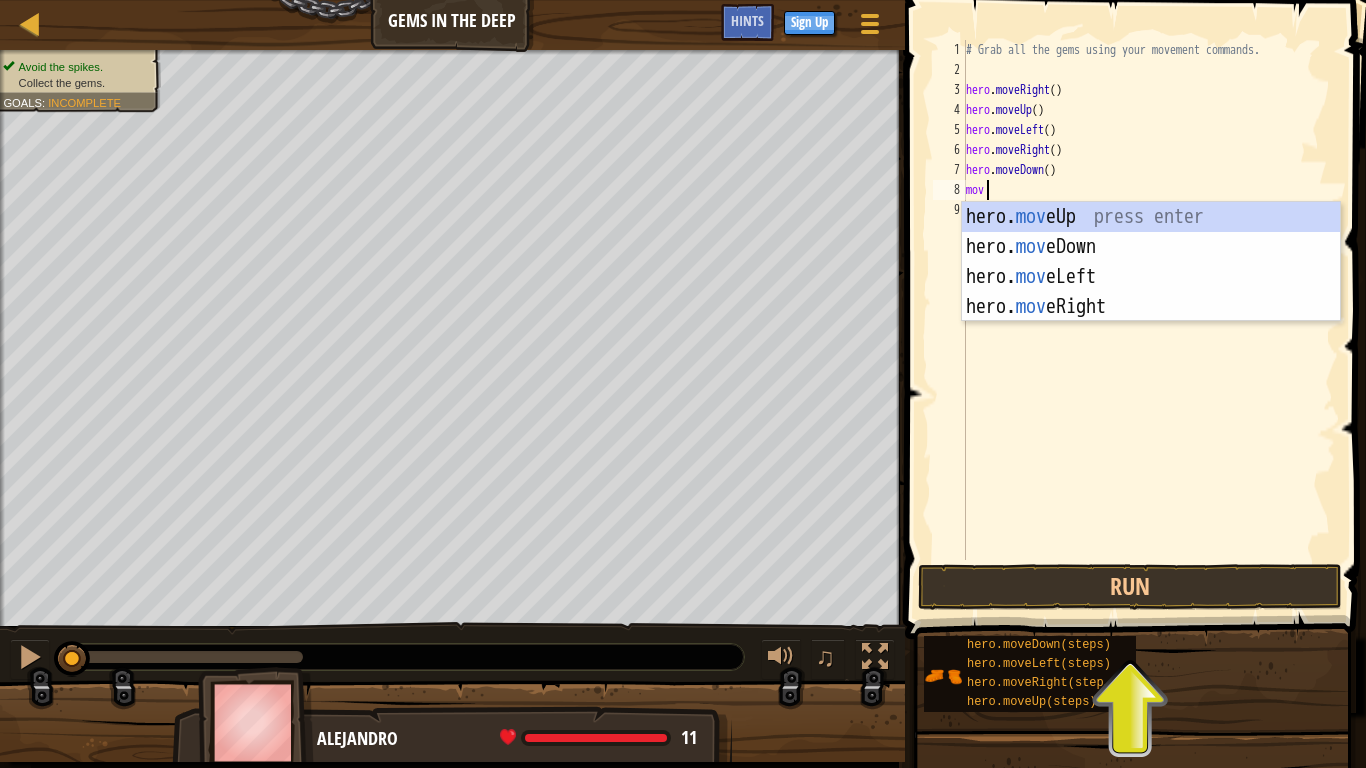 scroll, scrollTop: 9, scrollLeft: 3, axis: both 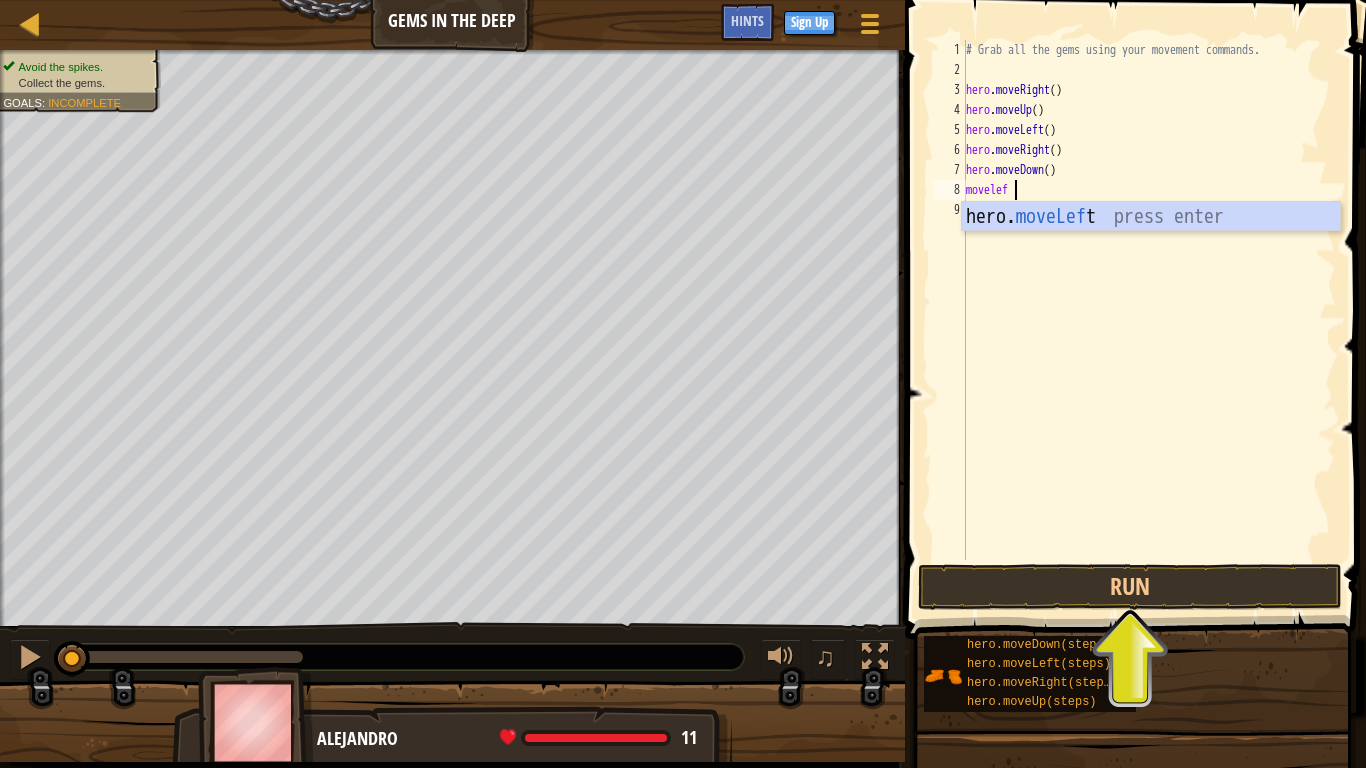 type on "moveleft" 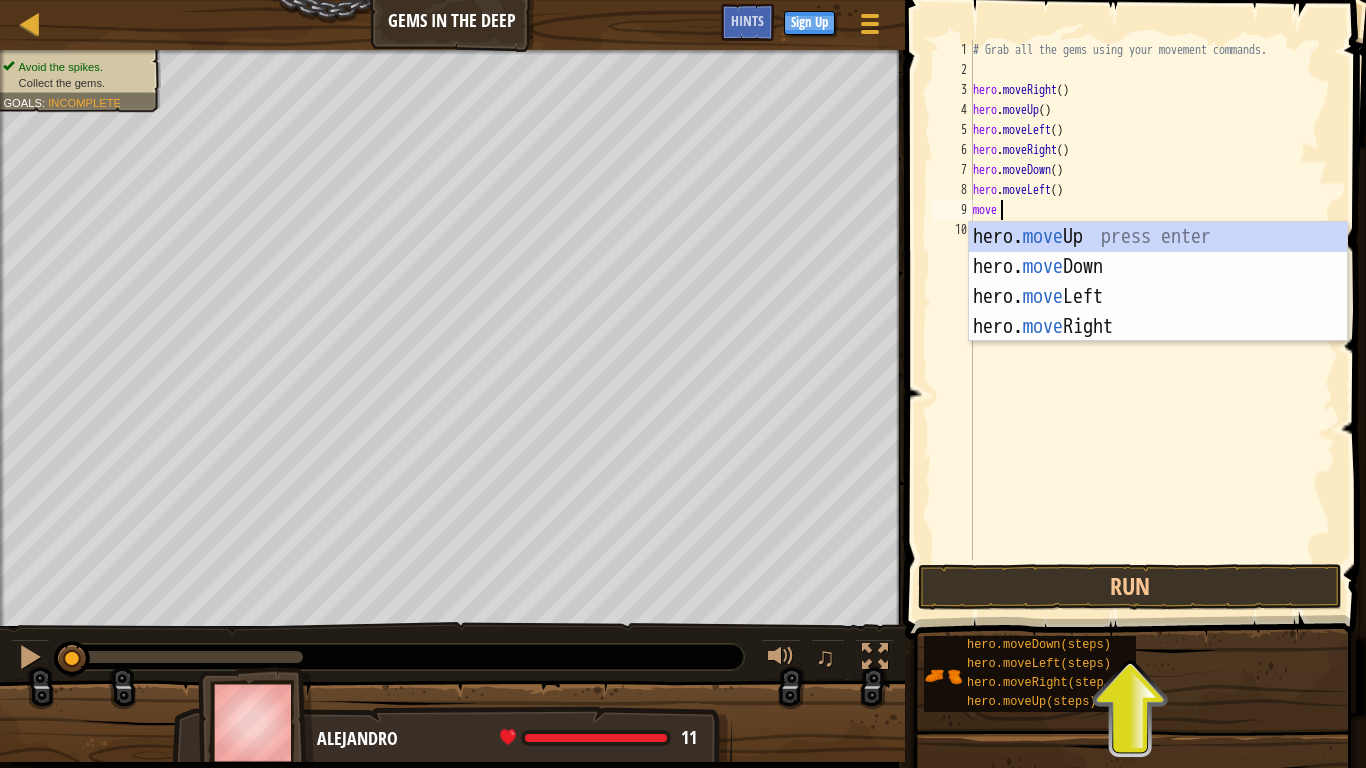 scroll, scrollTop: 9, scrollLeft: 3, axis: both 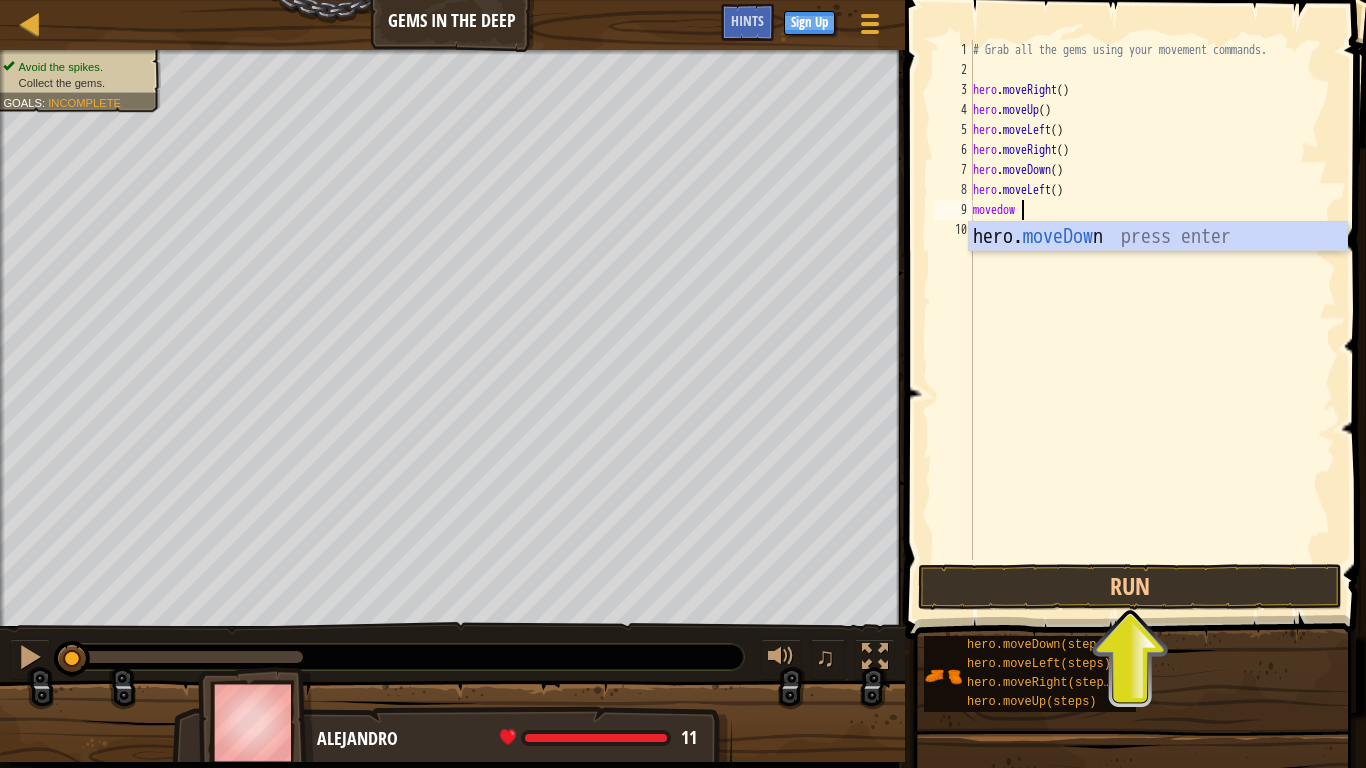 type on "movedown" 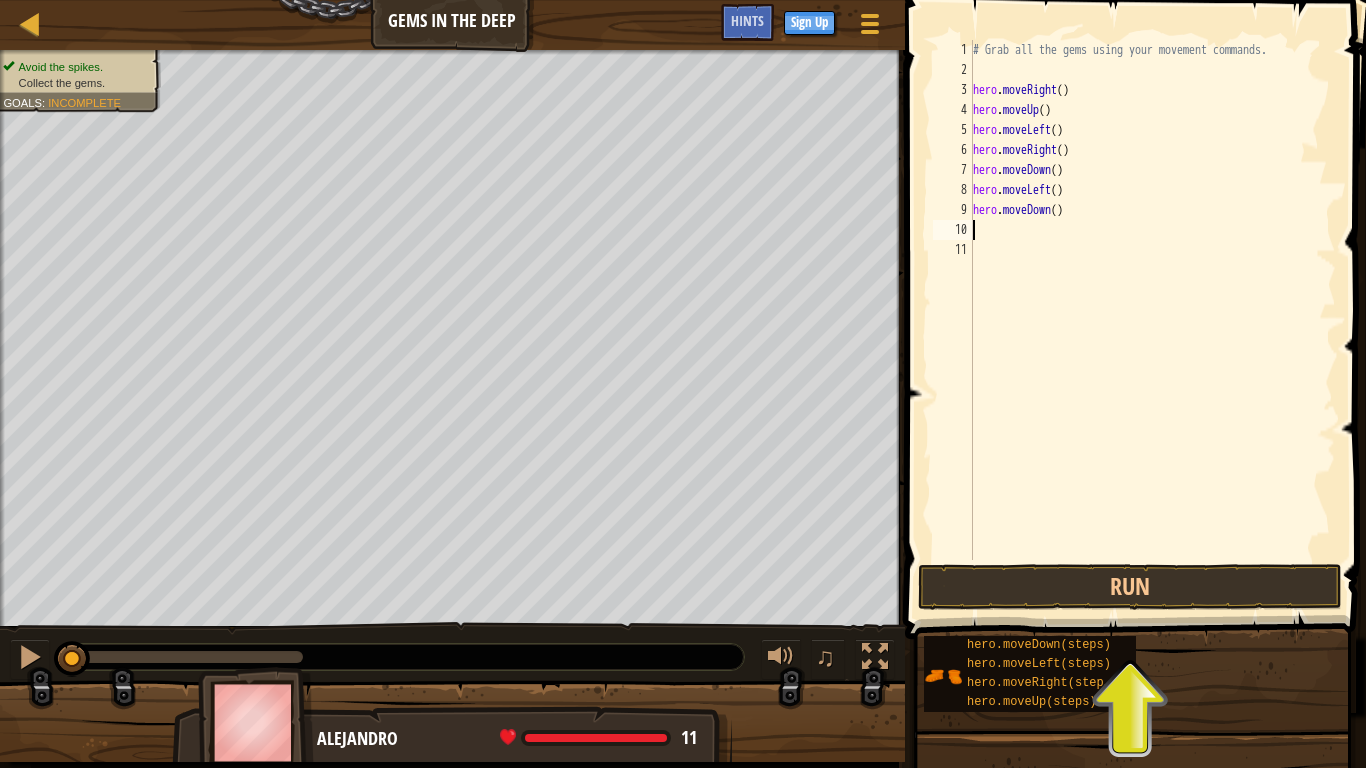 scroll, scrollTop: 9, scrollLeft: 0, axis: vertical 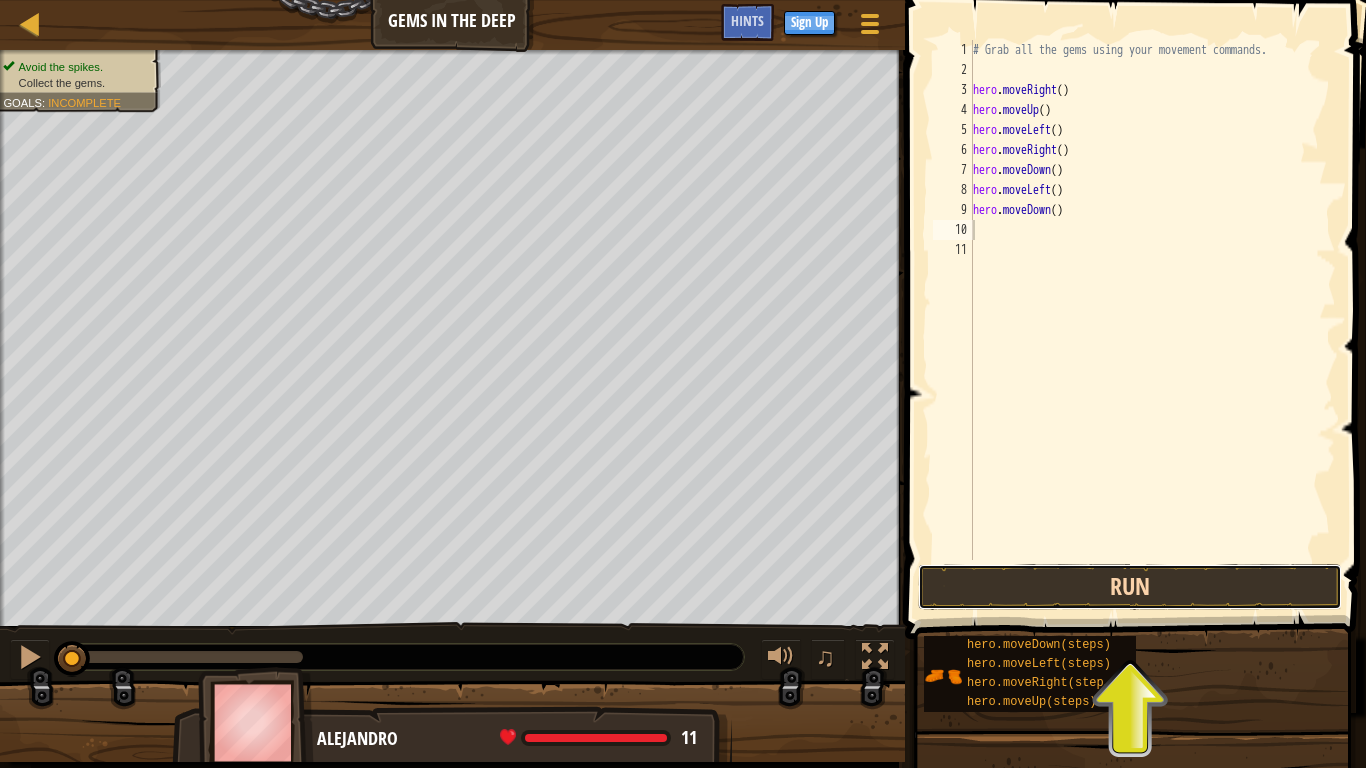 click on "Run" at bounding box center [1130, 587] 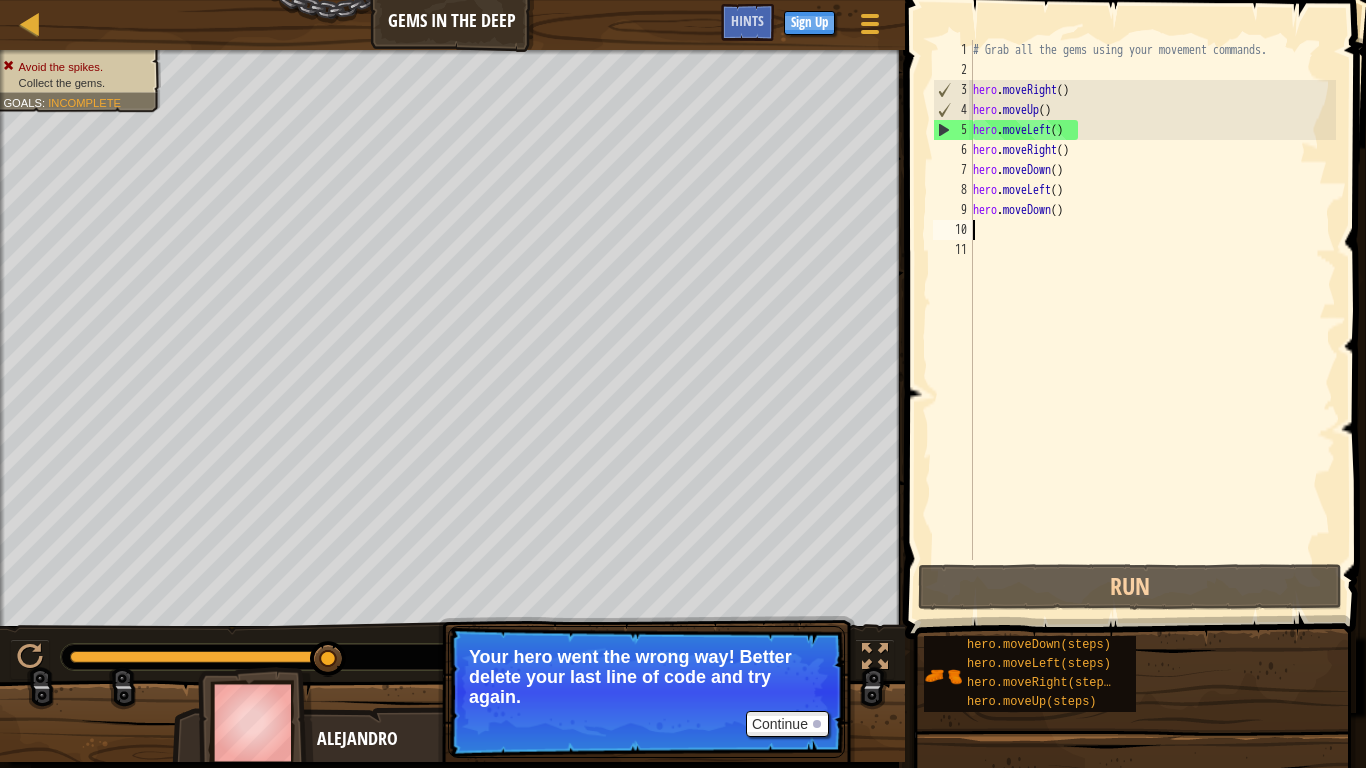 click on "# Grab all the gems using your movement commands. hero . moveRight ( ) hero . moveUp ( ) hero . moveLeft ( ) hero . moveRight ( ) hero . moveDown ( ) hero . moveLeft ( ) hero . moveDown ( )" at bounding box center (1152, 320) 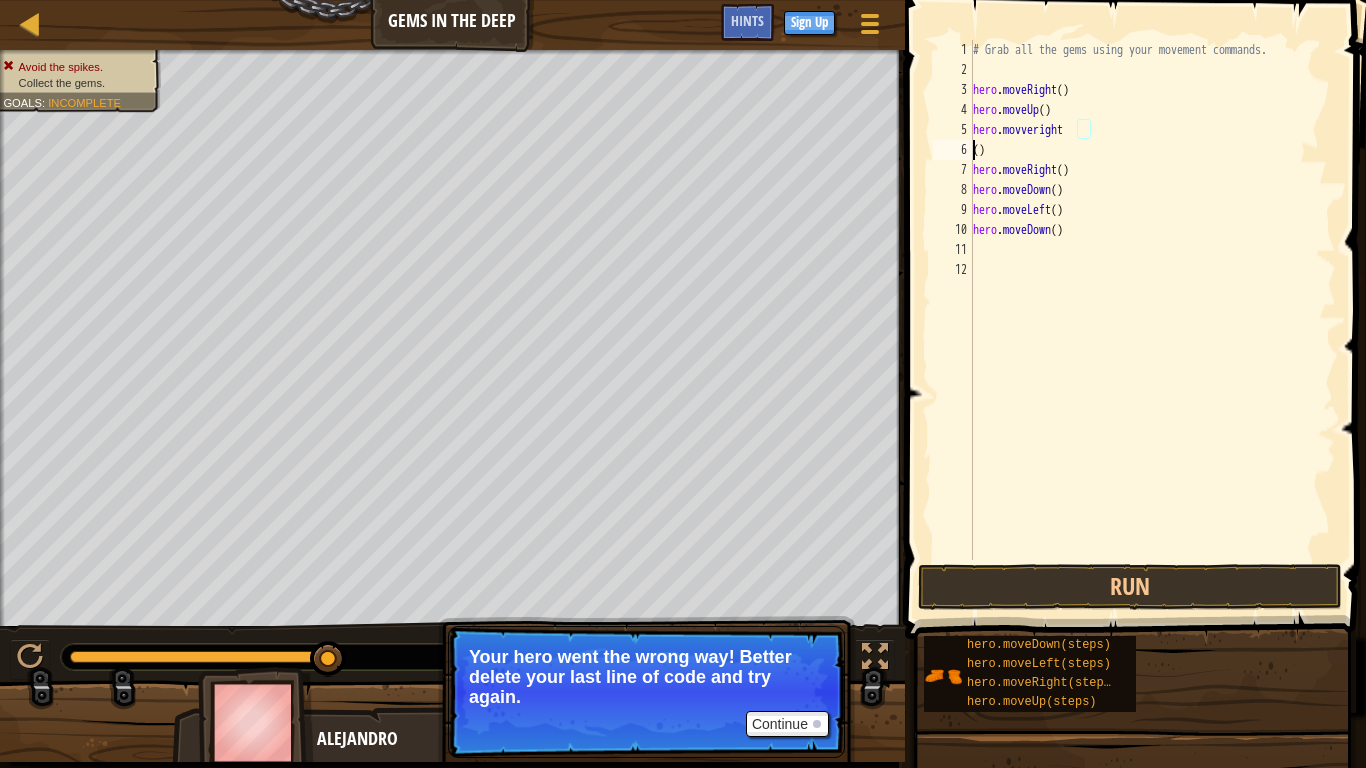 scroll, scrollTop: 9, scrollLeft: 1, axis: both 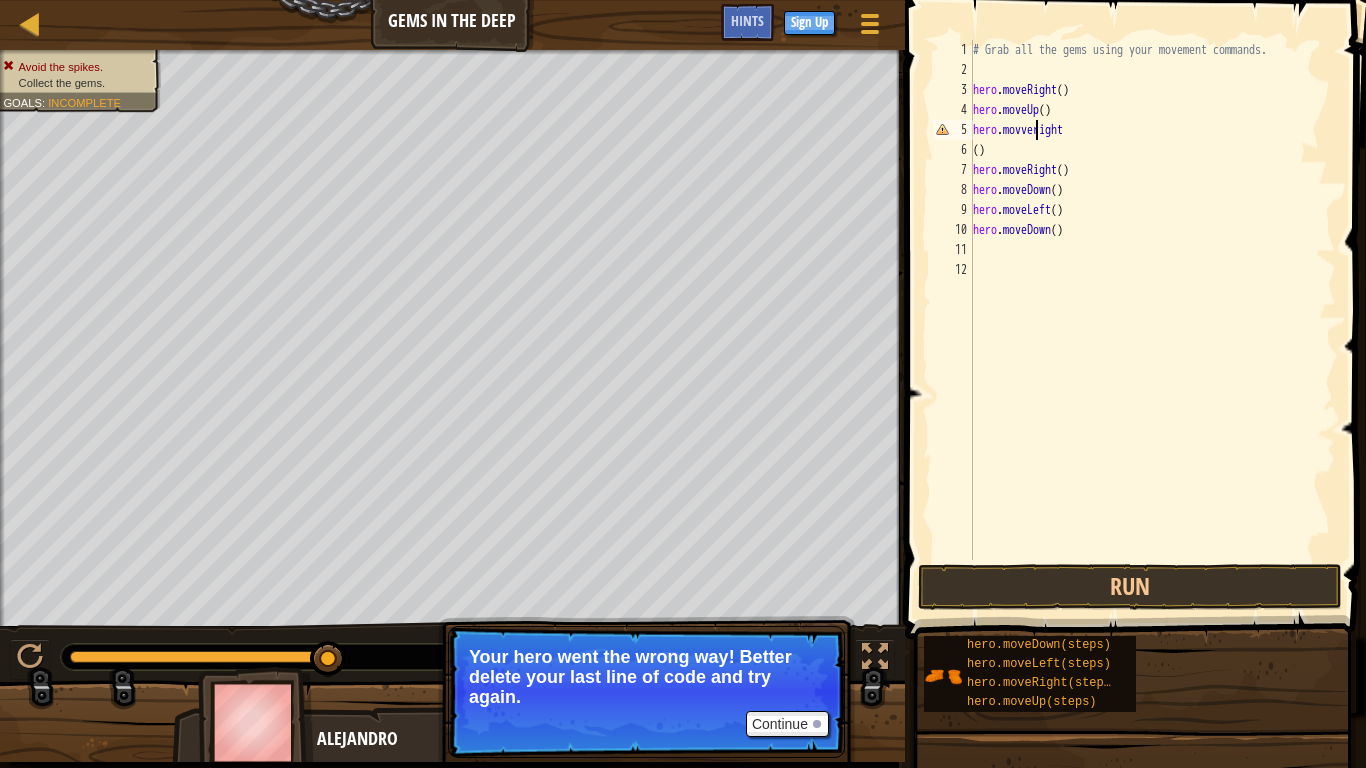 click on "# Grab all the gems using your movement commands. hero . moveRight ( ) hero . moveUp ( ) hero . movveright ( ) hero . moveRight ( ) hero . moveDown ( ) hero . moveLeft ( ) hero . moveDown ( )" at bounding box center (1152, 320) 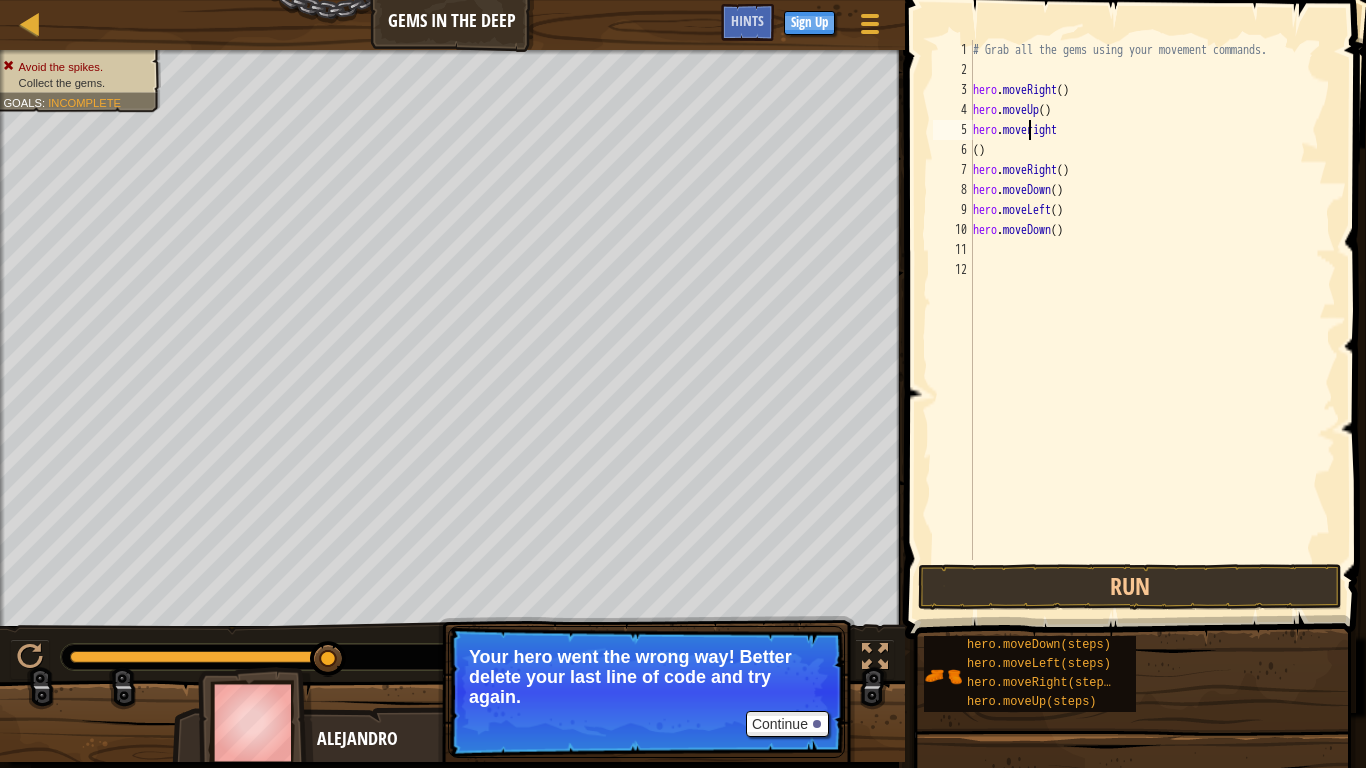 type on "eright" 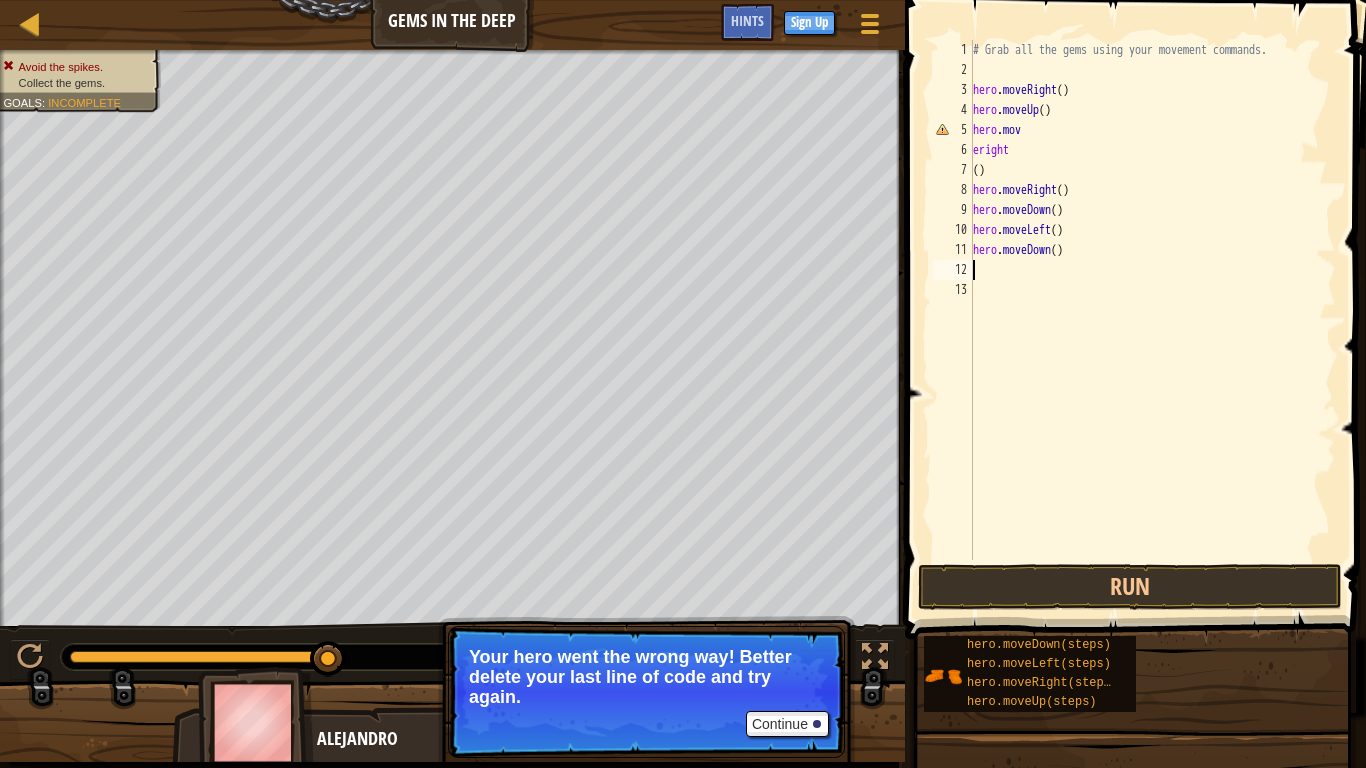 click on "# Grab all the gems using your movement commands. hero . moveRight ( ) hero . moveUp ( ) hero . mov eright ( ) hero . moveRight ( ) hero . moveDown ( ) hero . moveLeft ( ) hero . moveDown ( )" at bounding box center (1152, 320) 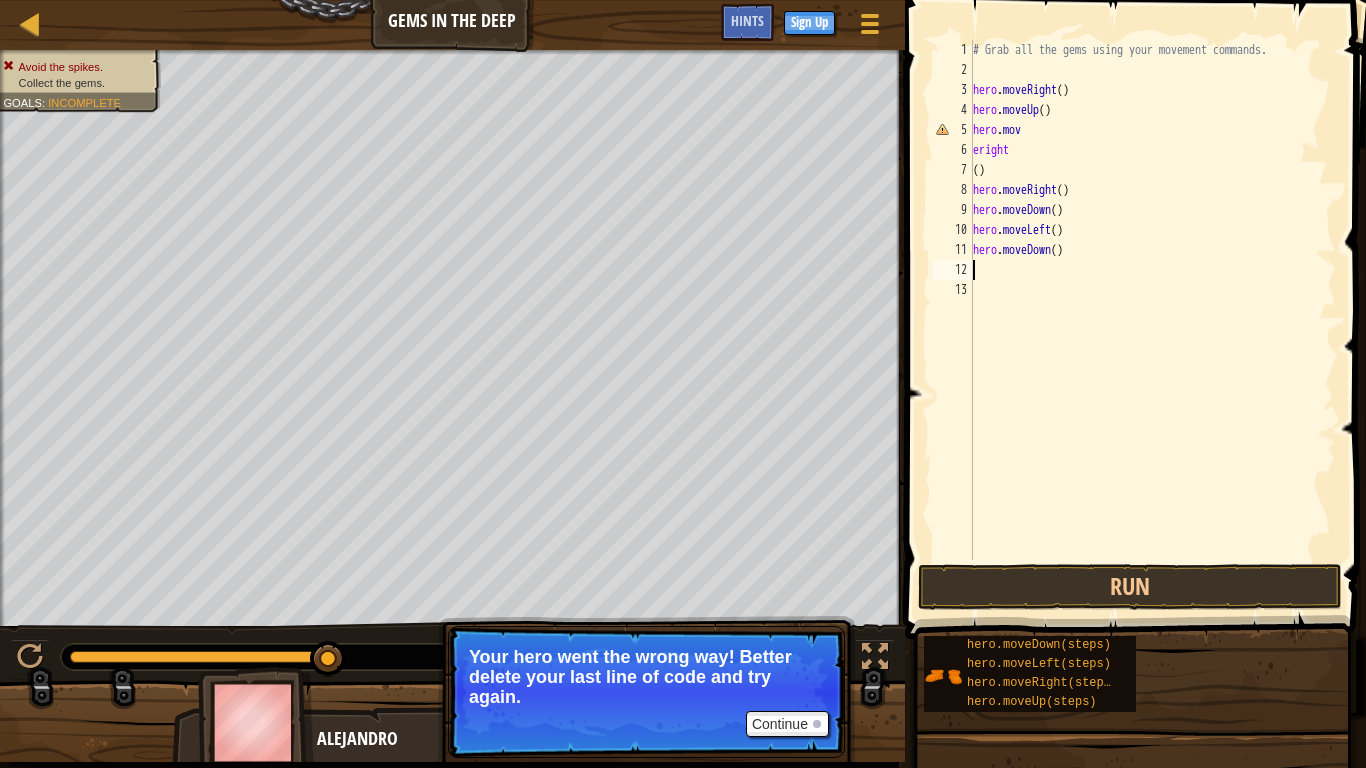 click on "# Grab all the gems using your movement commands. hero . moveRight ( ) hero . moveUp ( ) hero . mov eright ( ) hero . moveRight ( ) hero . moveDown ( ) hero . moveLeft ( ) hero . moveDown ( )" at bounding box center (1152, 320) 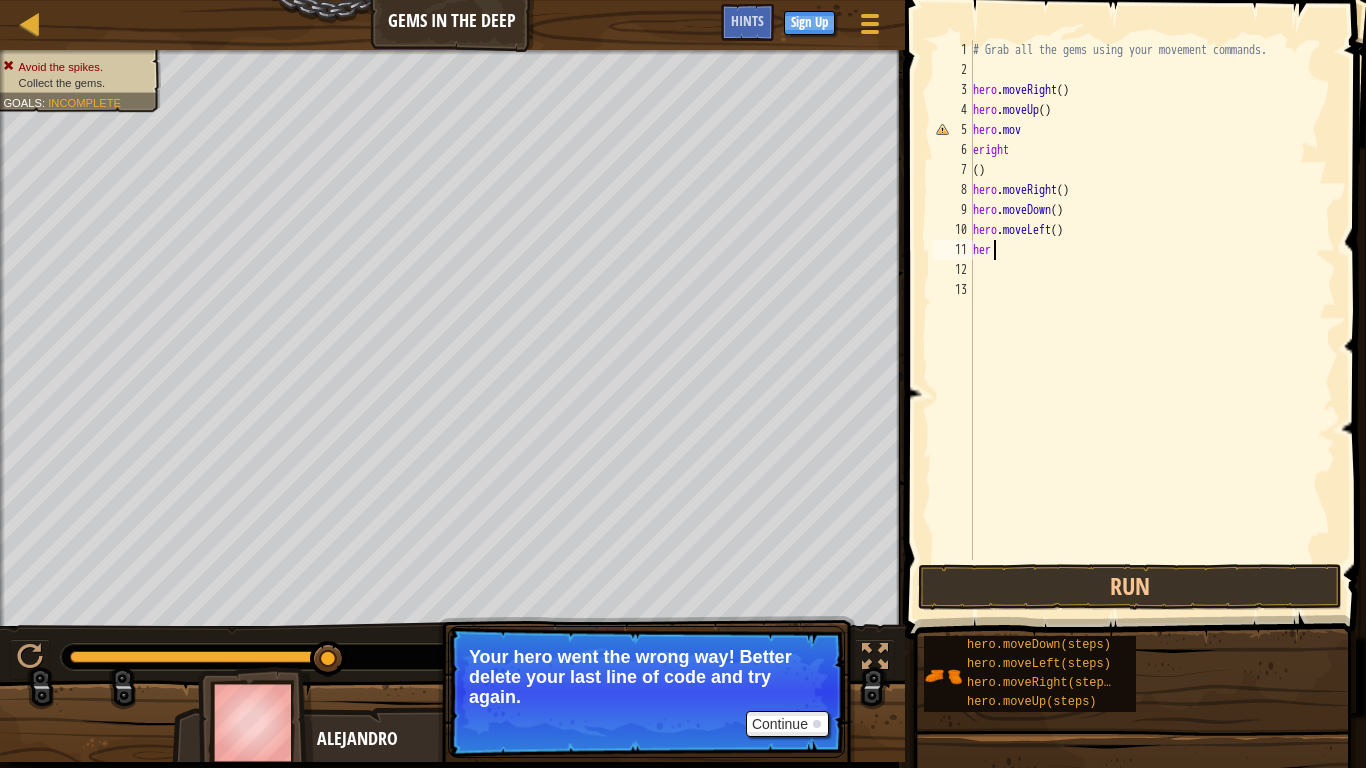 type on "h" 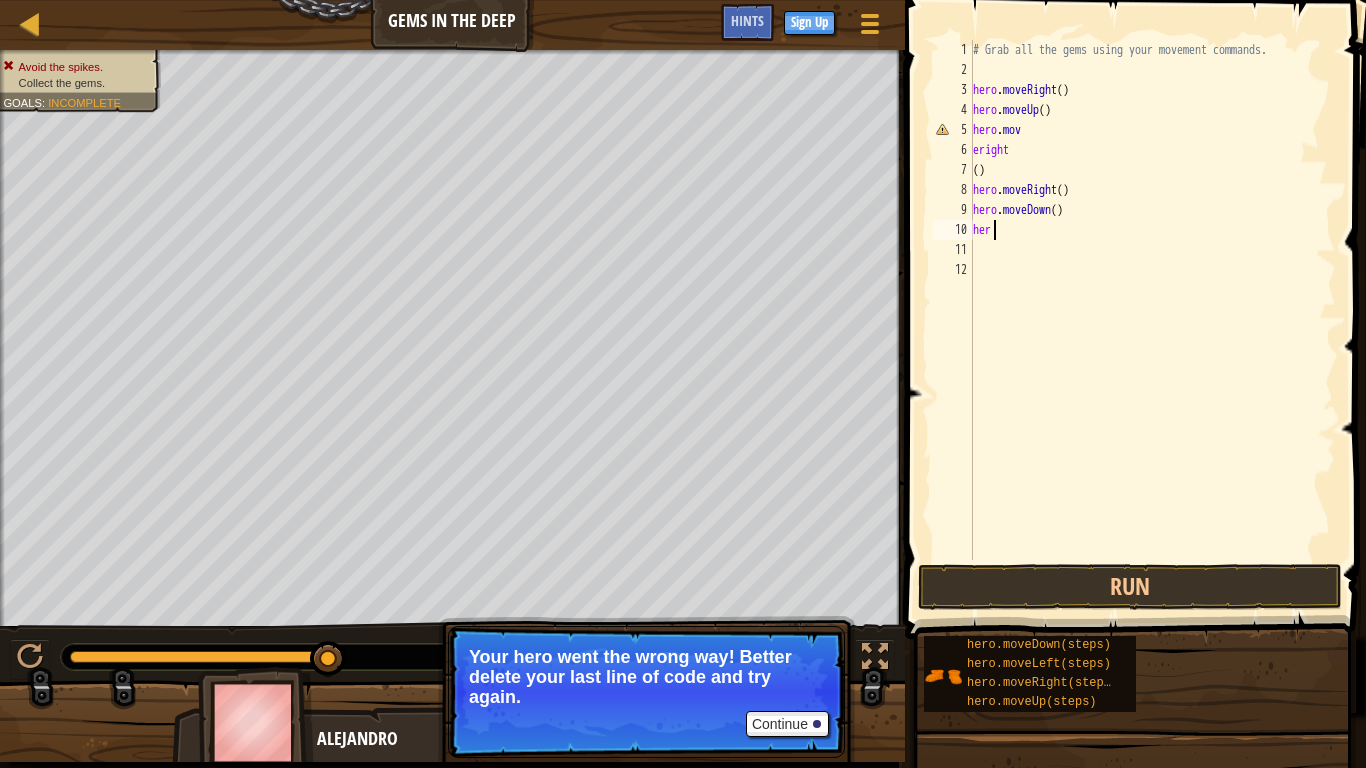 type on "h" 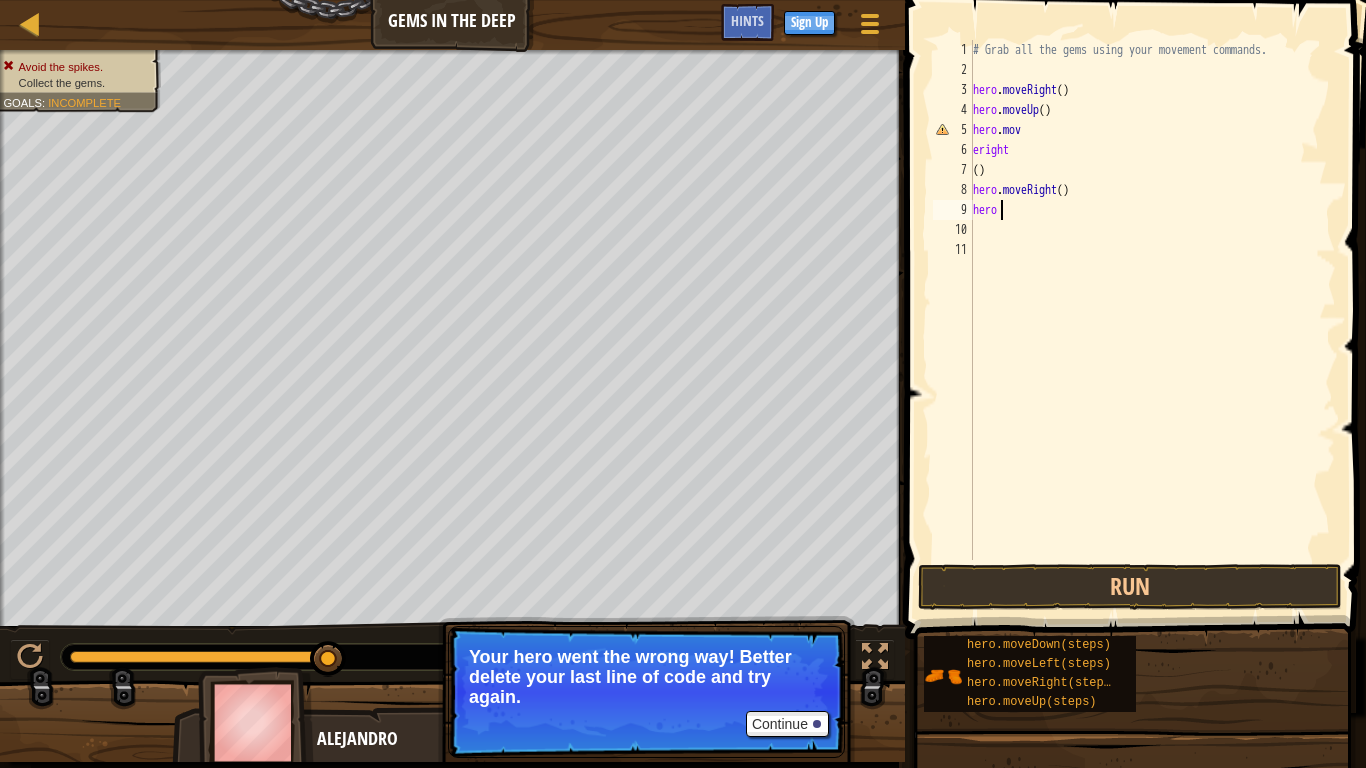 type on "h" 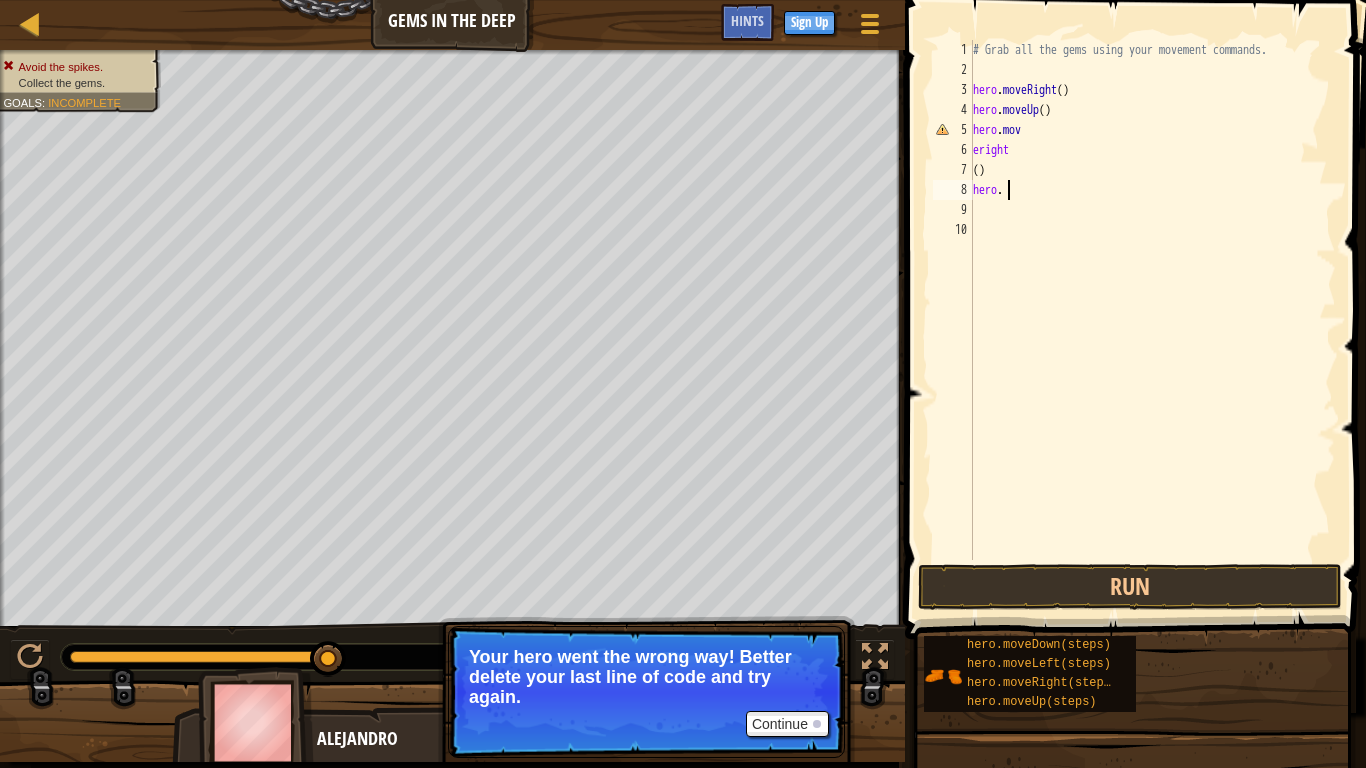 type on "h" 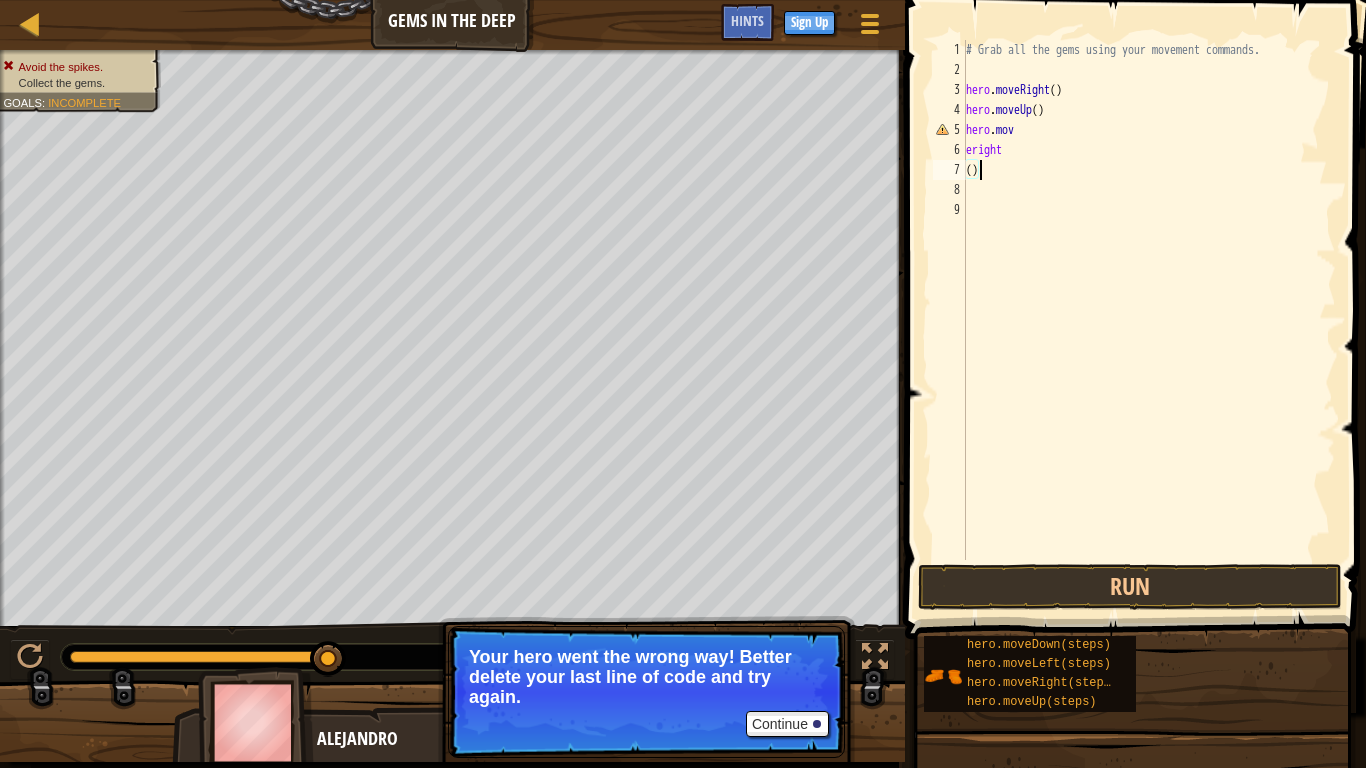 type on "(" 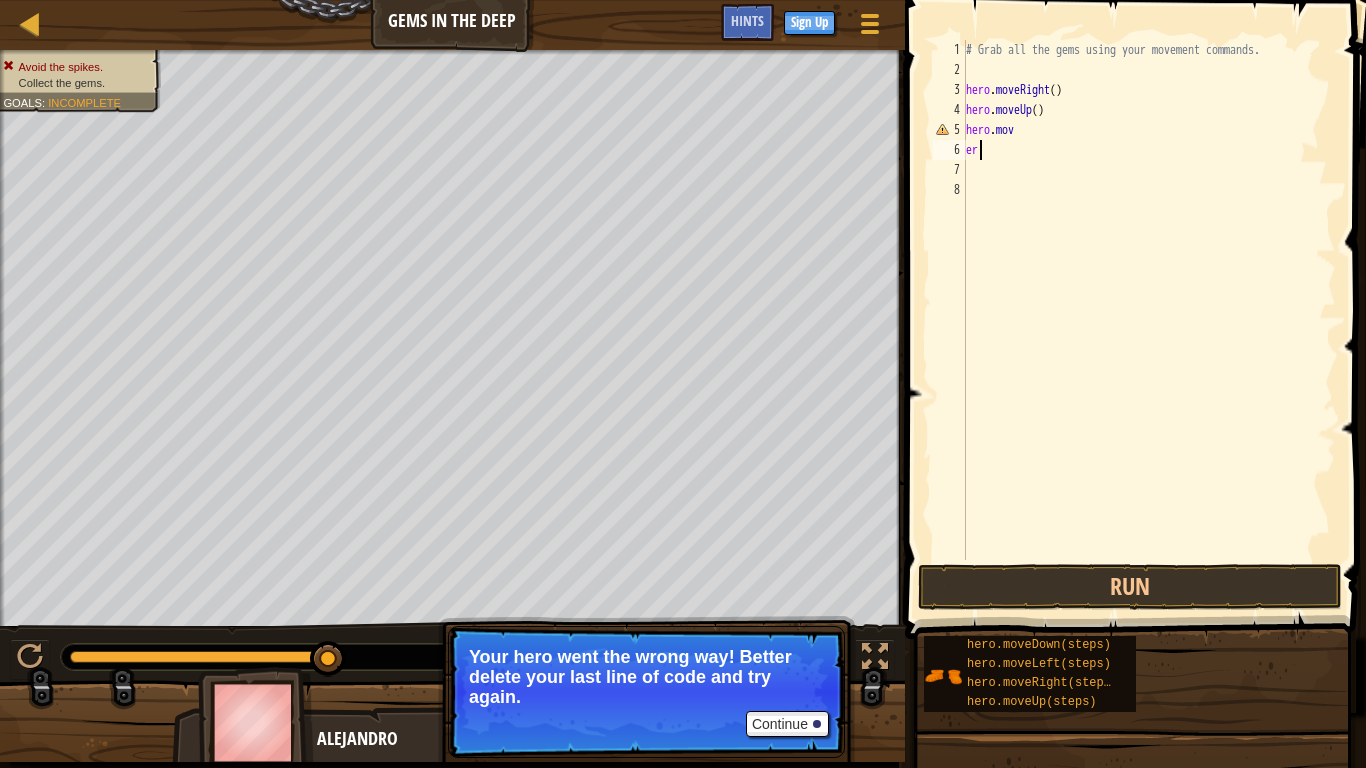 type on "e" 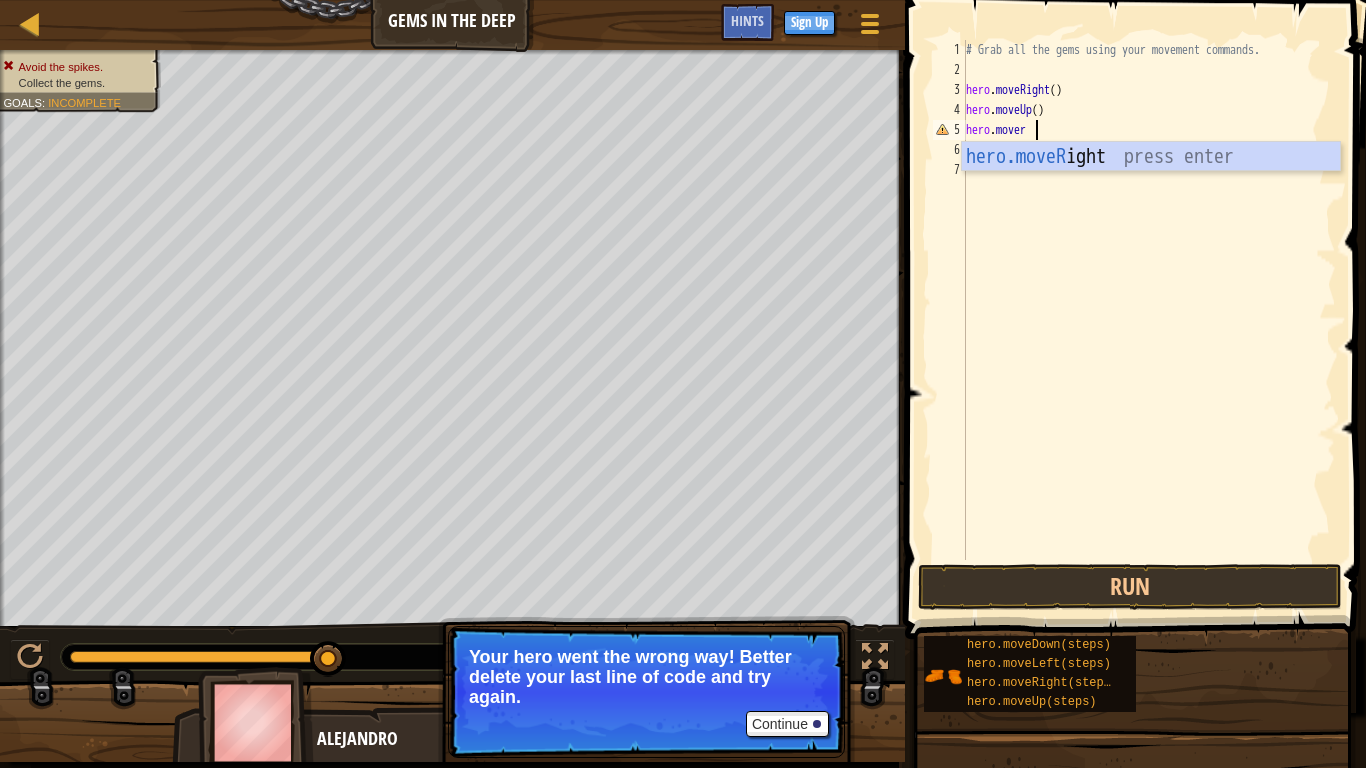 scroll, scrollTop: 9, scrollLeft: 10, axis: both 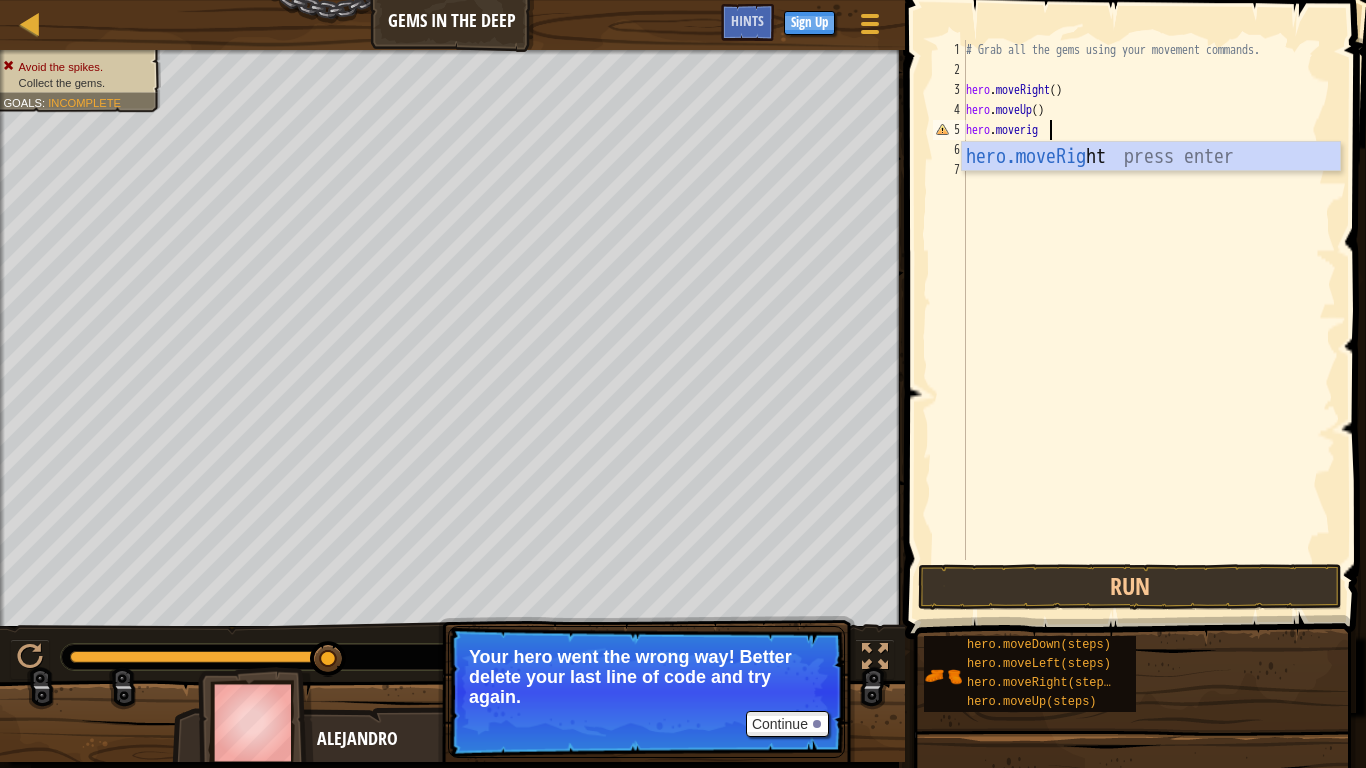 type on "hero.moveright" 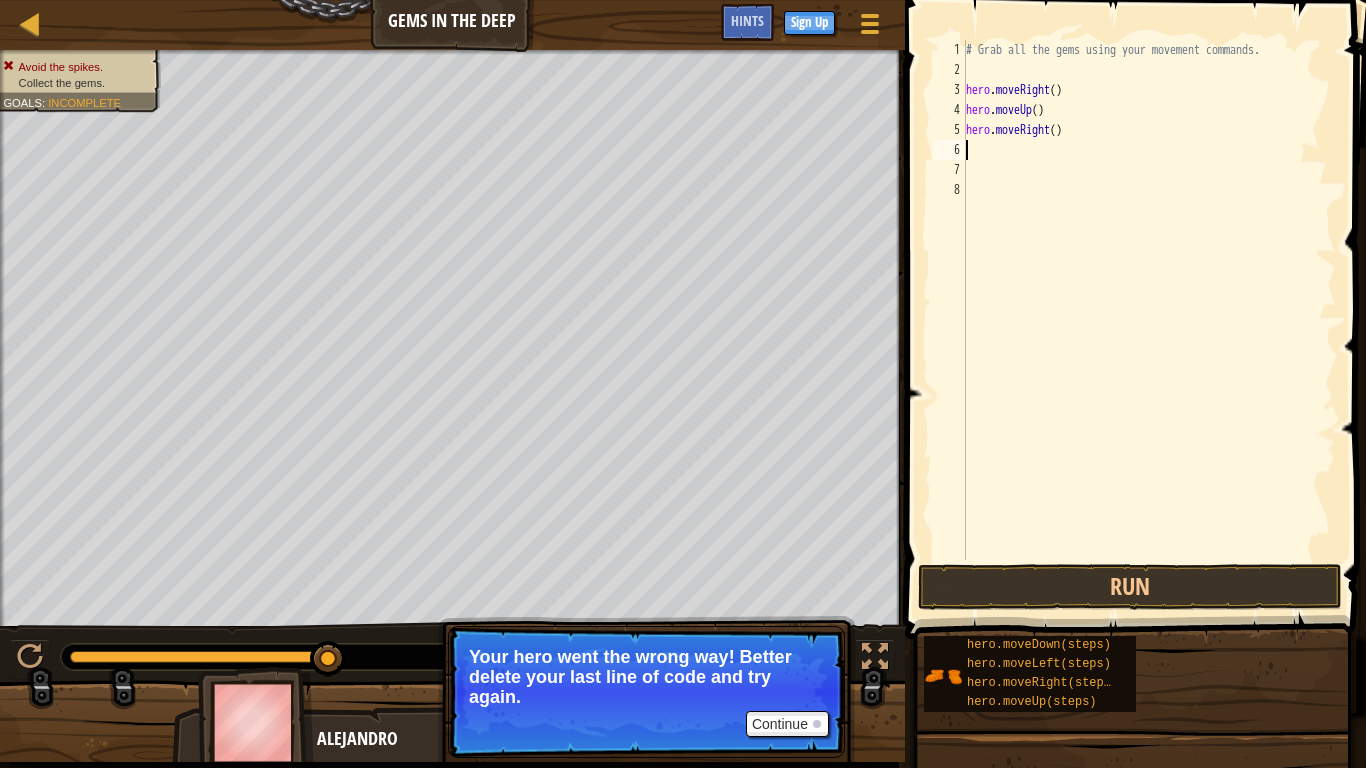 scroll, scrollTop: 9, scrollLeft: 0, axis: vertical 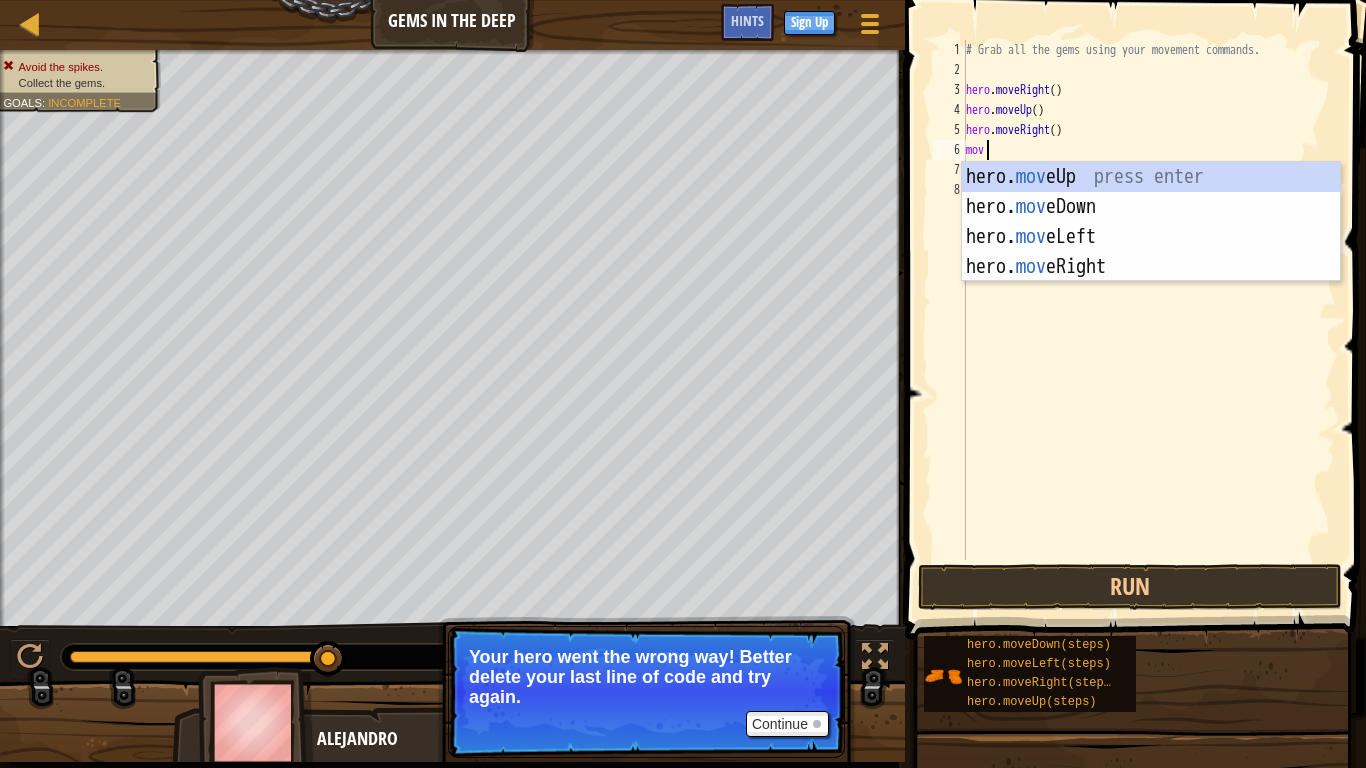 type on "move" 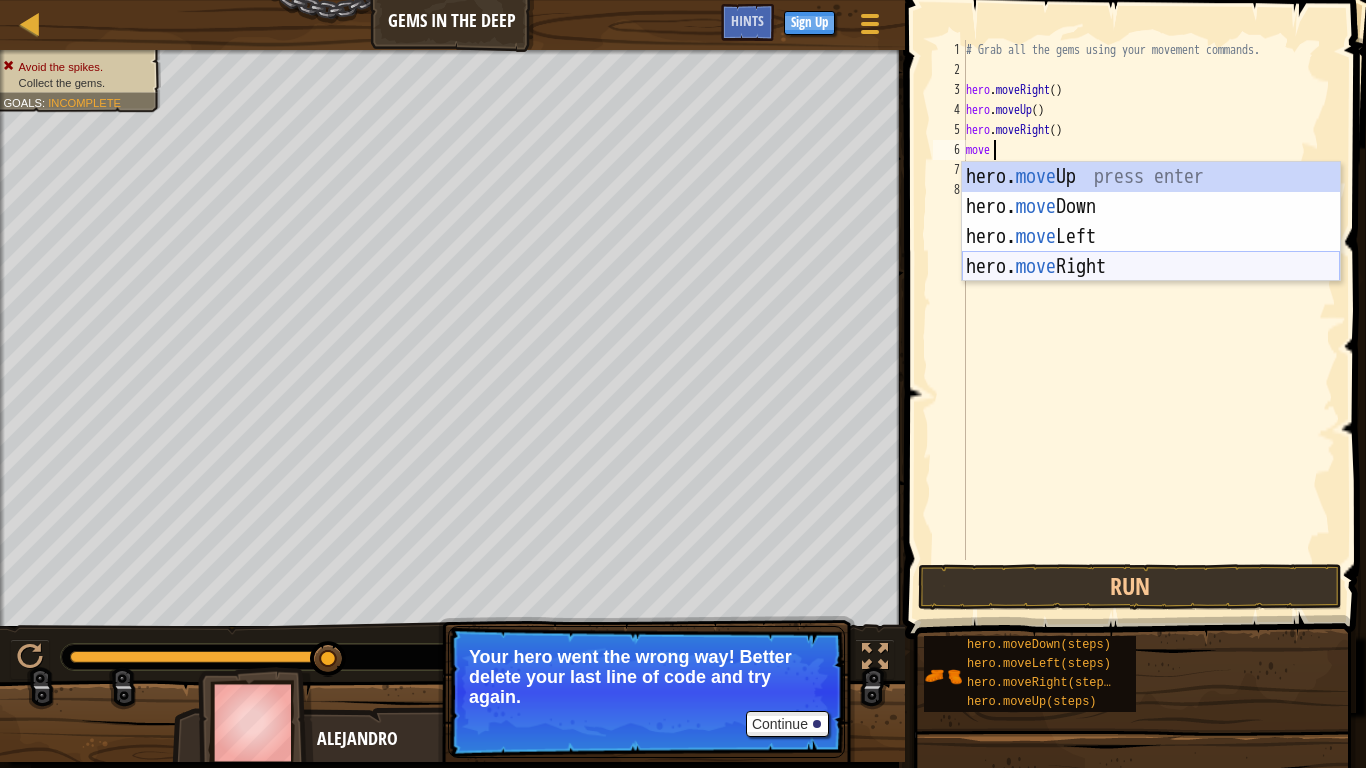click on "hero. move Up press enter hero. move Down press enter hero. move Left press enter hero. move Right press enter" at bounding box center (1151, 252) 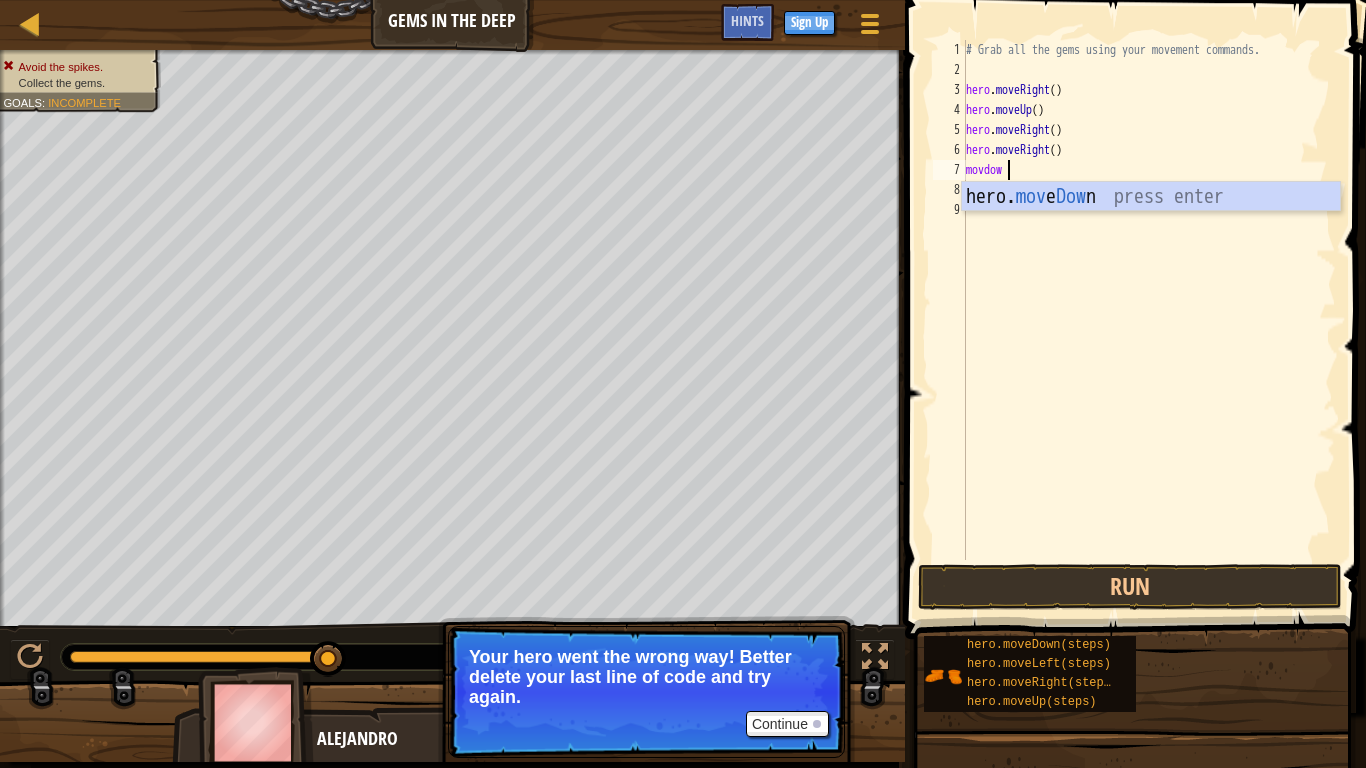 scroll, scrollTop: 9, scrollLeft: 6, axis: both 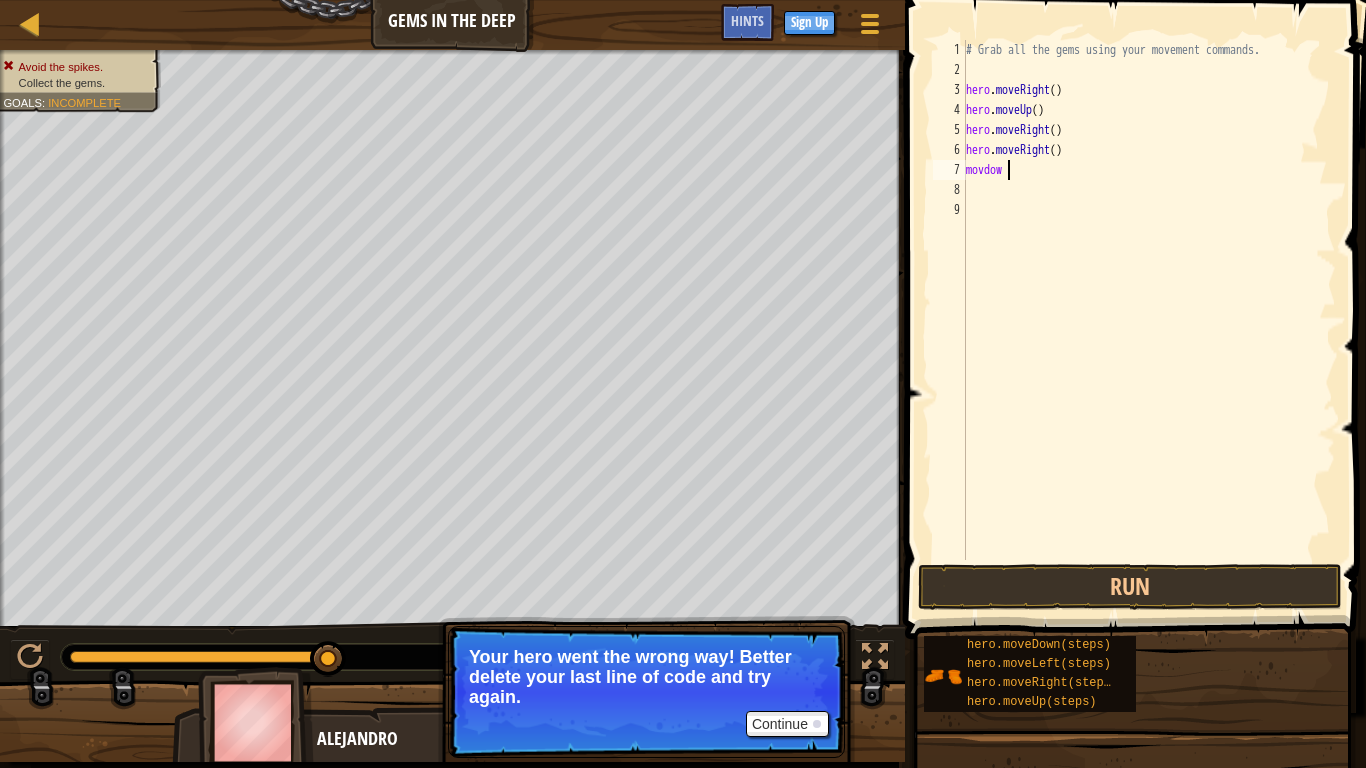 type on "movdown" 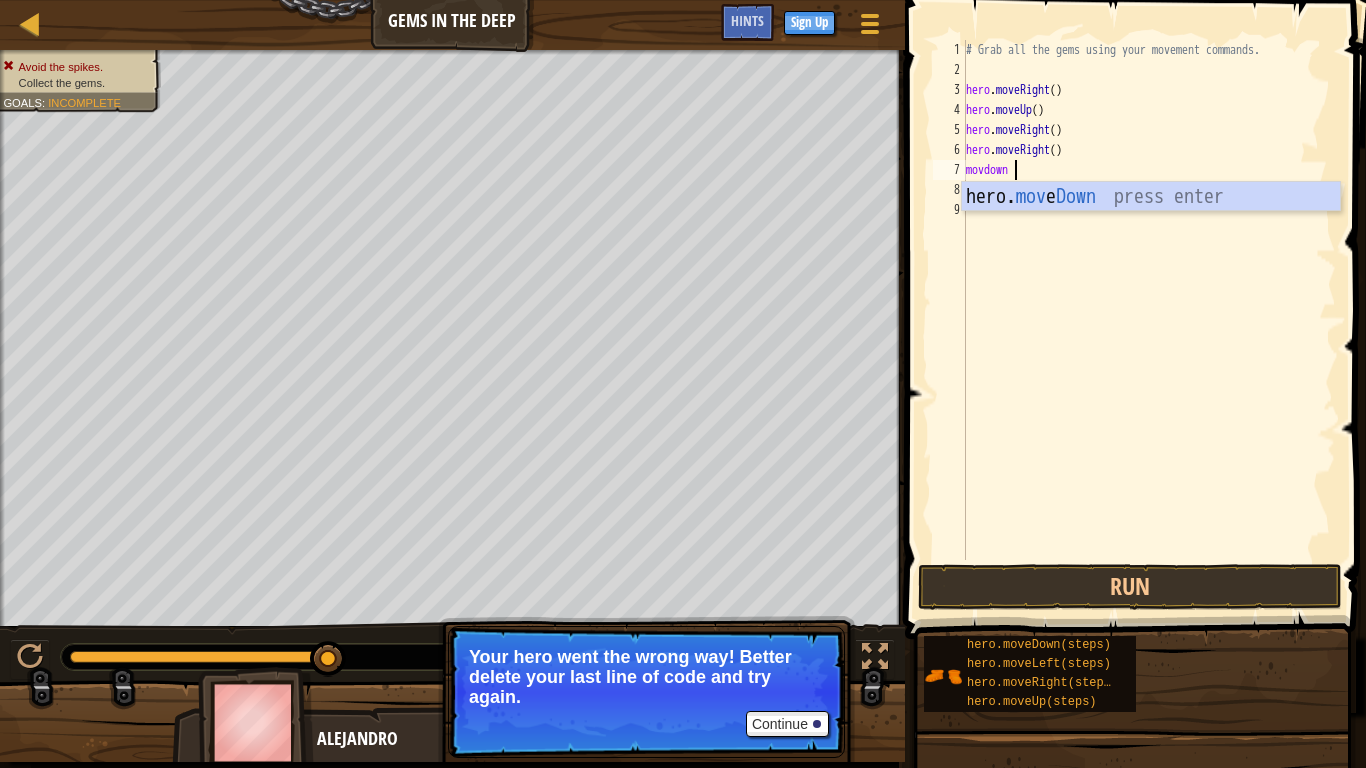scroll, scrollTop: 9, scrollLeft: 6, axis: both 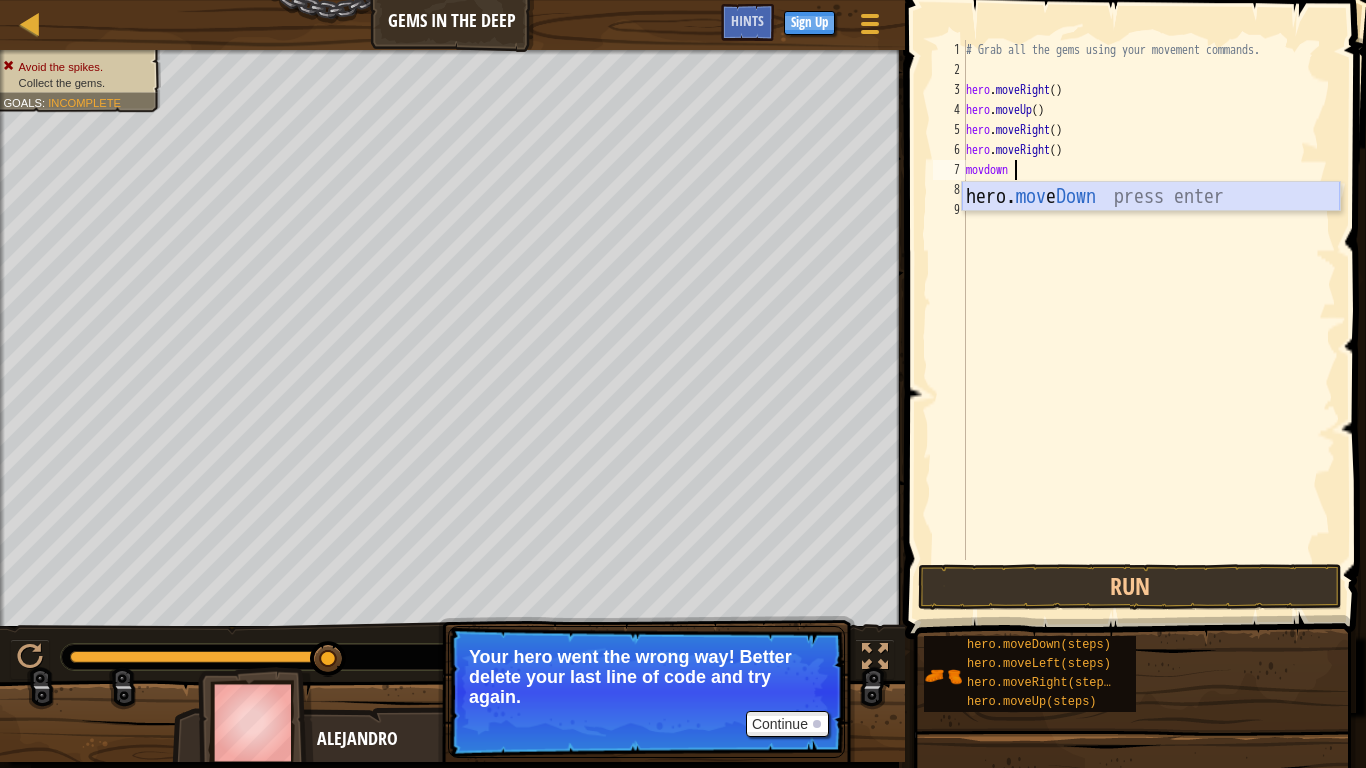 click on "hero. mov e Down press enter" at bounding box center (1151, 227) 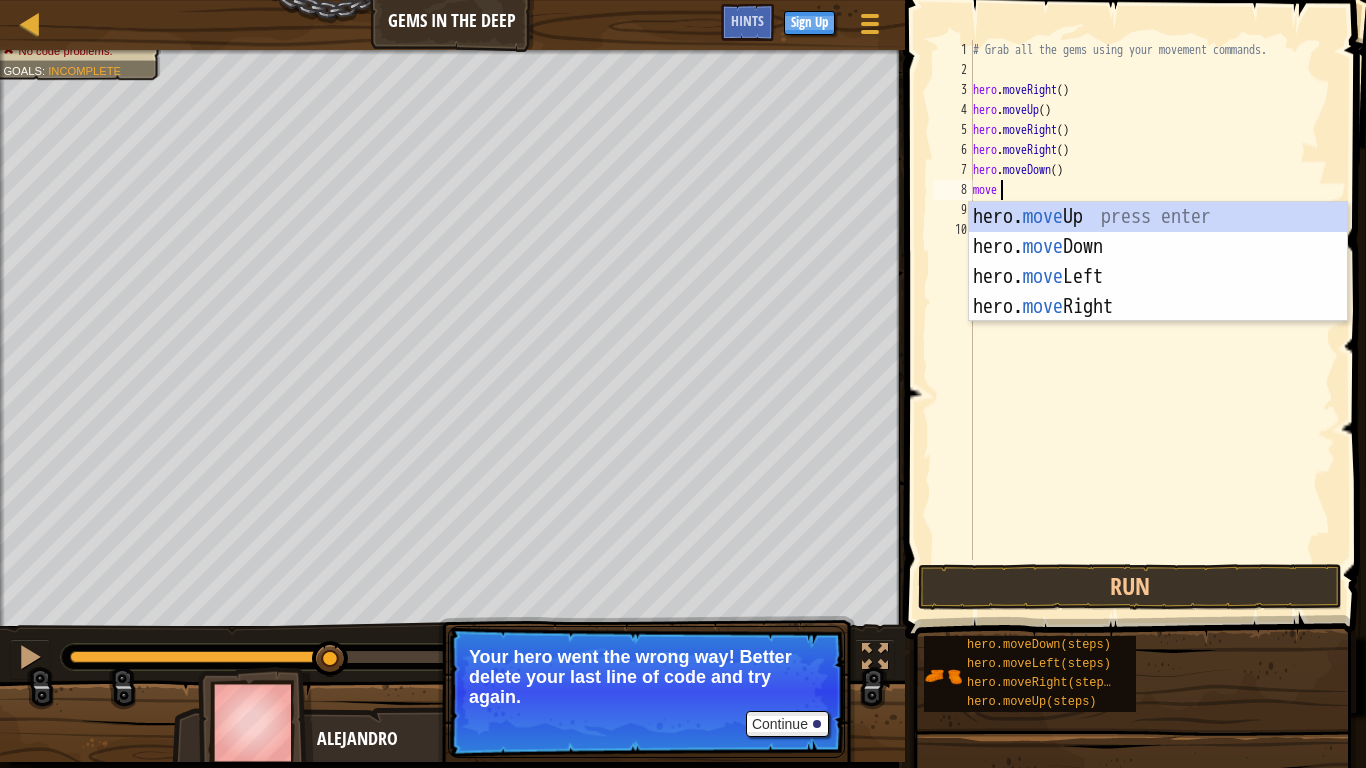 scroll, scrollTop: 9, scrollLeft: 3, axis: both 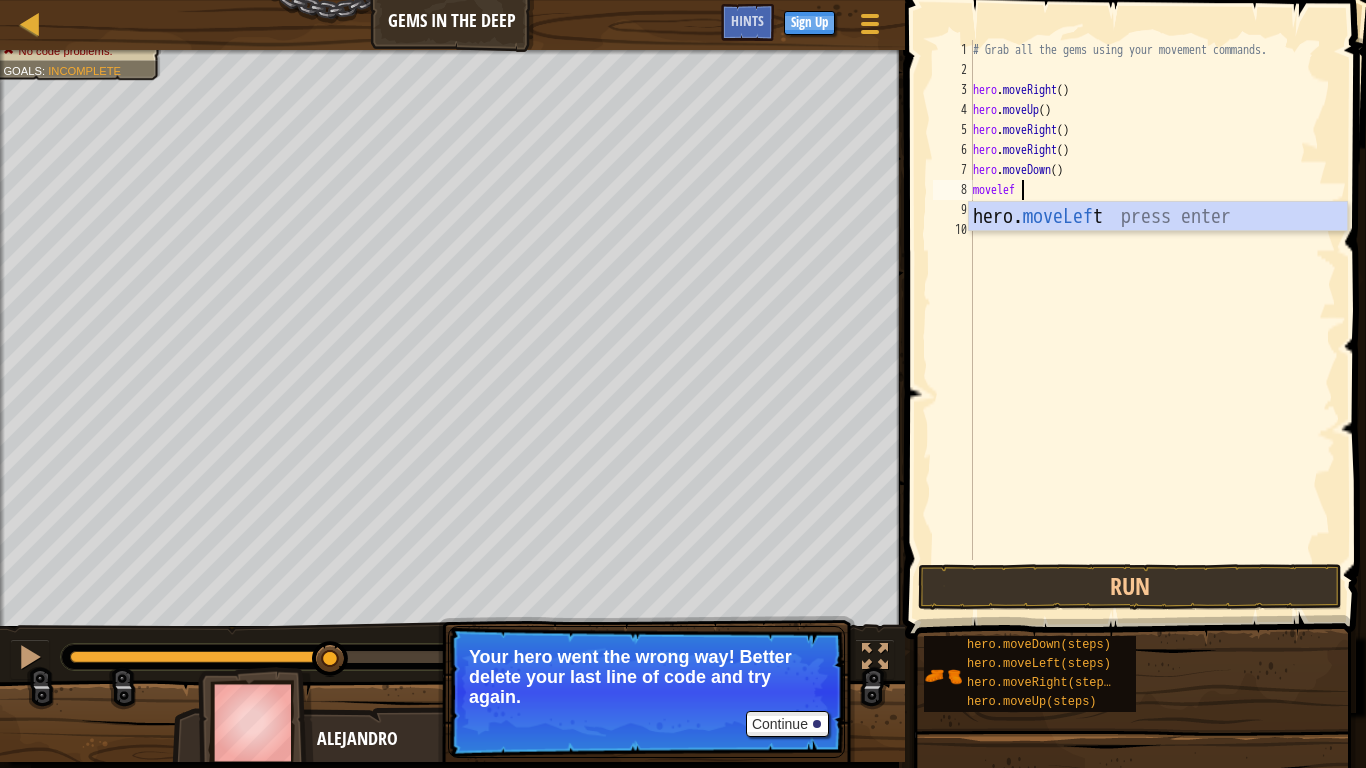 type on "moveleft" 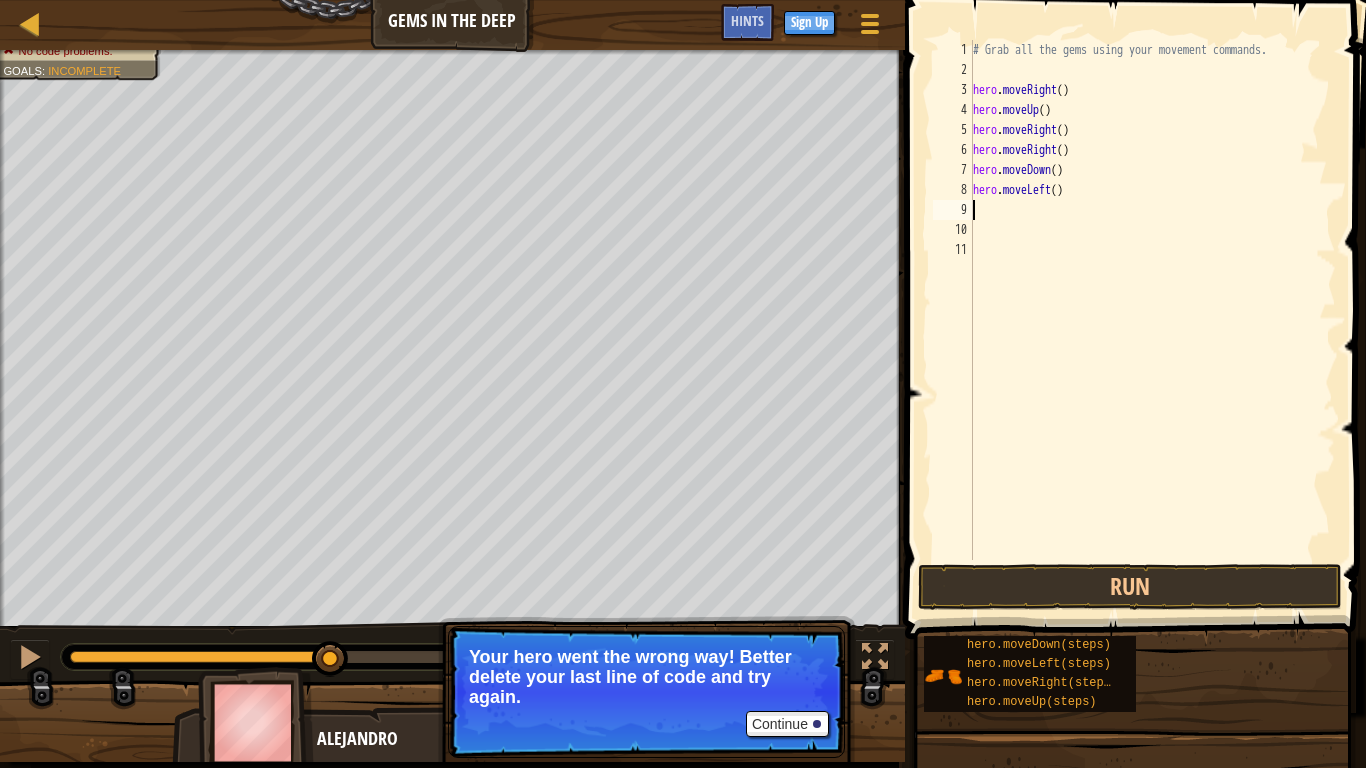 scroll, scrollTop: 9, scrollLeft: 0, axis: vertical 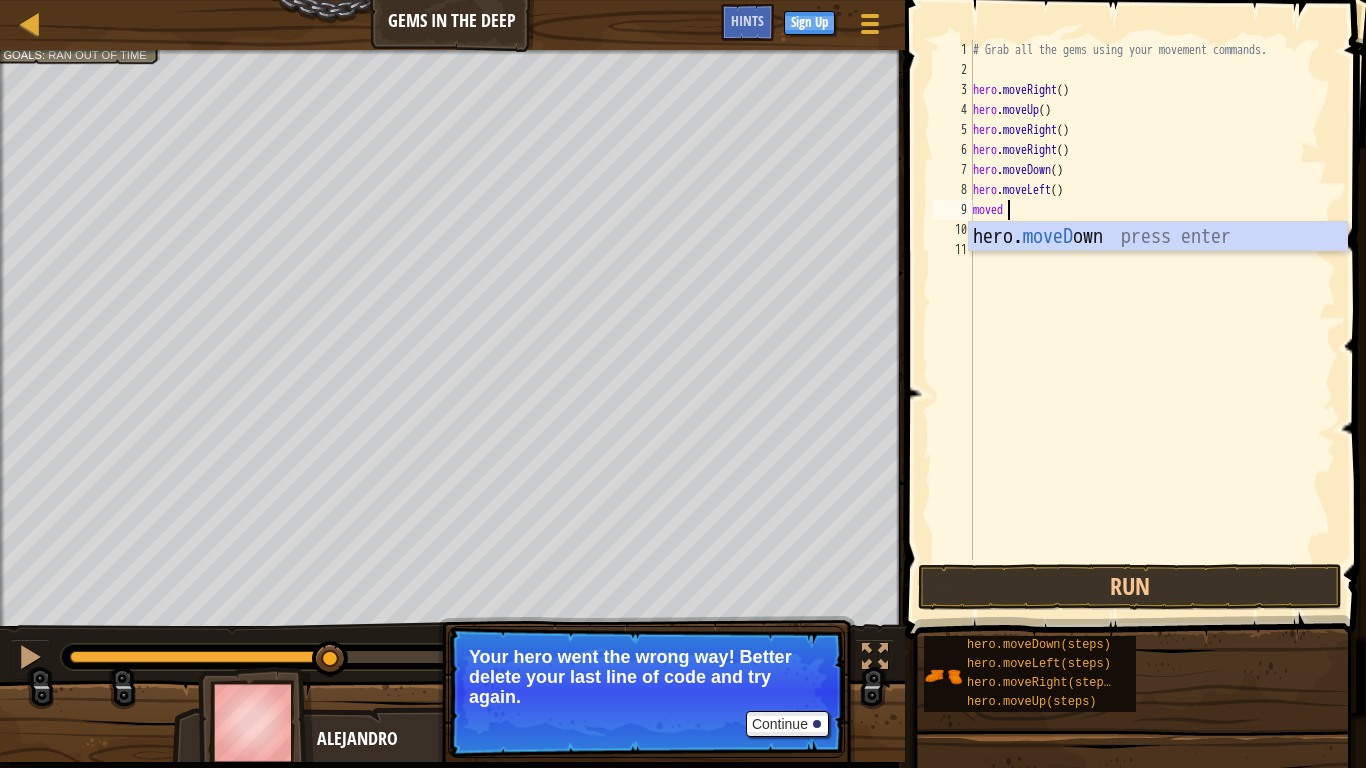 type on "movedw" 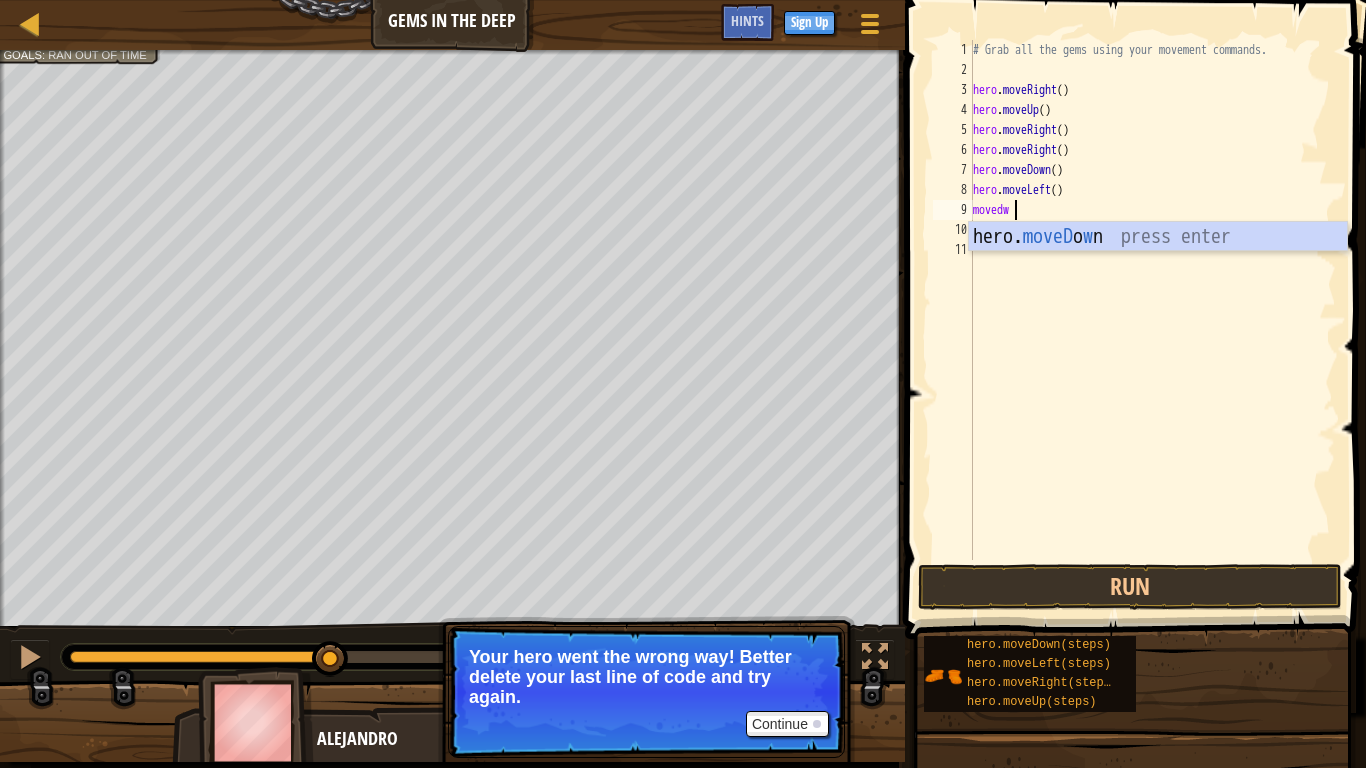 scroll, scrollTop: 9, scrollLeft: 5, axis: both 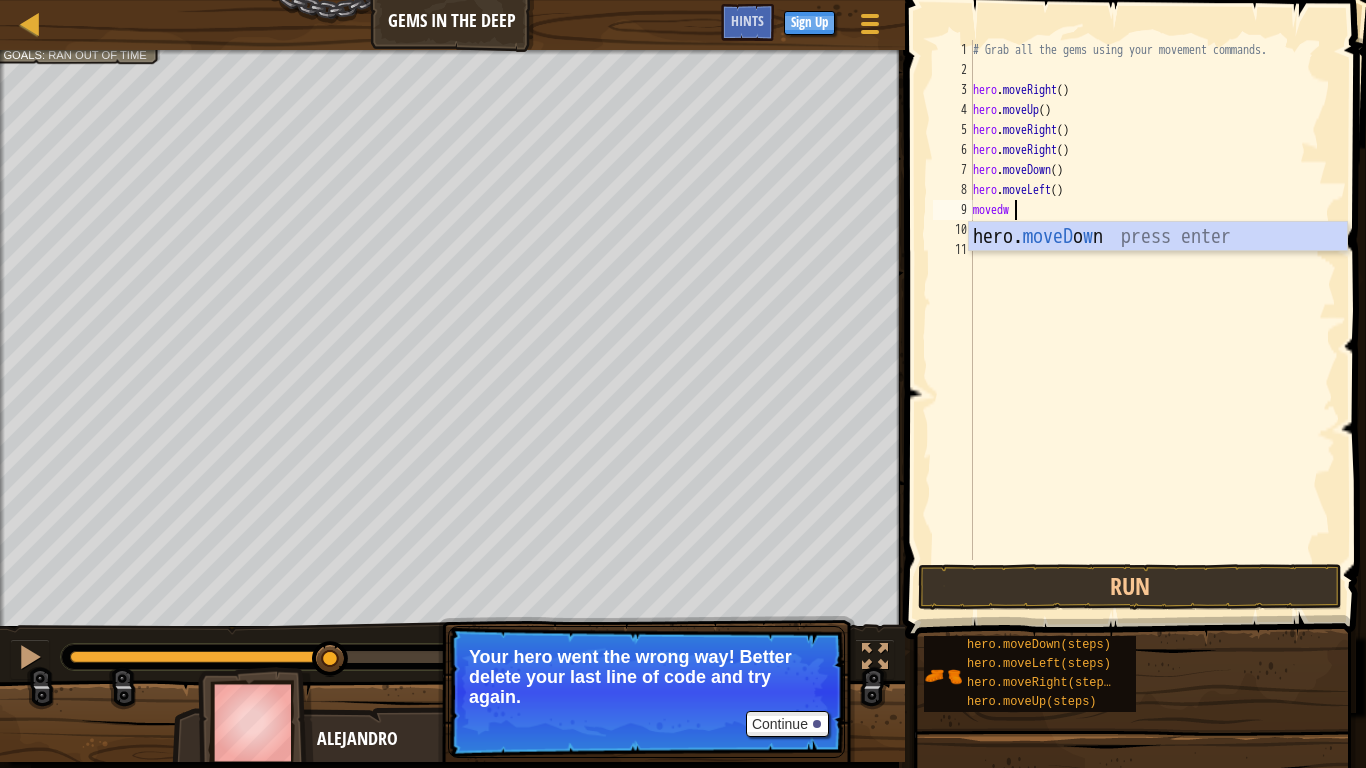 click on "hero. moveD o w n press enter" at bounding box center (1158, 267) 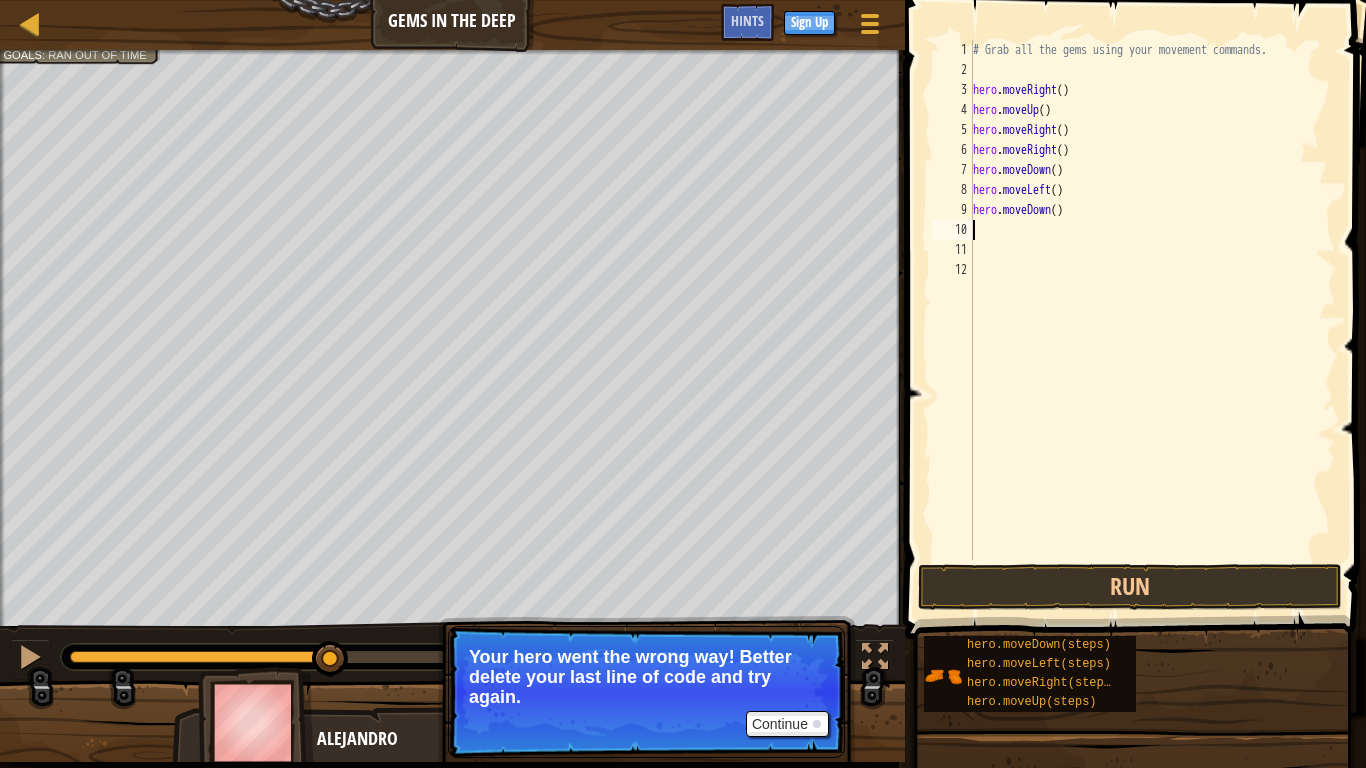 scroll, scrollTop: 9, scrollLeft: 0, axis: vertical 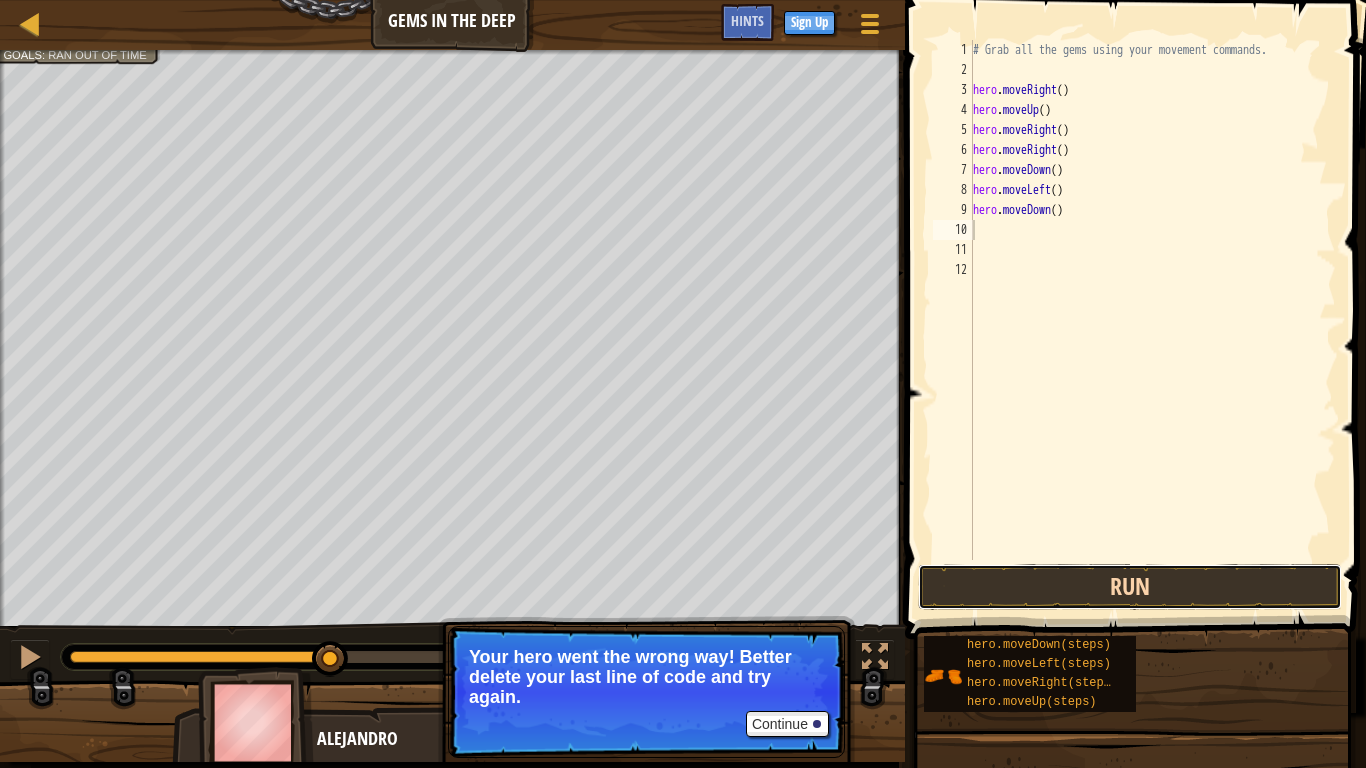 click on "Run" at bounding box center (1130, 587) 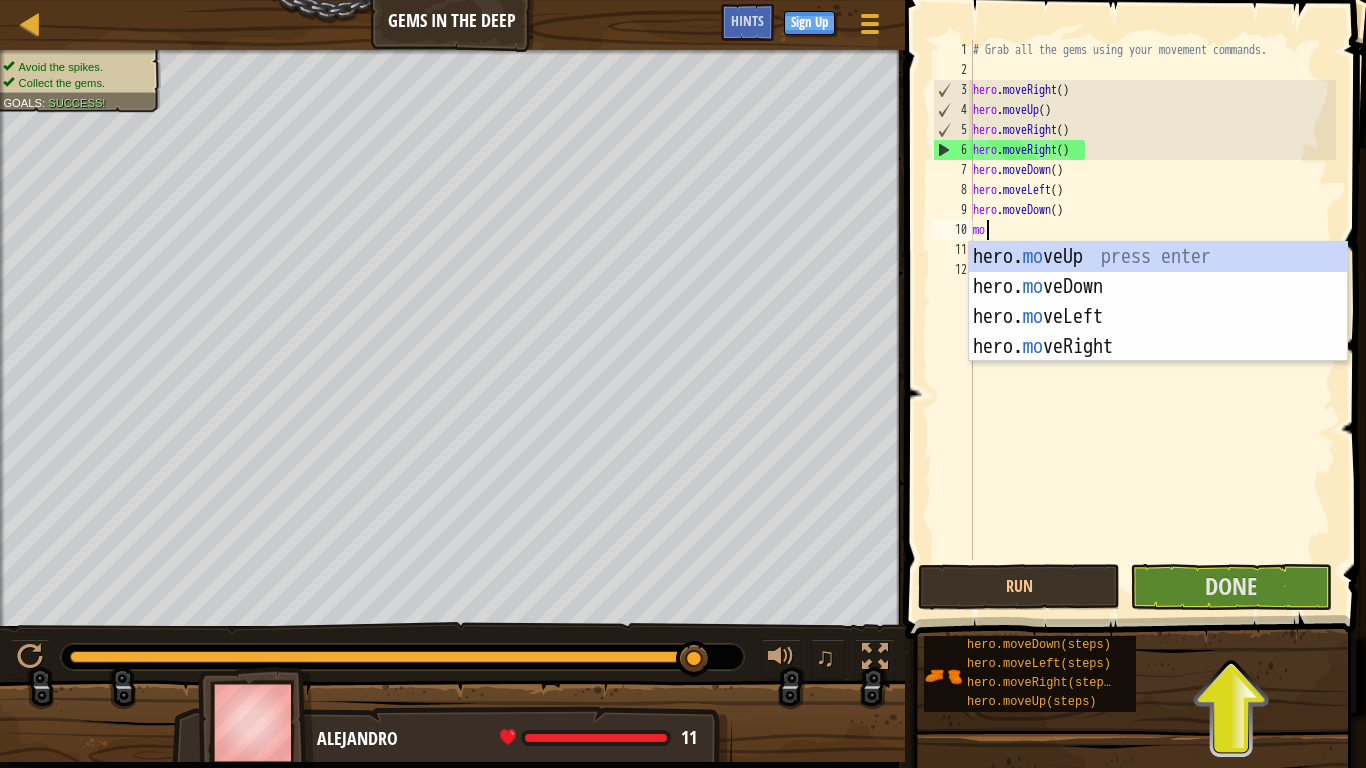 scroll, scrollTop: 9, scrollLeft: 1, axis: both 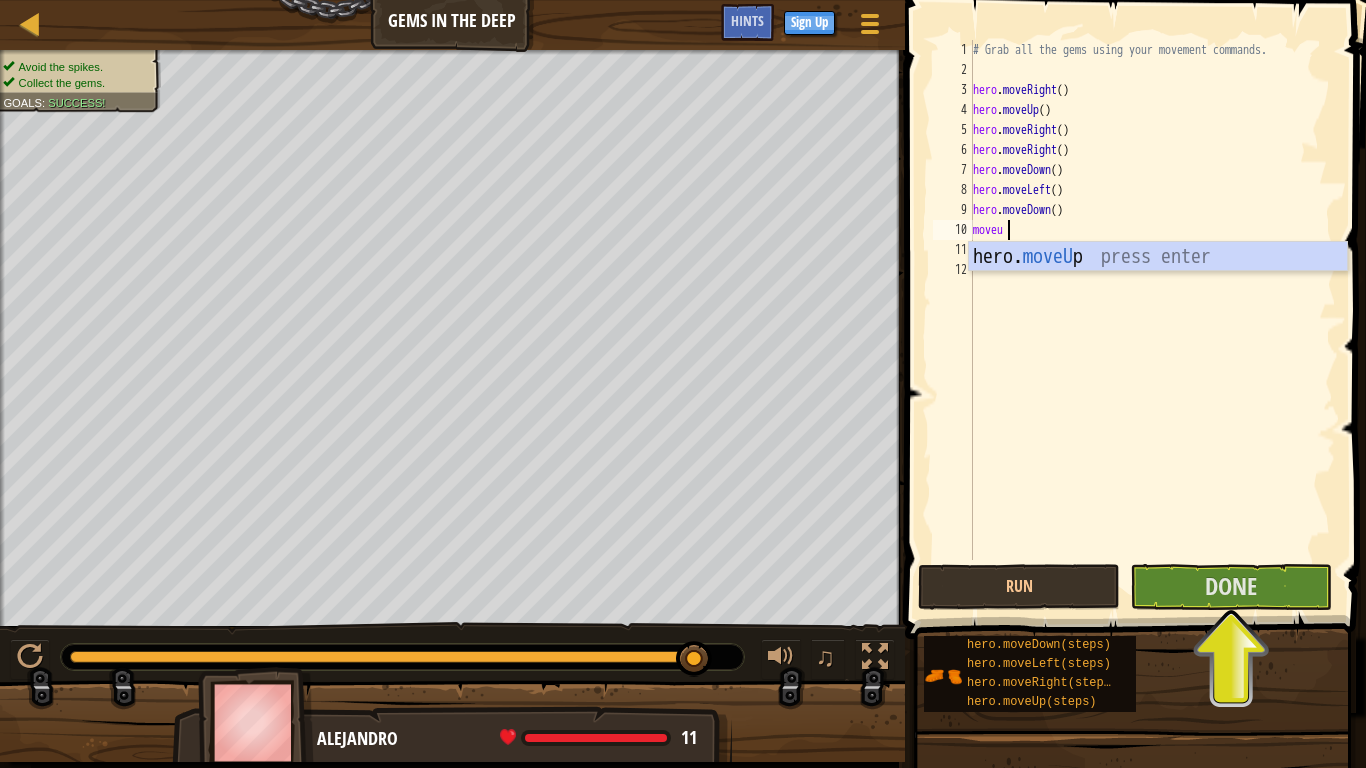 type on "moveup" 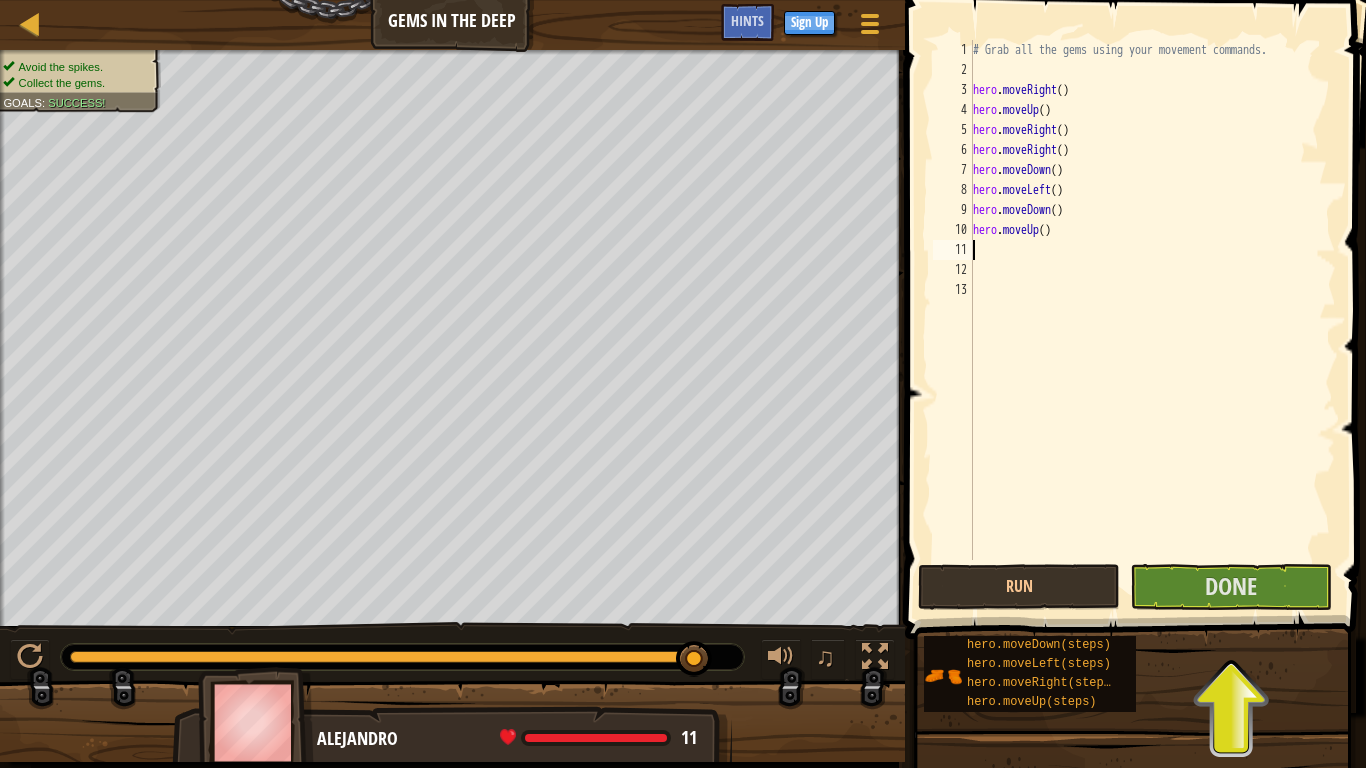 scroll, scrollTop: 9, scrollLeft: 0, axis: vertical 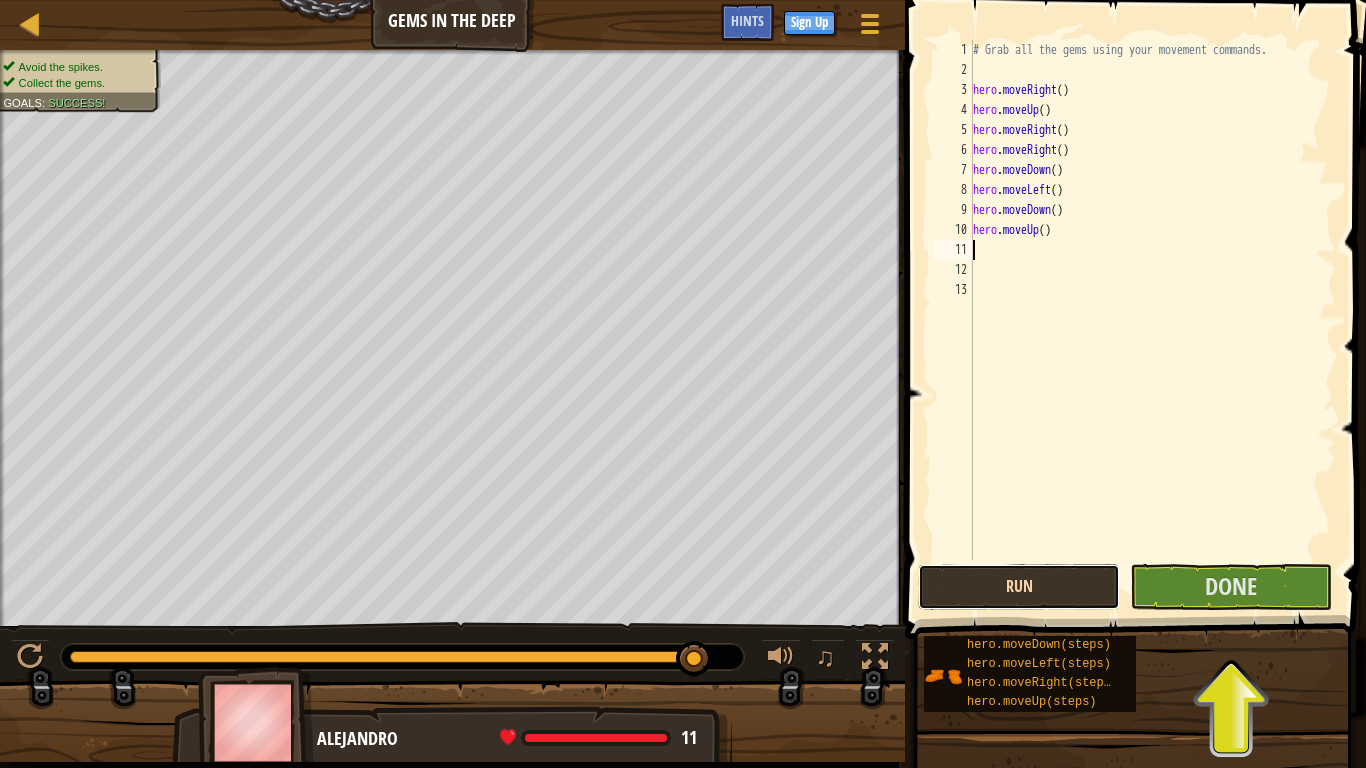 click on "Run" at bounding box center (1019, 587) 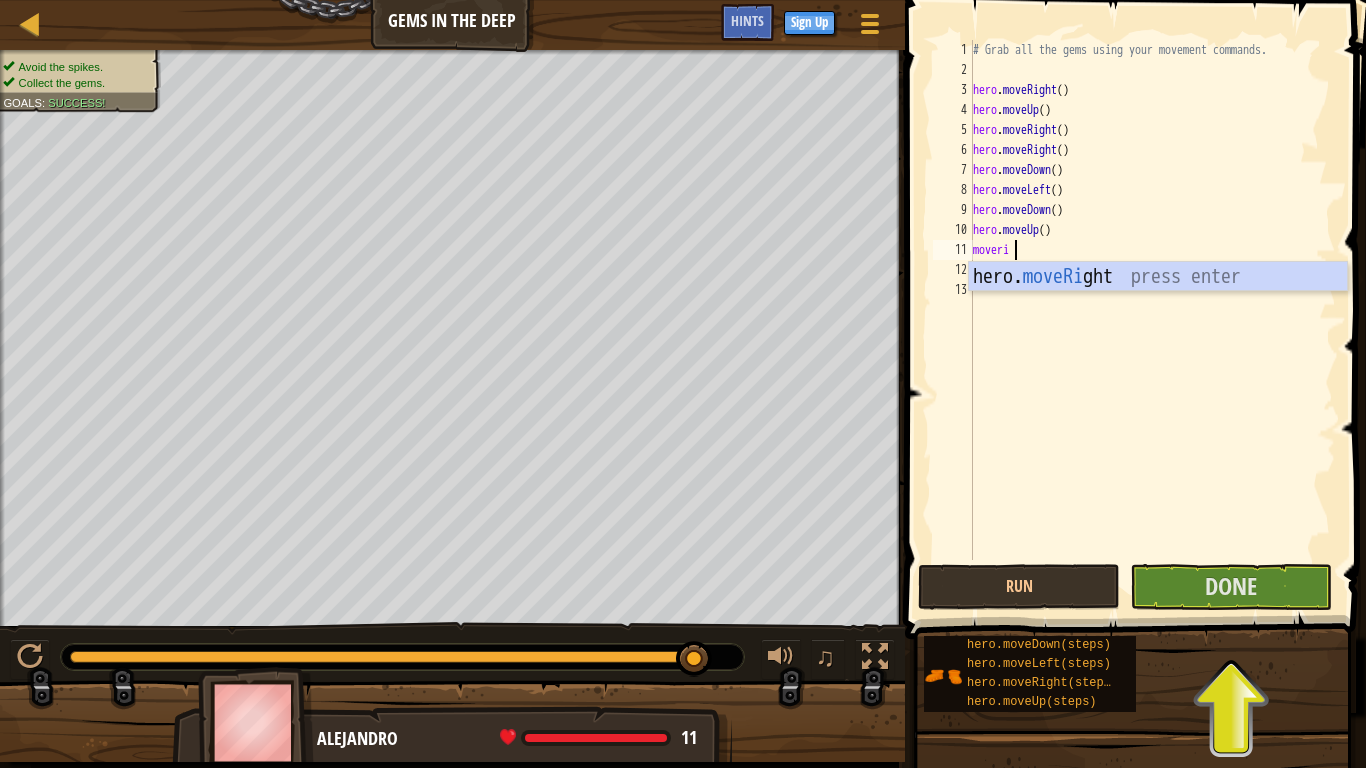 scroll, scrollTop: 9, scrollLeft: 5, axis: both 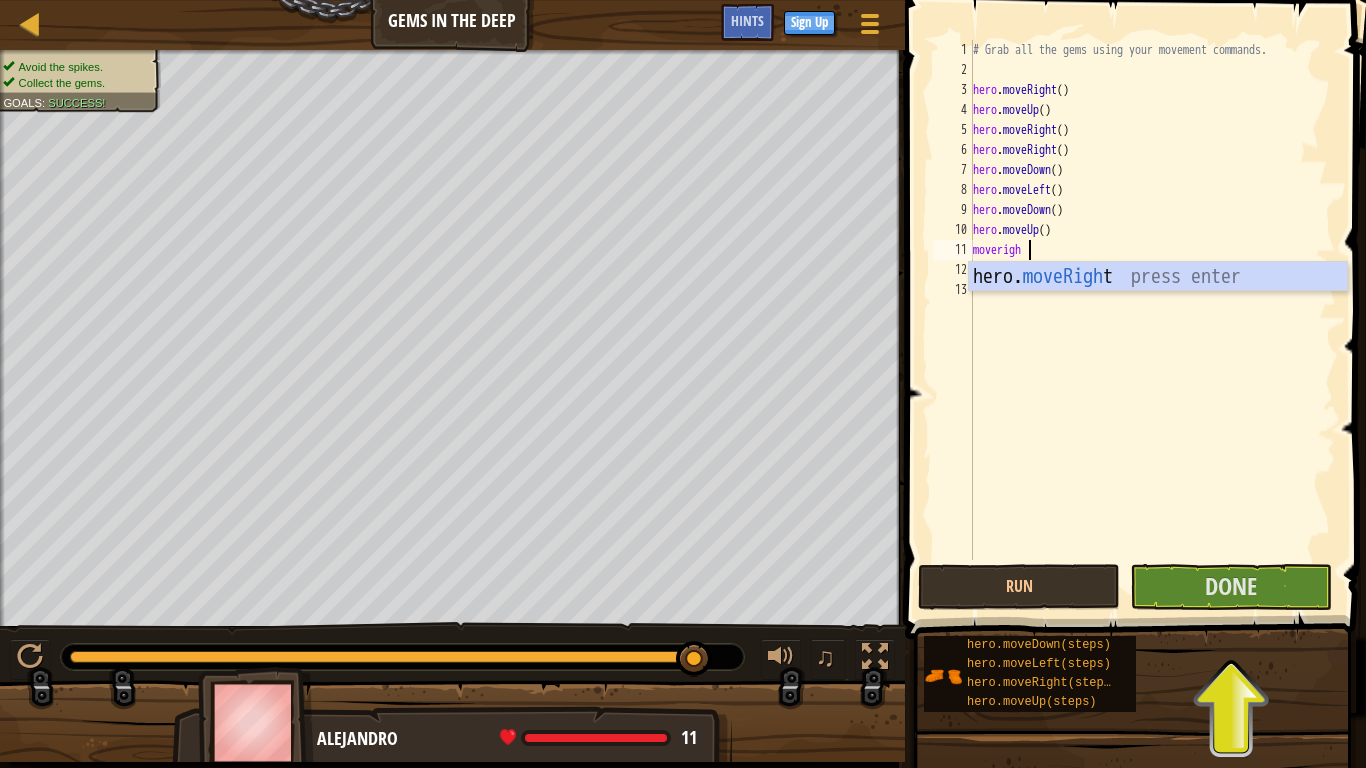 type on "moveright" 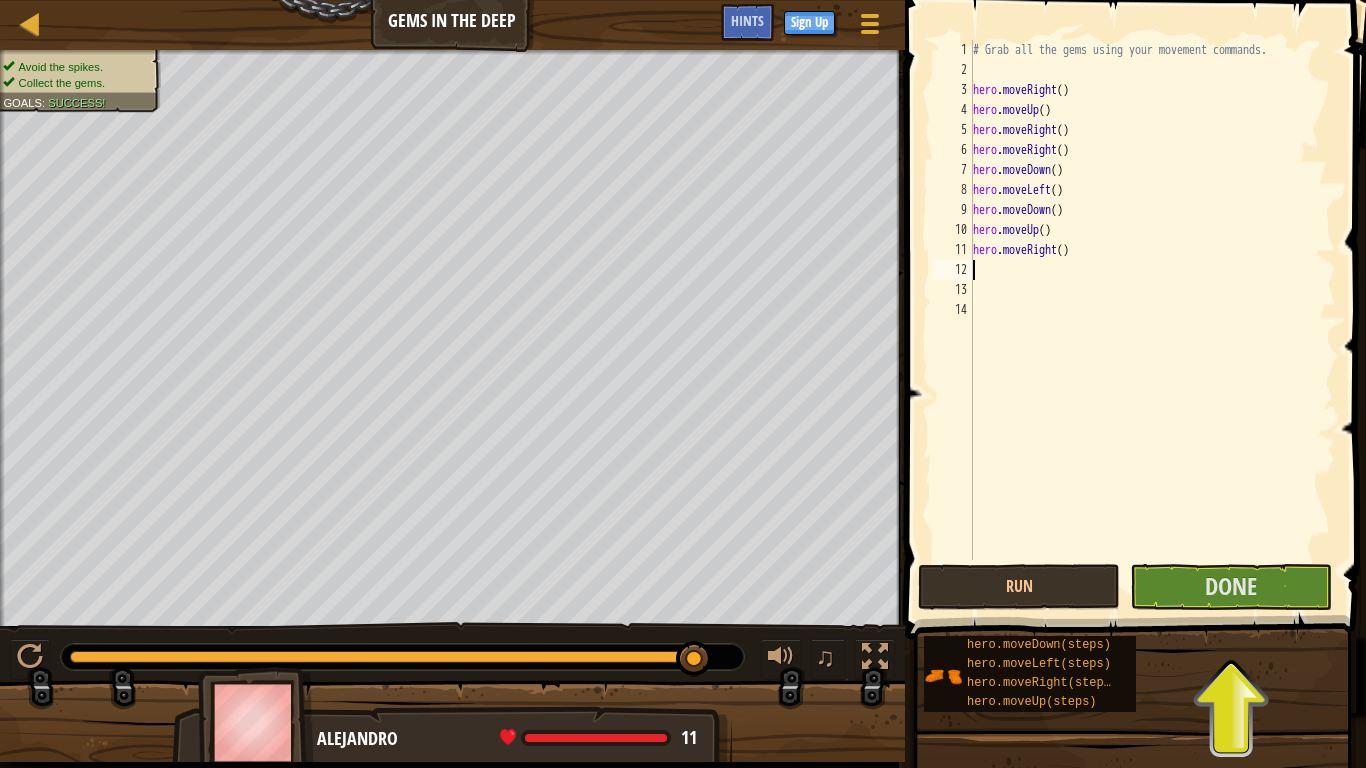 scroll, scrollTop: 9, scrollLeft: 0, axis: vertical 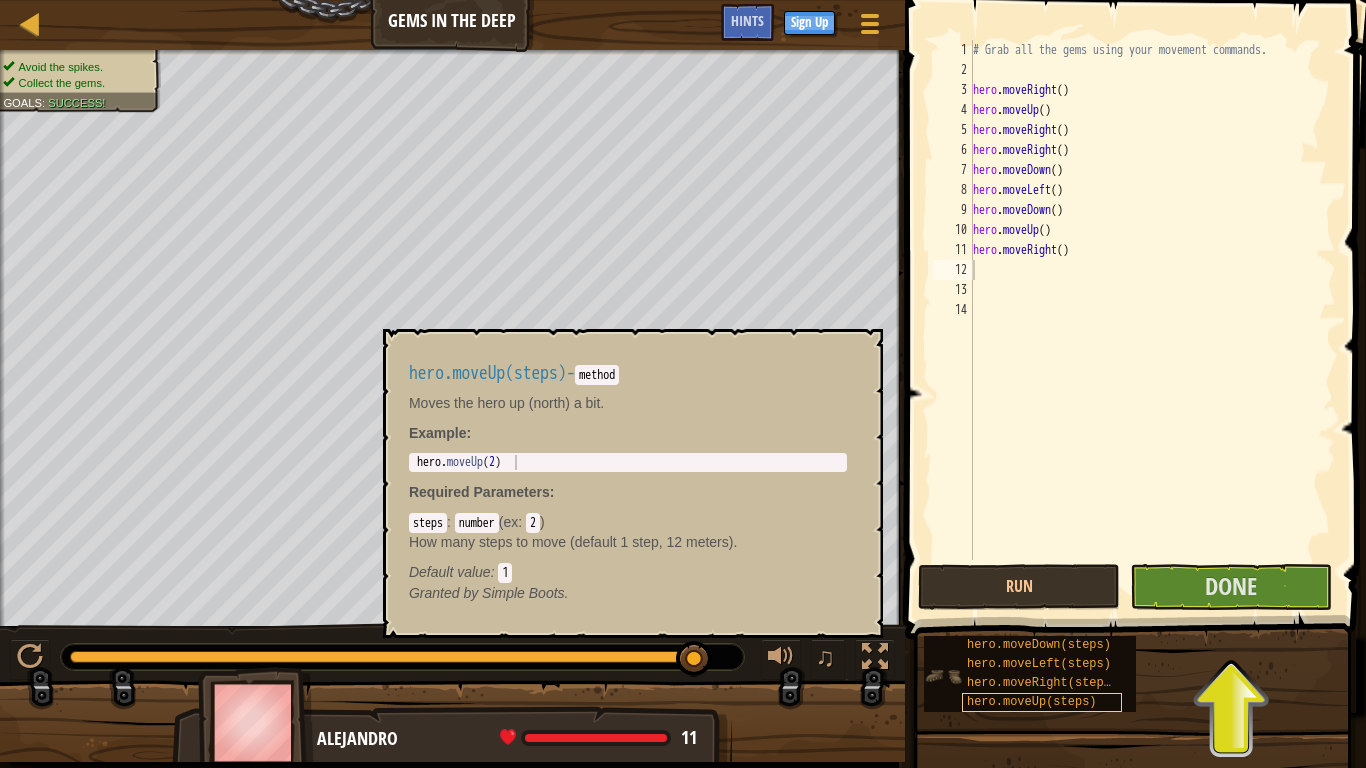 click on "hero.moveUp(steps)" at bounding box center (1032, 702) 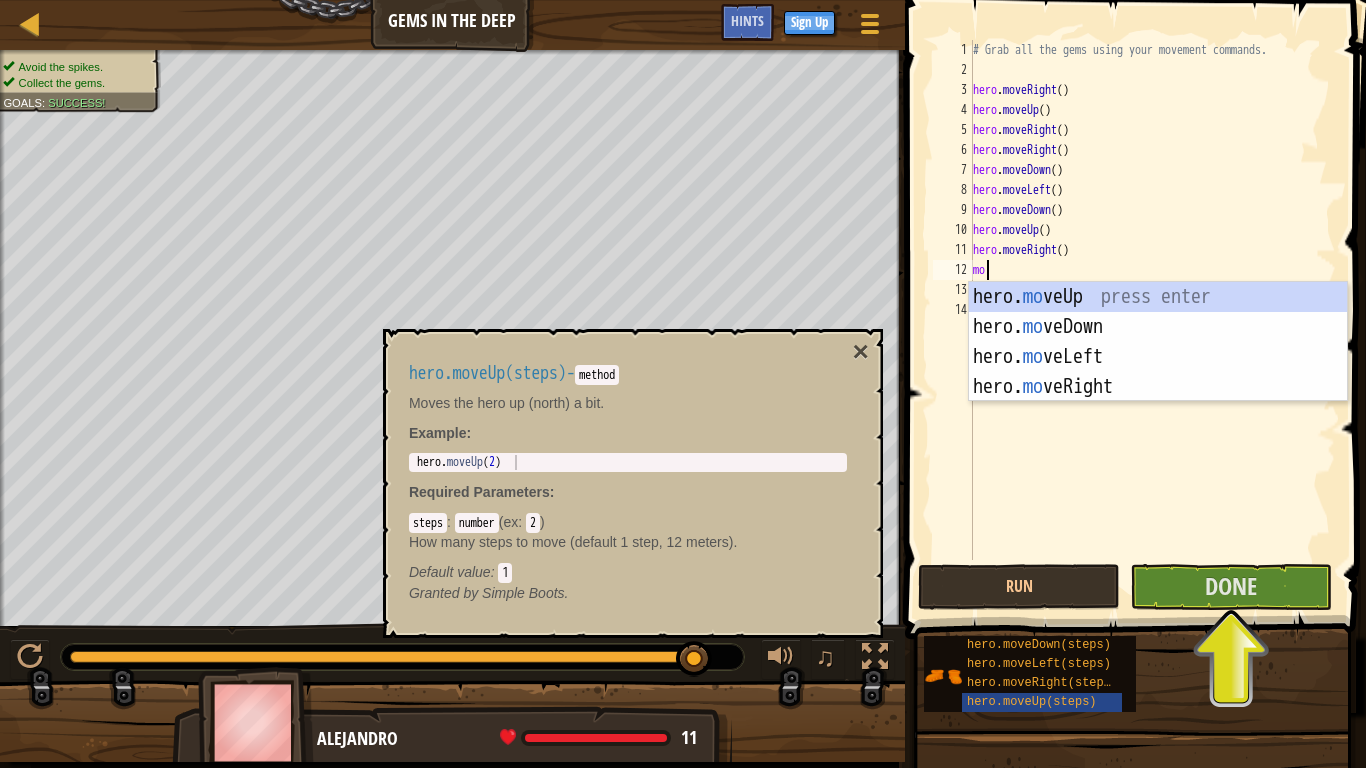 type on "move" 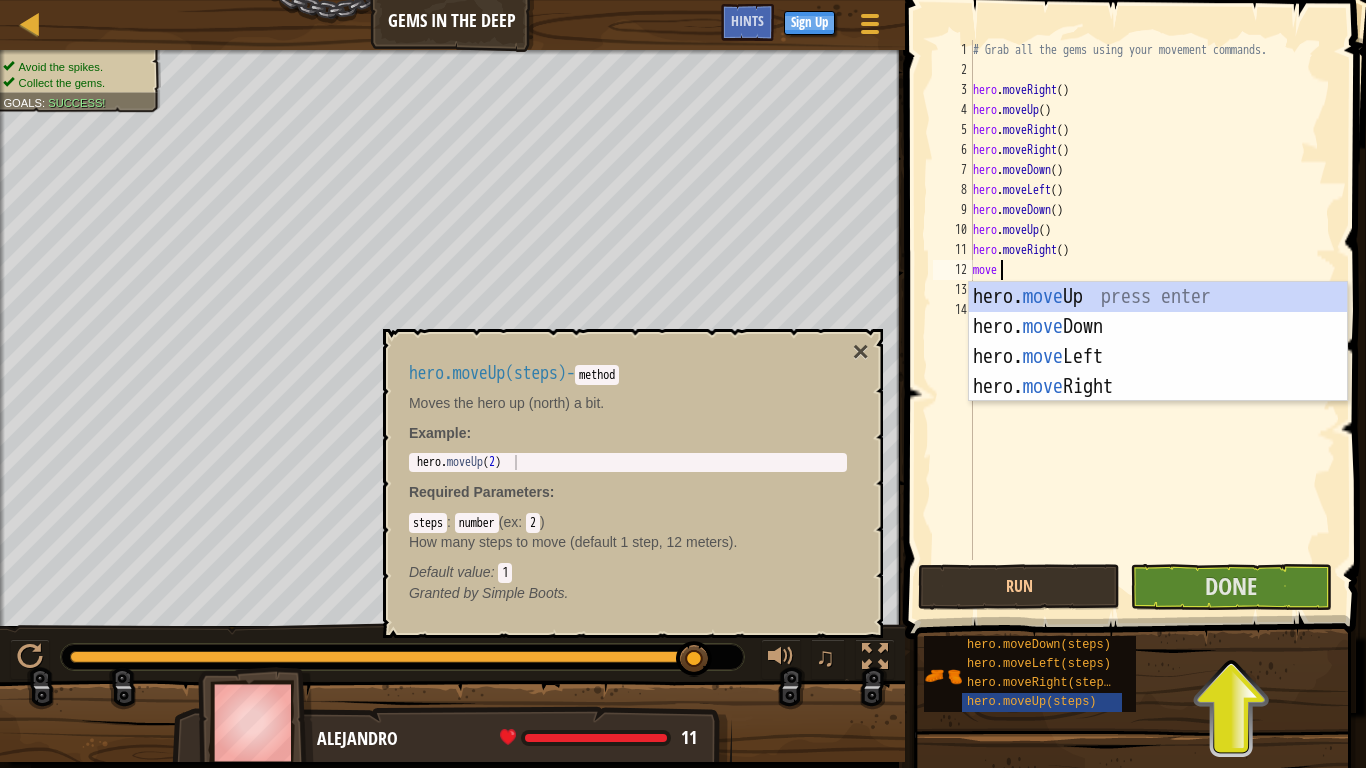 scroll, scrollTop: 9, scrollLeft: 3, axis: both 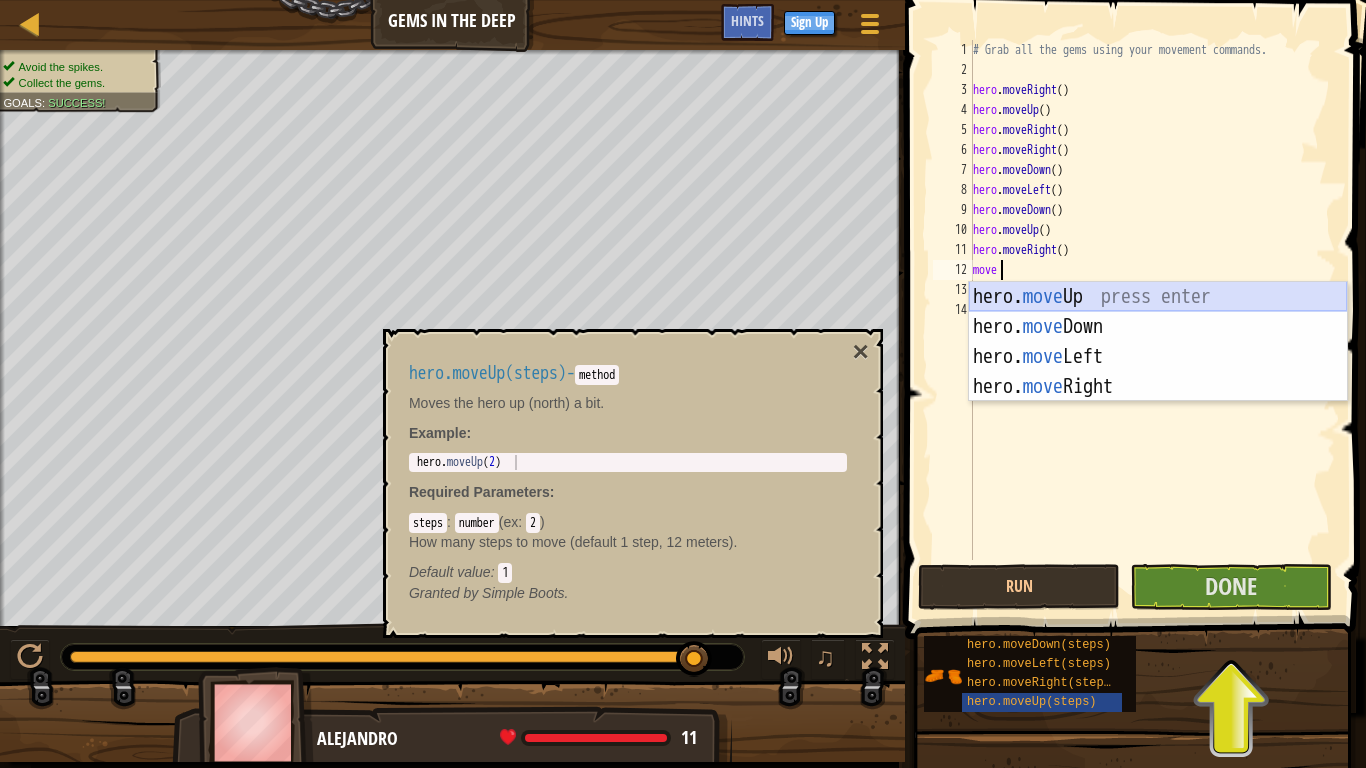 click on "hero. move Up press enter hero. move Down press enter hero. move Left press enter hero. move Right press enter" at bounding box center (1158, 372) 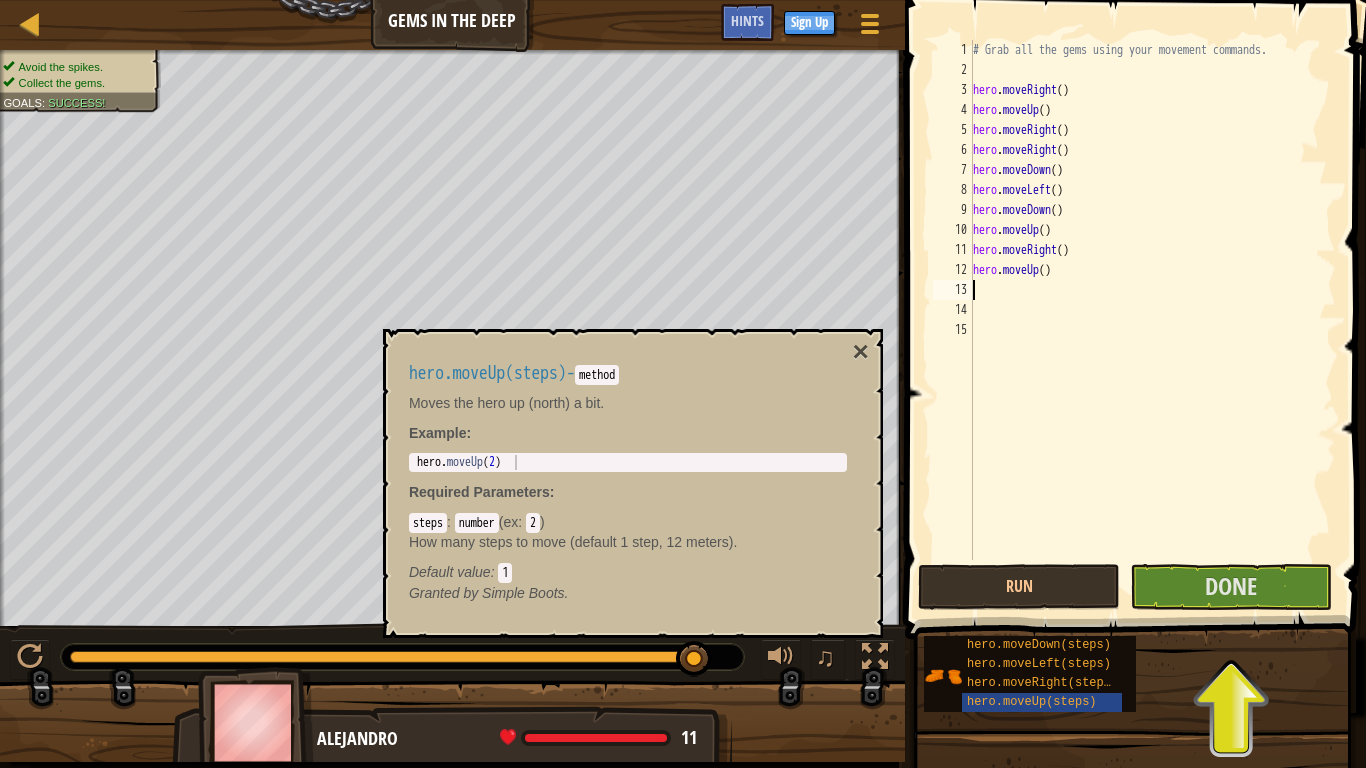 scroll, scrollTop: 9, scrollLeft: 0, axis: vertical 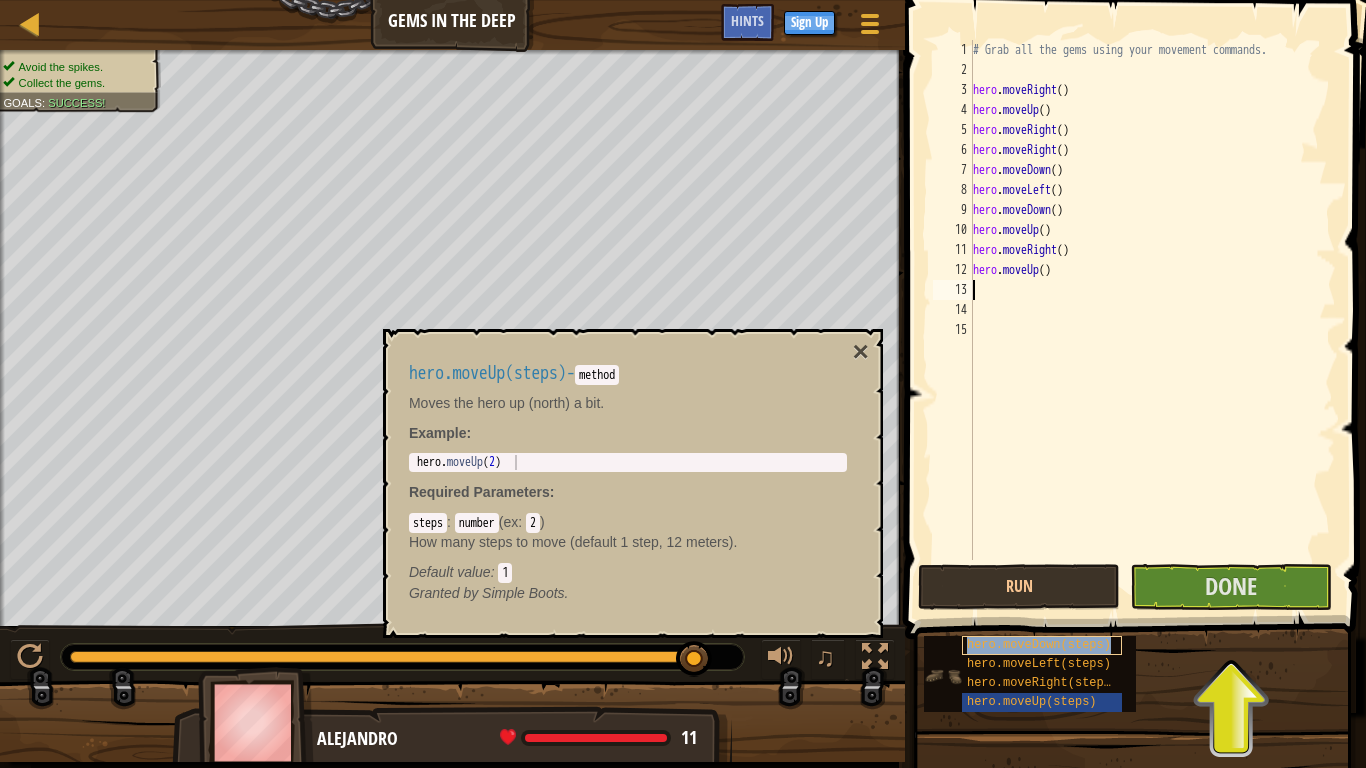 click on "hero.moveDown(steps)" at bounding box center [1039, 645] 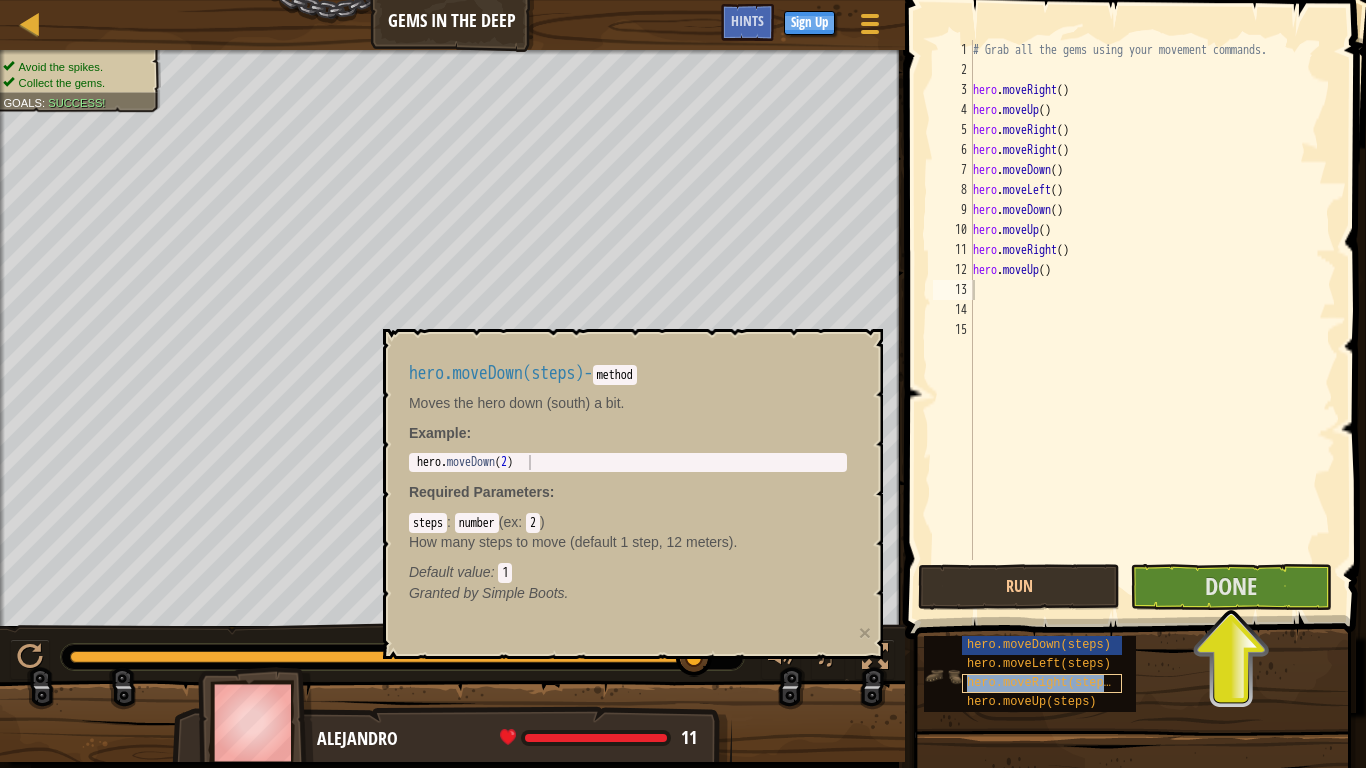 click on "hero.moveRight(steps)" at bounding box center (1042, 683) 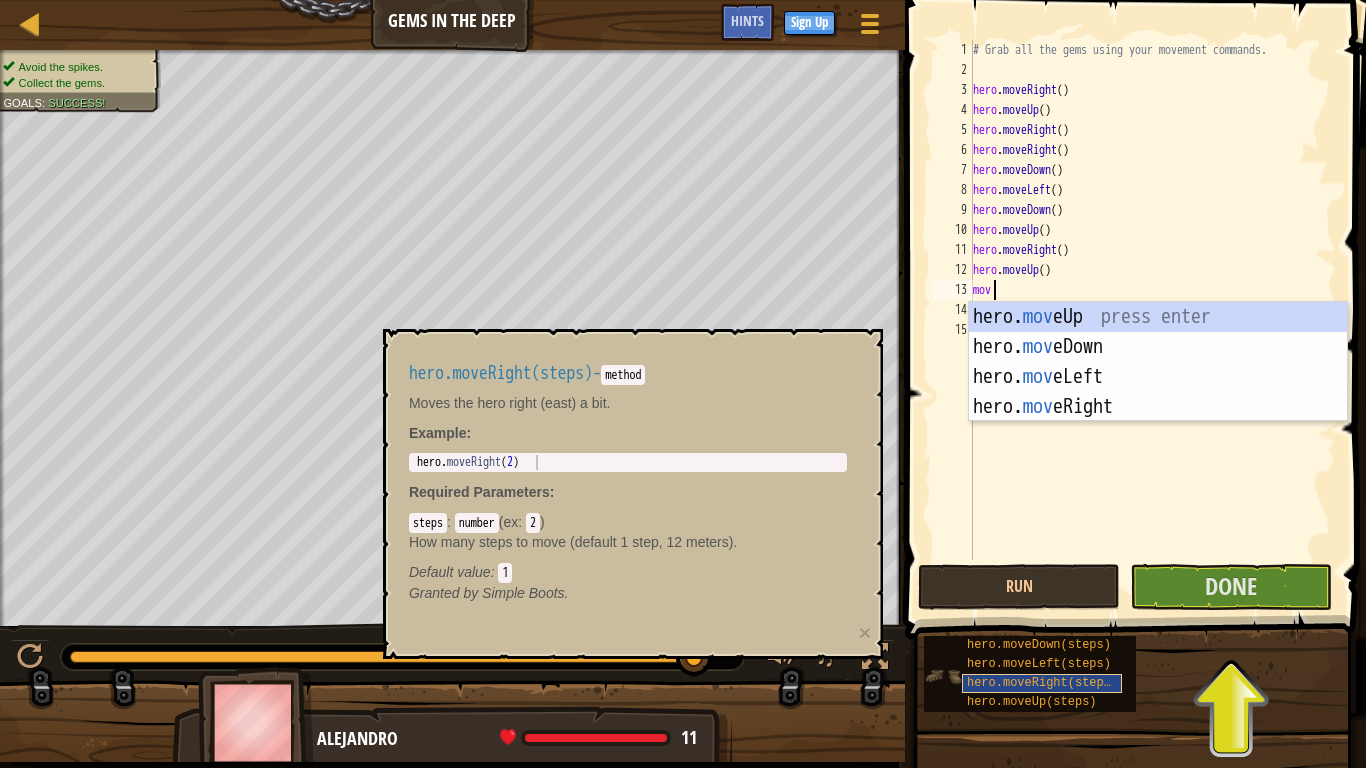 scroll, scrollTop: 9, scrollLeft: 3, axis: both 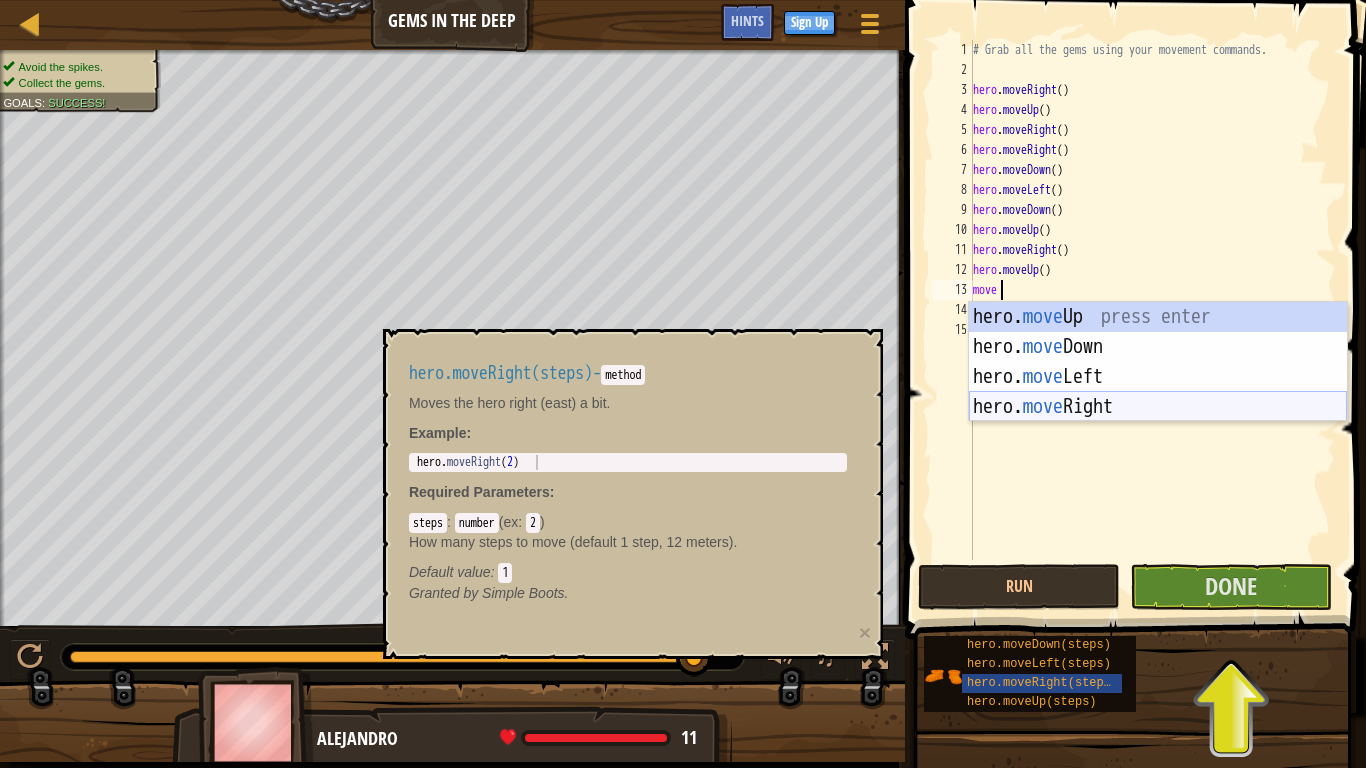 type on "move" 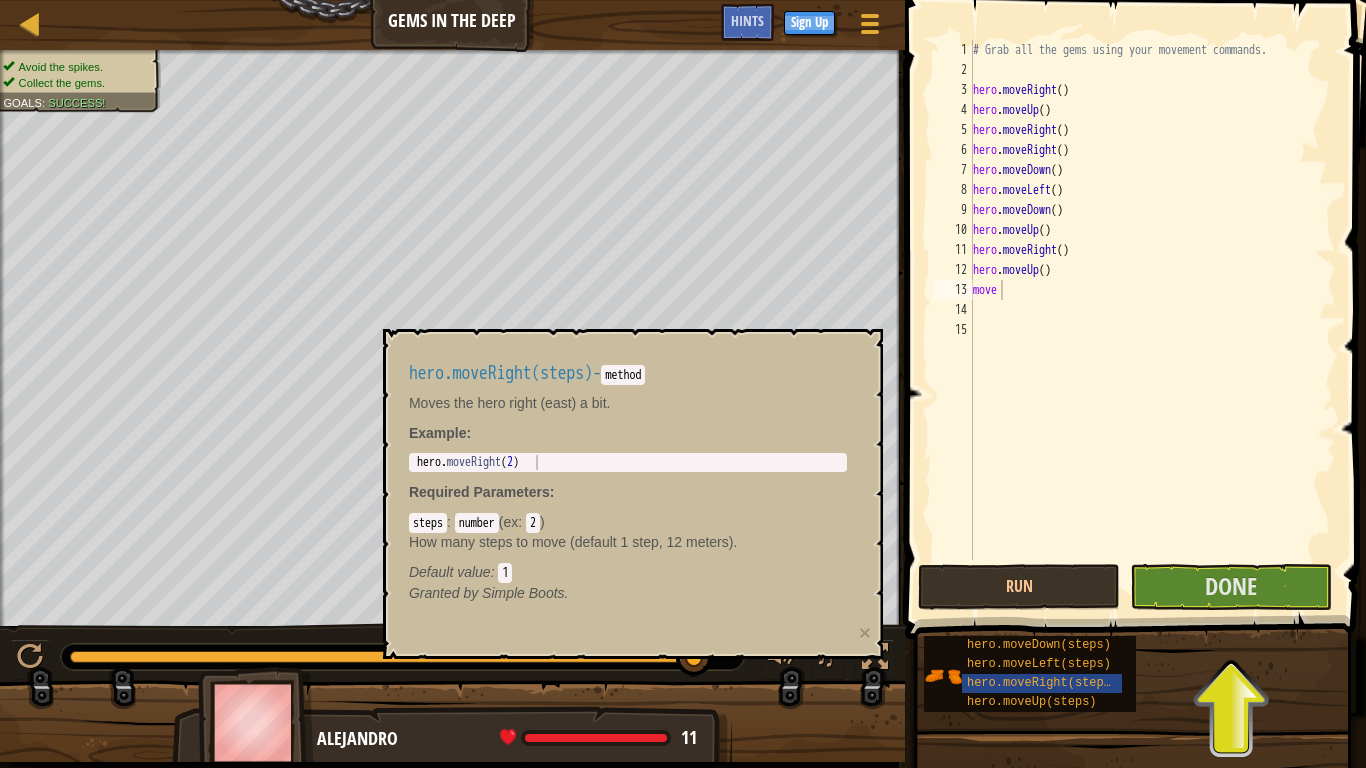 click on "Map Gems in the Deep Game Menu Done Sign Up Hints 1     הההההההההההההההההההההההההההההההההההההההההההההההההההההההההההההההההההההההההההההההההההההההההההההההההההההההההההההההההההההההההההההההההההההההההההההההההההההההההההההההההההההההההההההההההההההההההההההההההההההההההההההההההההההההההההההההההההההההההההההההההההההההההההההההה XXXXXXXXXXXXXXXXXXXXXXXXXXXXXXXXXXXXXXXXXXXXXXXXXXXXXXXXXXXXXXXXXXXXXXXXXXXXXXXXXXXXXXXXXXXXXXXXXXXXXXXXXXXXXXXXXXXXXXXXXXXXXXXXXXXXXXXXXXXXXXXXXXXXXXXXXXXXXXXXXXXXXXXXXXXXXXXXXXXXXXXXXXXXXXXXXXXXXXXXXXXXXXXXXXXXXXXXXXXXXXXXXXXXXXXXXXXXXXXXXXXXXXXXXXXXXXXX Solution × Hints move 1 2 3 4 5 6 7 8 9 10 11 12 13 14 15 # Grab all the gems using your movement commands. hero . moveRight ( ) hero . moveUp ( ) hero . moveRight ( ) hero . moveRight ( ) hero ." at bounding box center [683, 10] 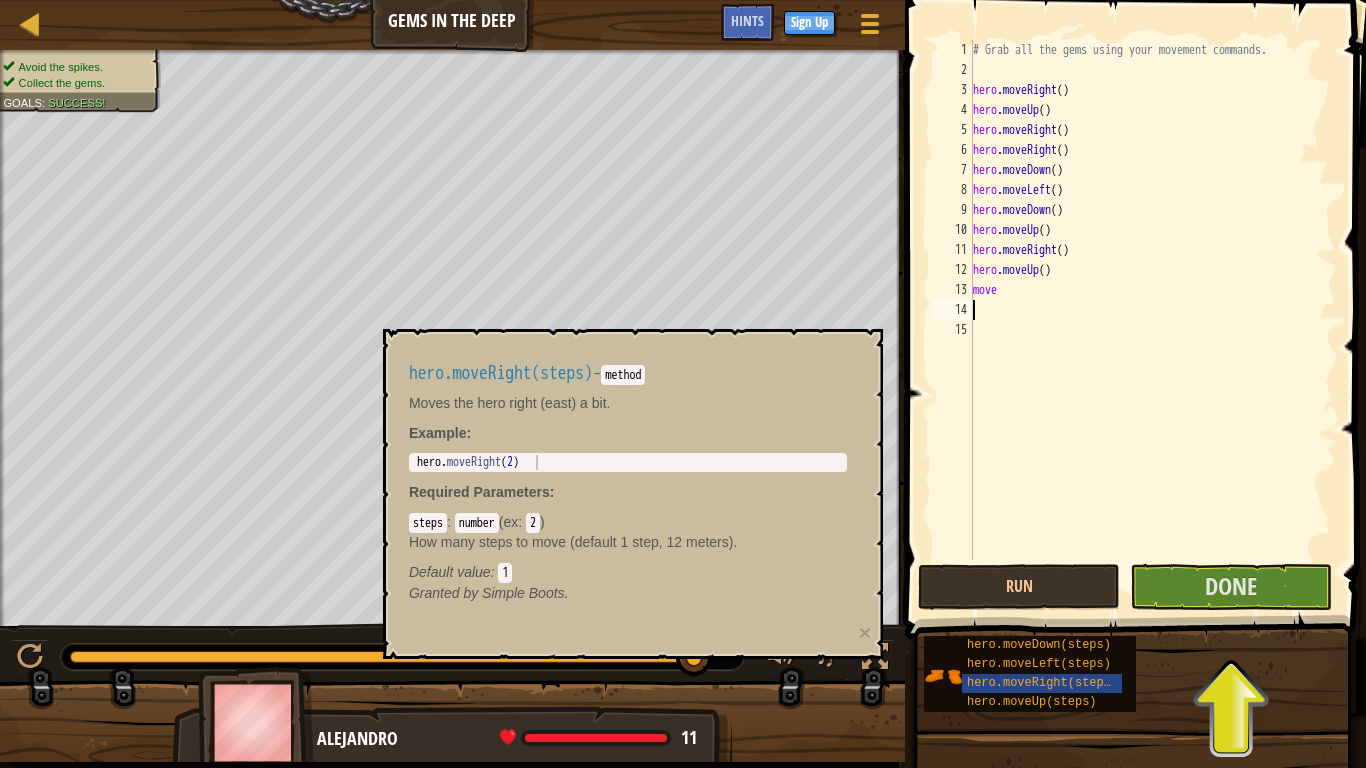 click on "# Grab all the gems using your movement commands. hero . moveRight ( ) hero . moveUp ( ) hero . moveRight ( ) hero . moveRight ( ) hero . moveDown ( ) hero . moveLeft ( ) hero . moveDown ( ) hero . moveUp ( ) hero . moveRight ( ) hero . moveUp ( ) move" at bounding box center [1152, 320] 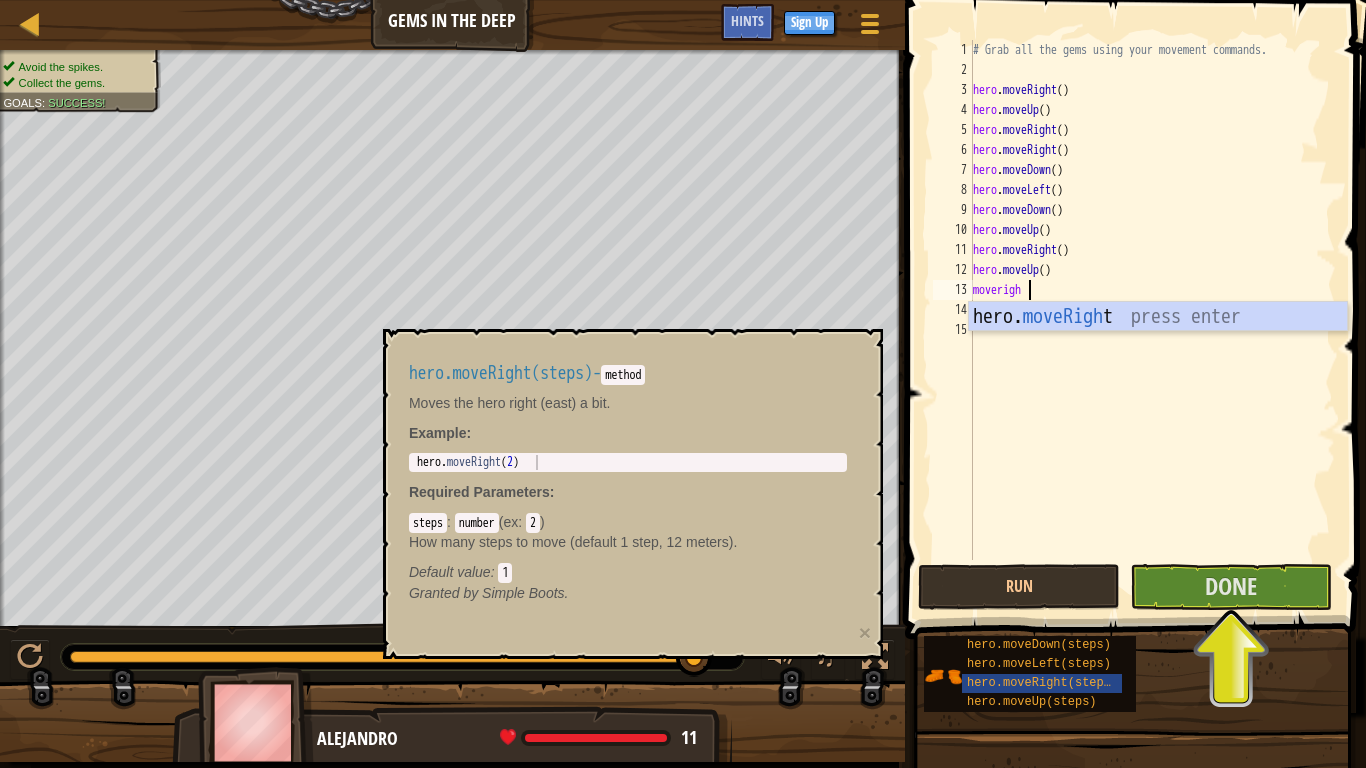 type on "moveright" 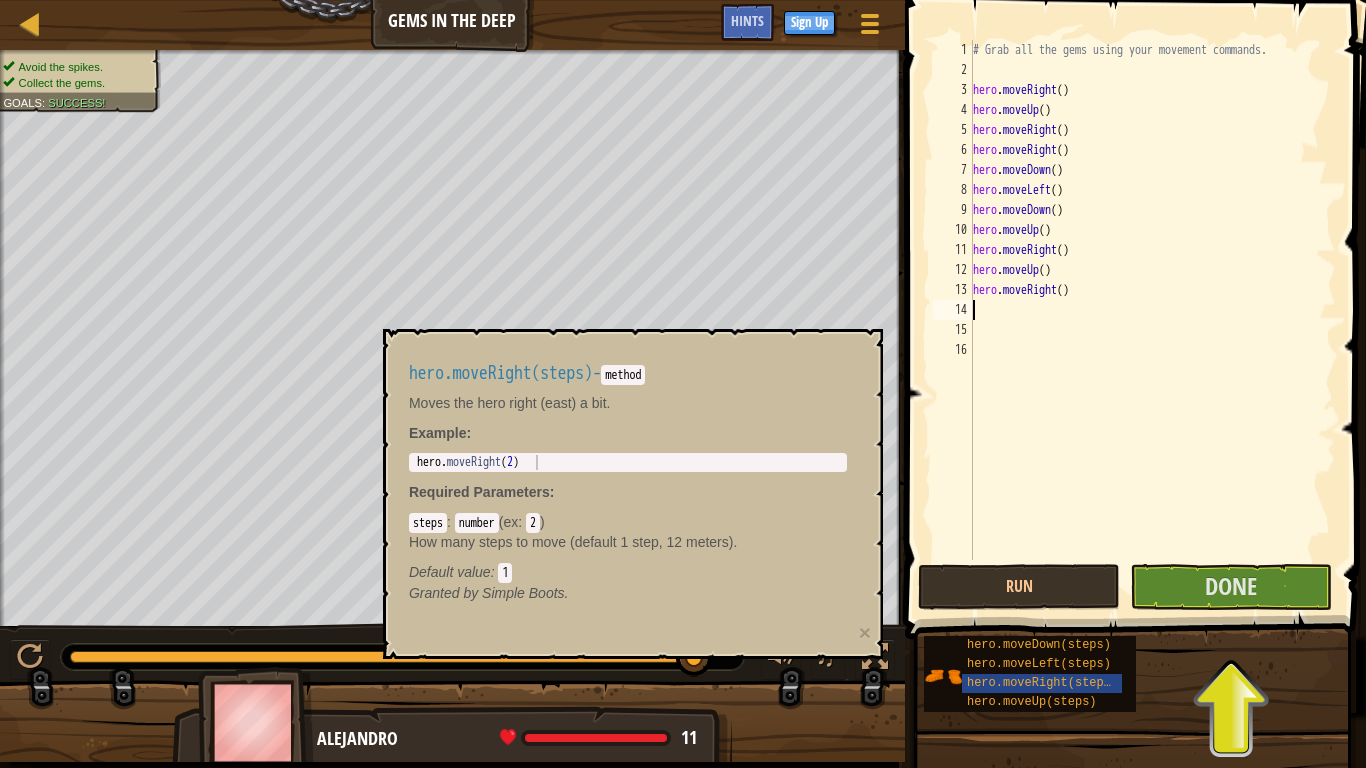 scroll, scrollTop: 9, scrollLeft: 0, axis: vertical 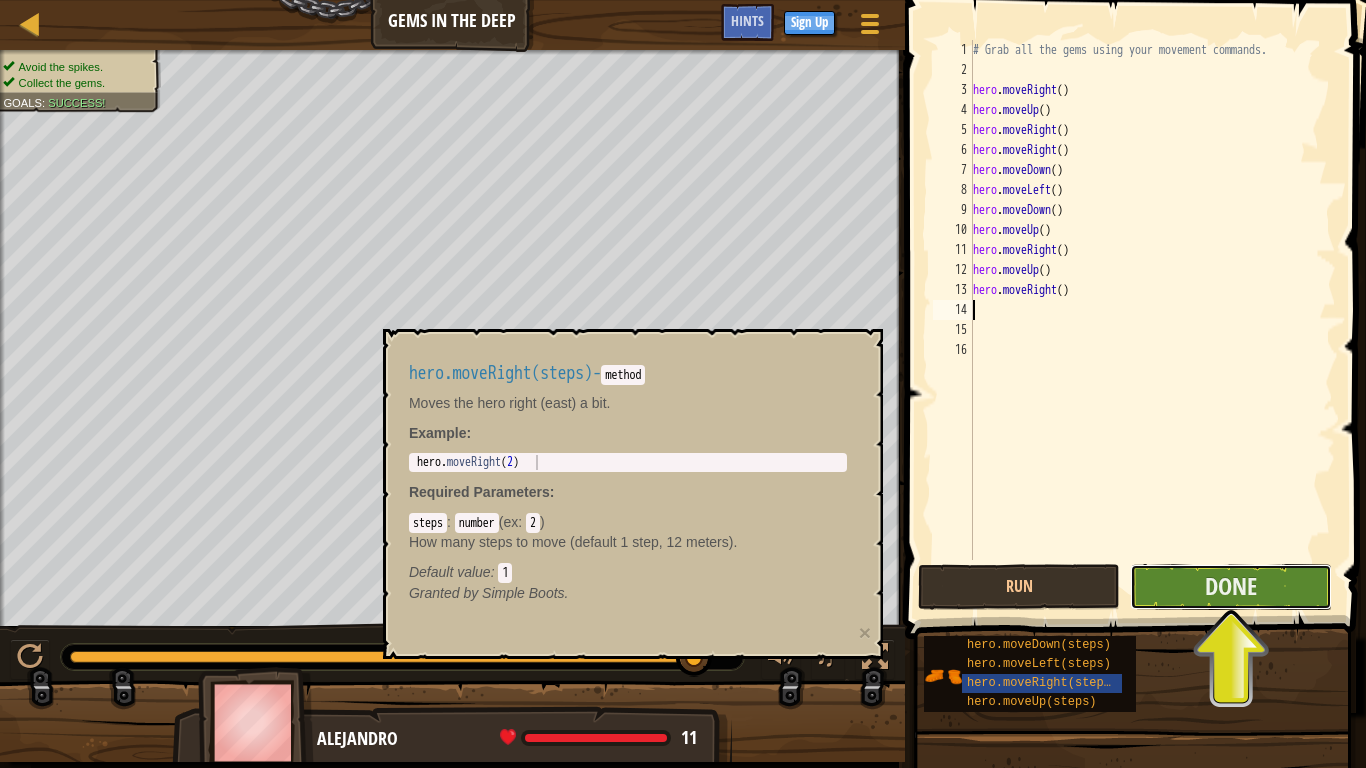 click on "Done" at bounding box center (1231, 587) 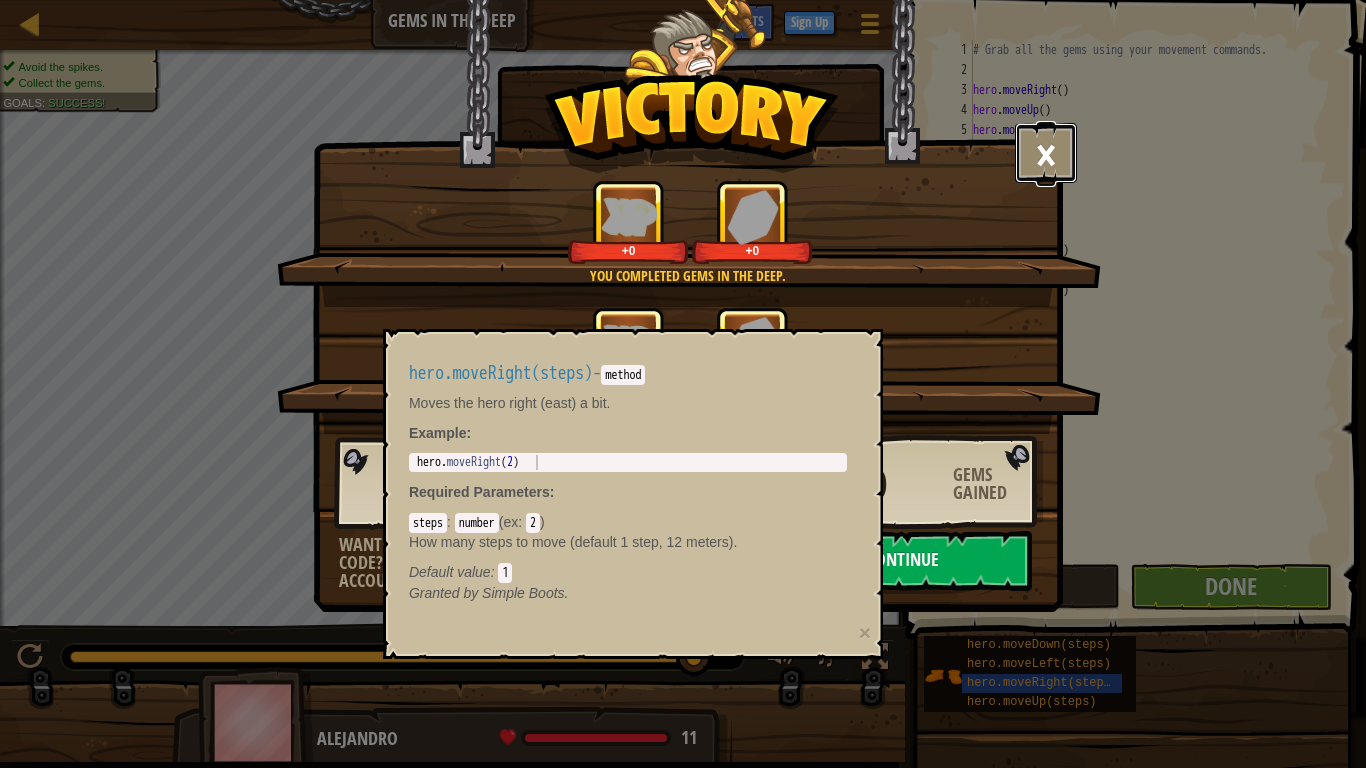 click on "×" at bounding box center [1046, 153] 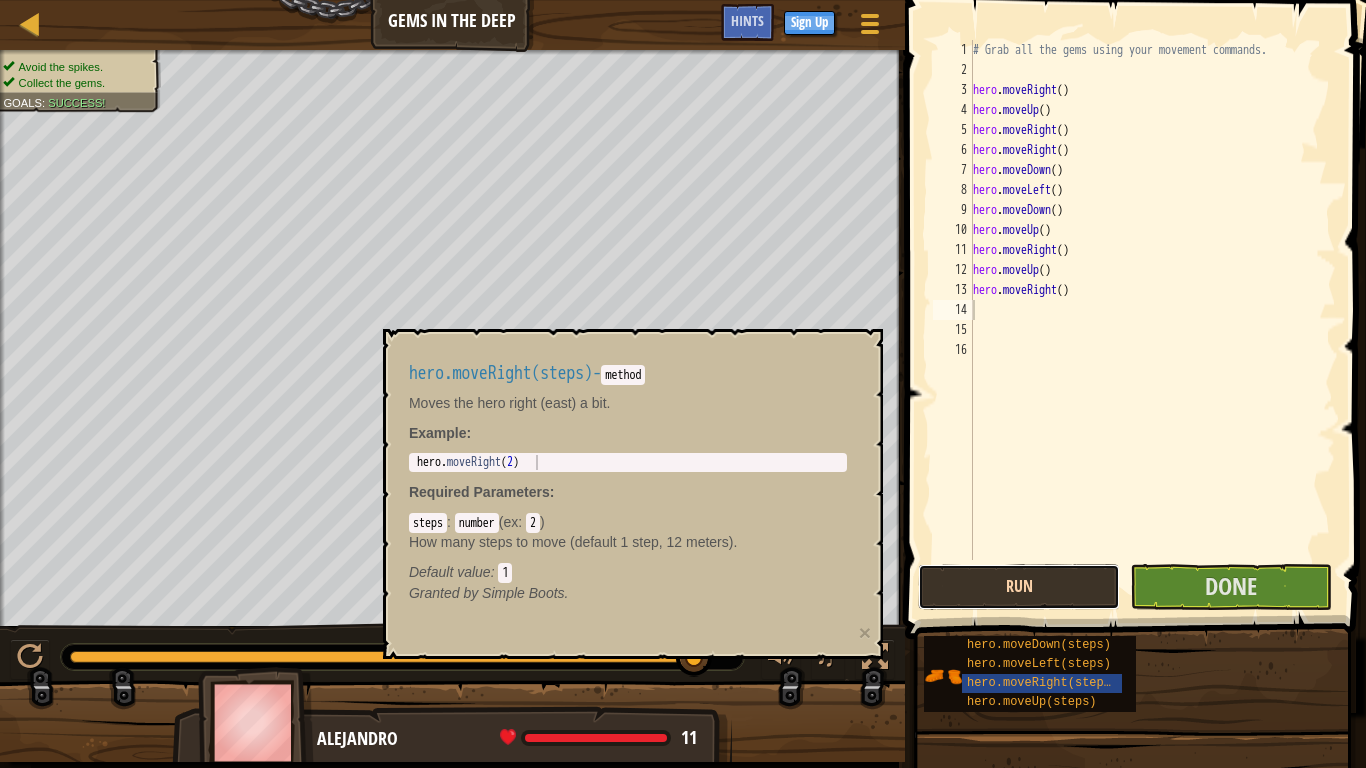 click on "Run" at bounding box center (1019, 587) 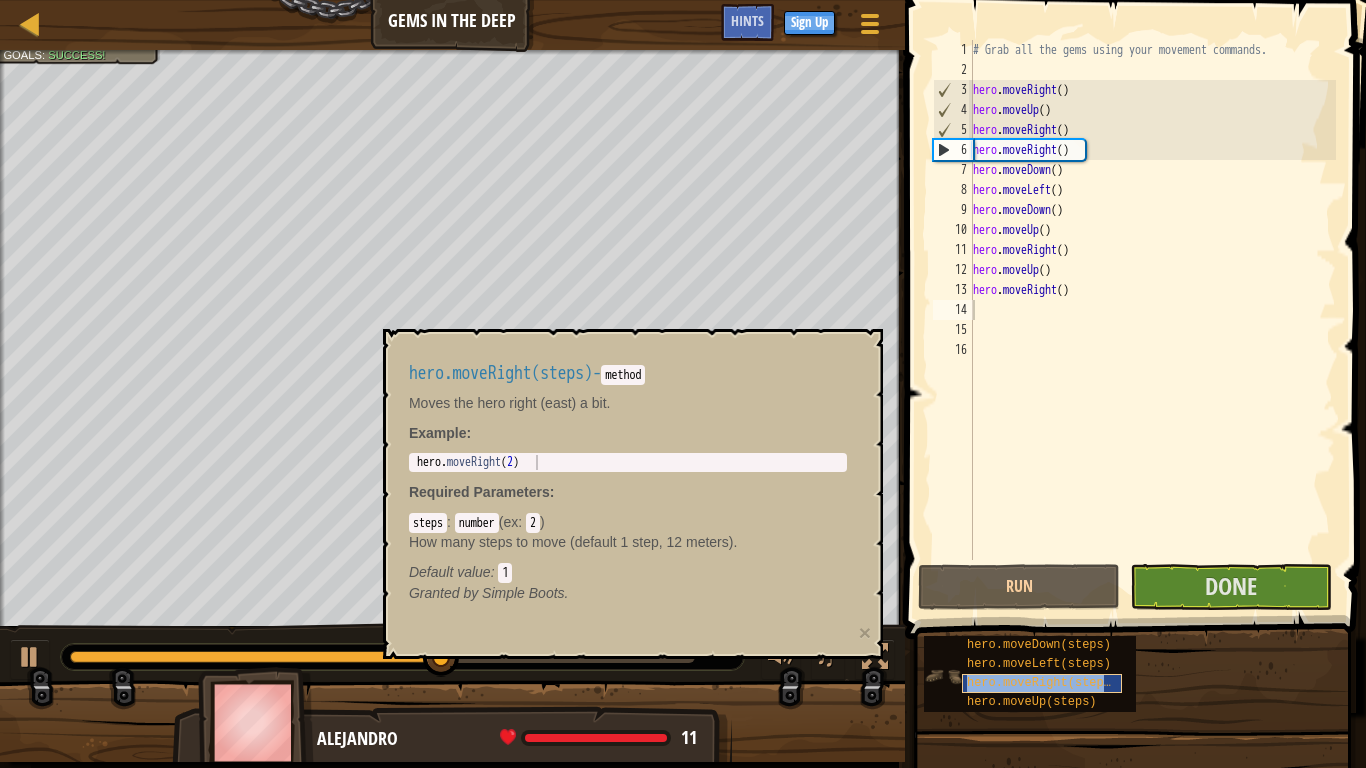 click on "hero.moveRight(steps)" at bounding box center (1042, 683) 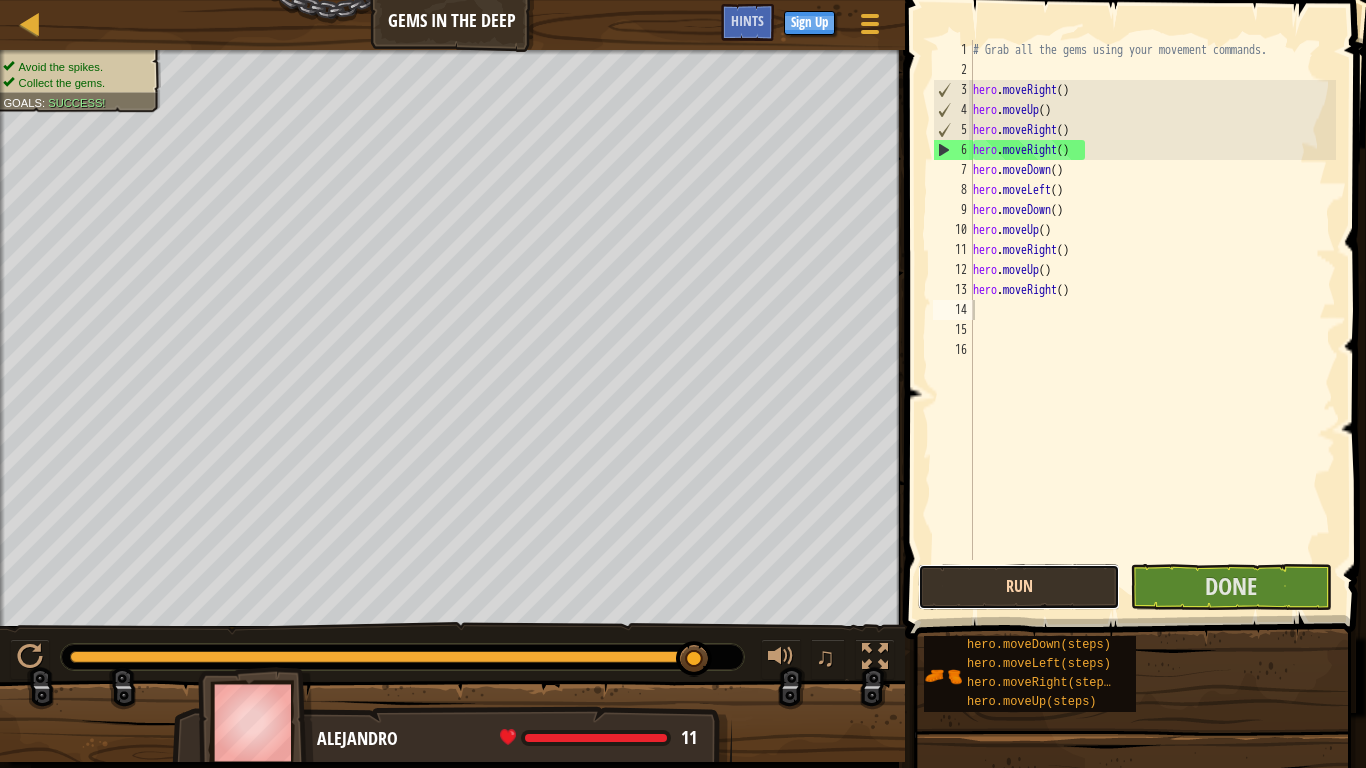 click on "Run" at bounding box center [1019, 587] 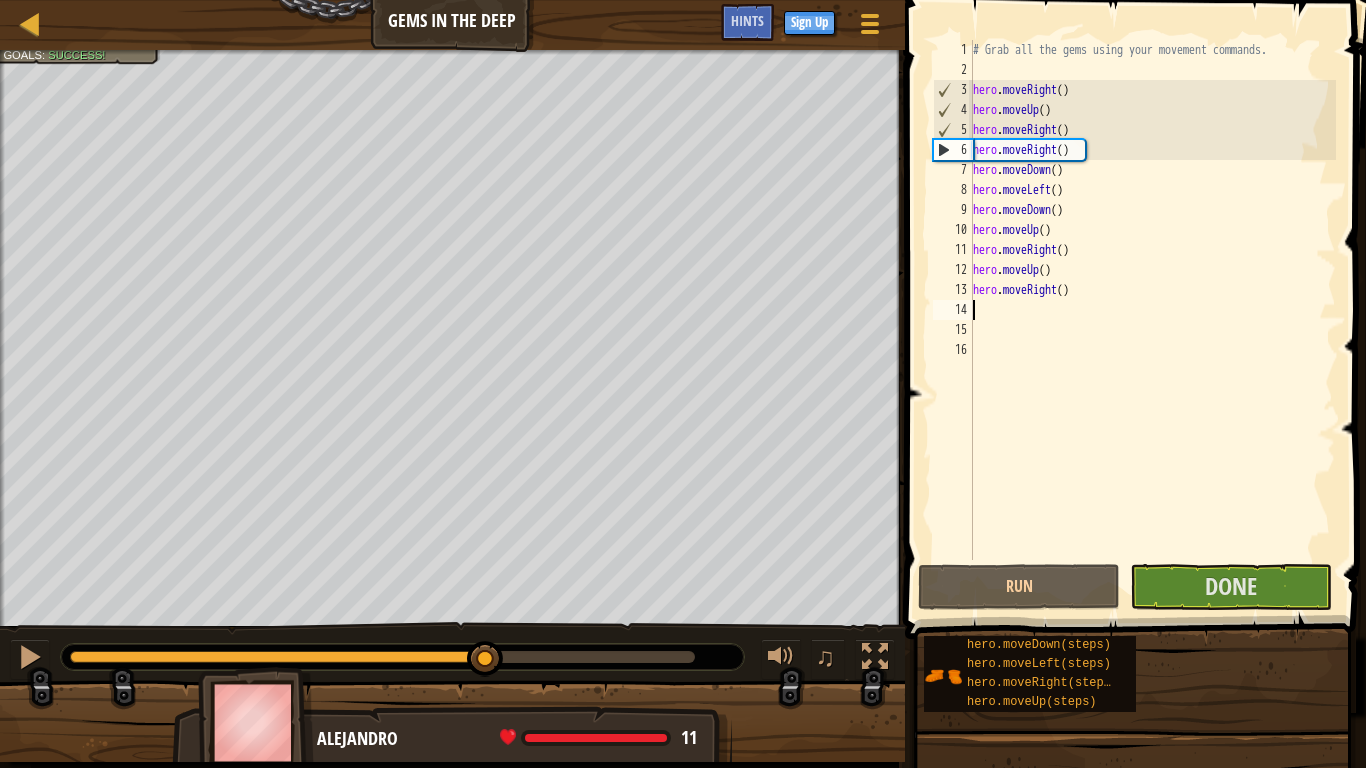 drag, startPoint x: 278, startPoint y: 656, endPoint x: 487, endPoint y: 685, distance: 211.00237 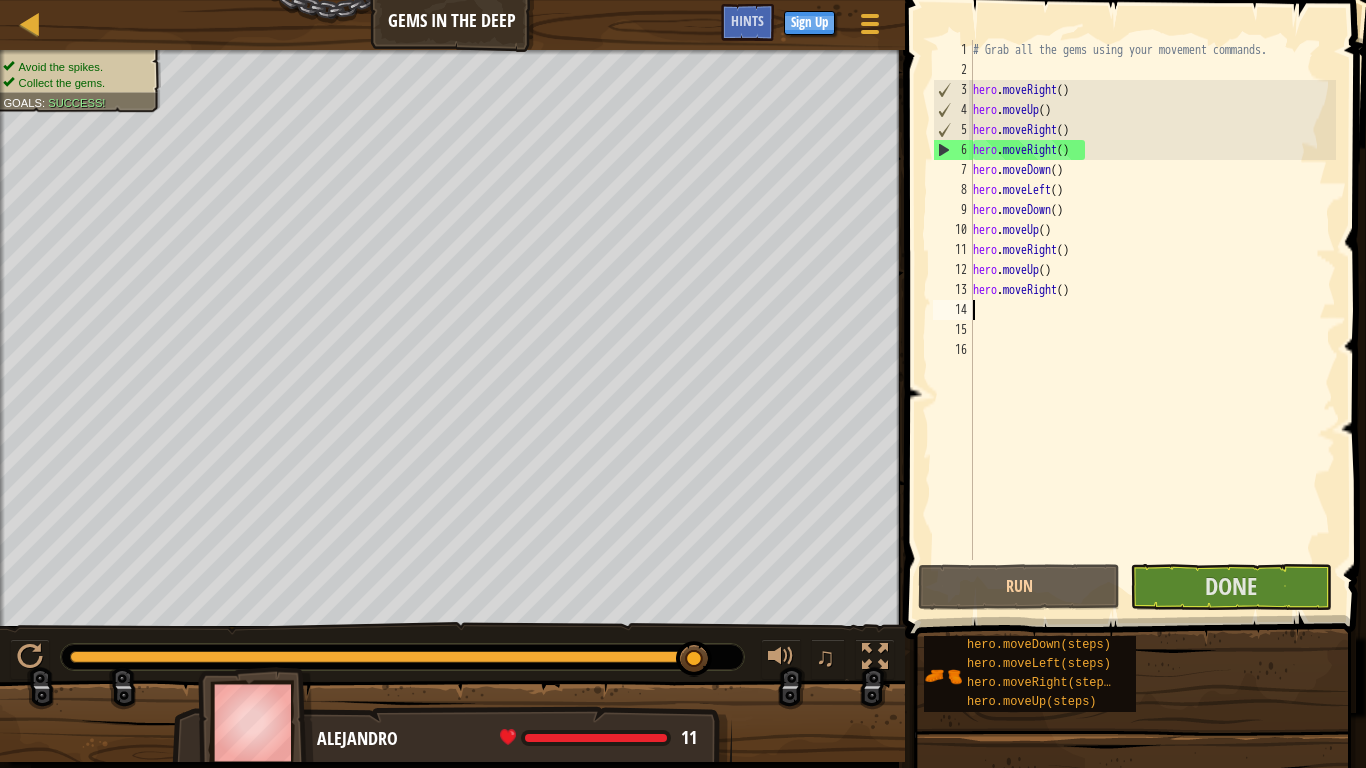 click on "# Grab all the gems using your movement commands. hero . moveRight ( ) hero . moveUp ( ) hero . moveRight ( ) hero . moveRight ( ) hero . moveDown ( ) hero . moveLeft ( ) hero . moveDown ( ) hero . moveUp ( ) hero . moveRight ( ) hero . moveUp ( ) hero . moveRight ( )" at bounding box center (1152, 320) 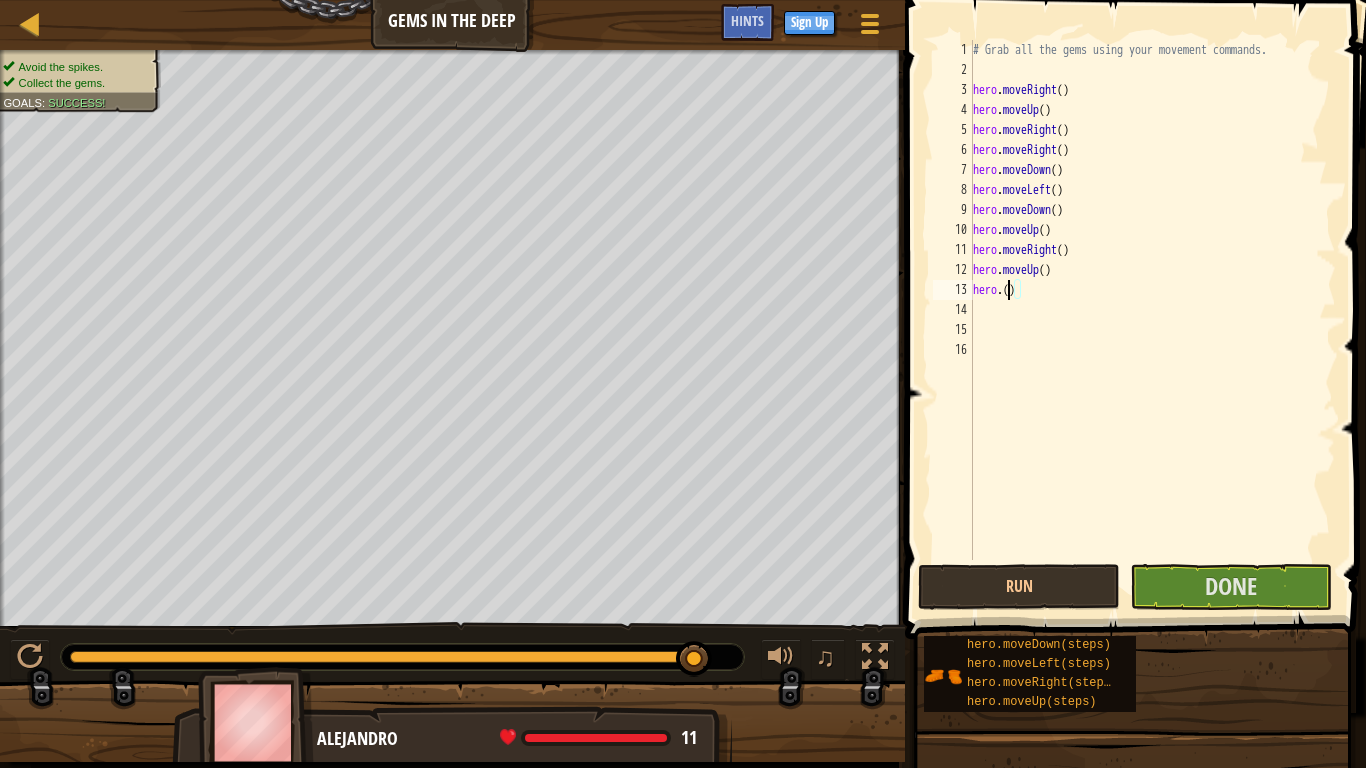 scroll, scrollTop: 9, scrollLeft: 4, axis: both 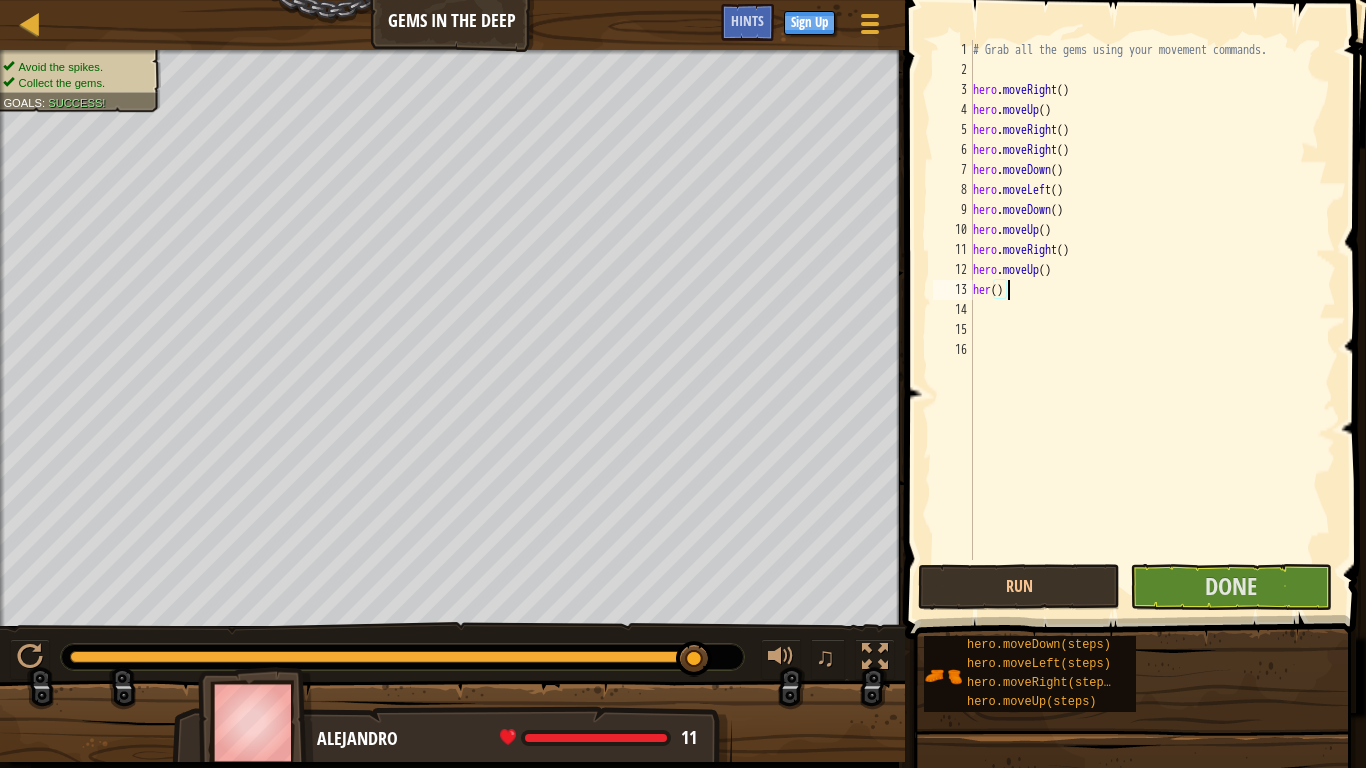 click on "# Grab all the gems using your movement commands. hero . moveRight ( ) hero . moveUp ( ) hero . moveRight ( ) hero . moveRight ( ) hero . moveDown ( ) hero . moveLeft ( ) hero . moveDown ( ) hero . moveUp ( ) hero . moveRight ( ) hero . moveUp ( ) her ( )" at bounding box center [1152, 320] 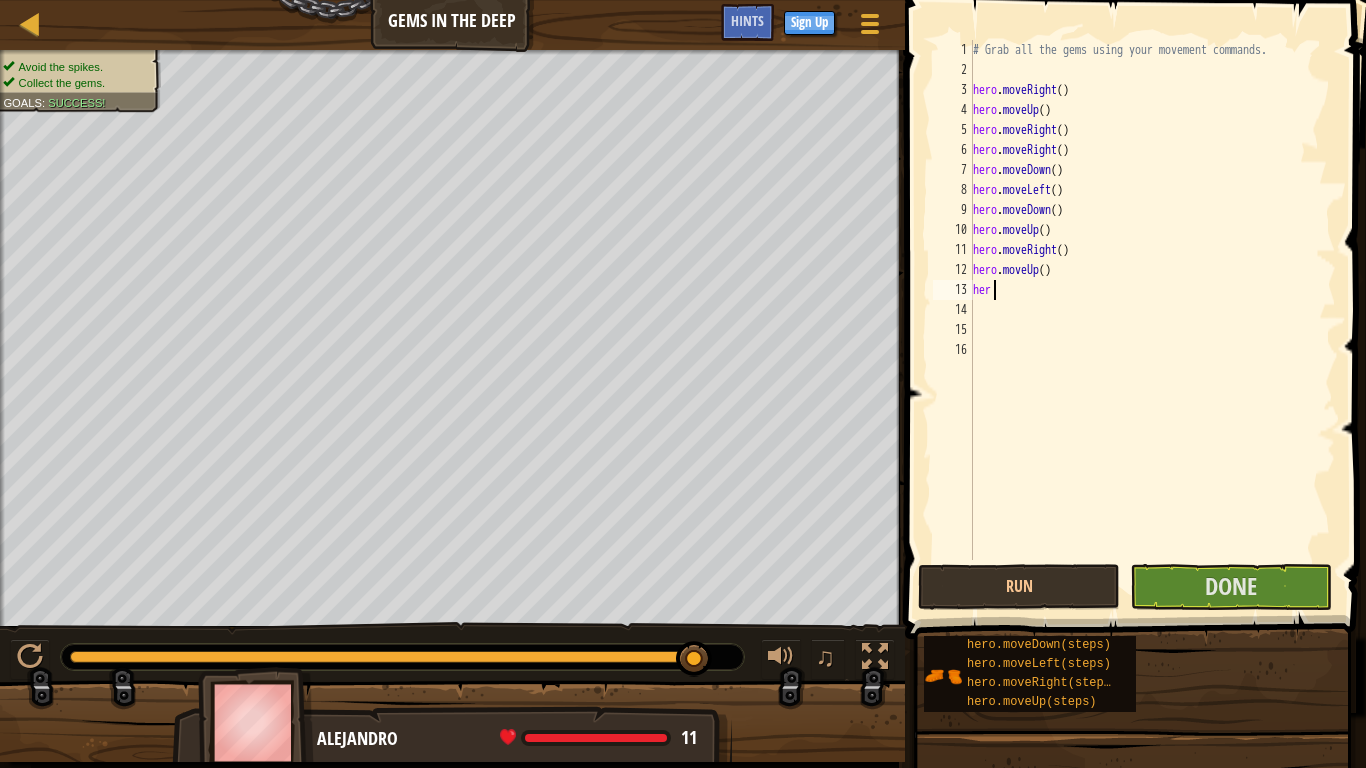 scroll, scrollTop: 9, scrollLeft: 1, axis: both 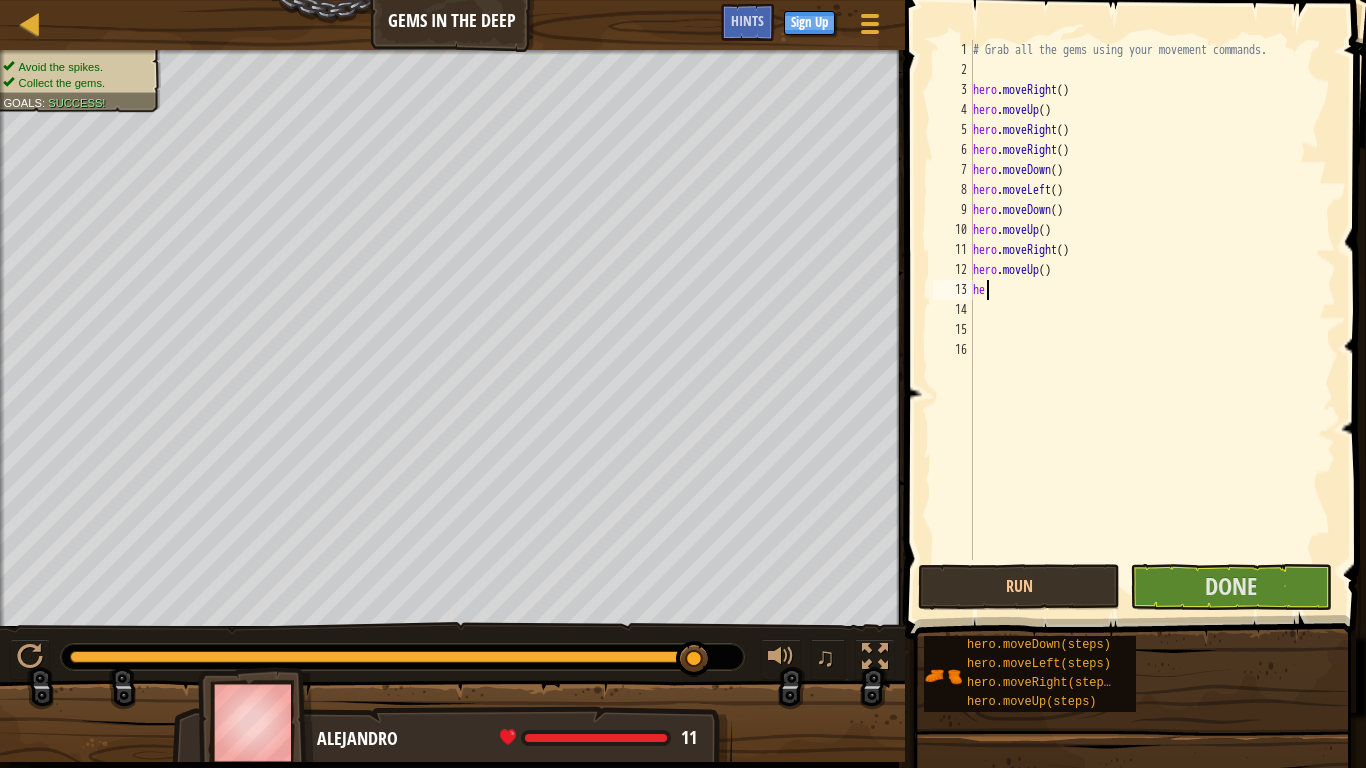 type on "h" 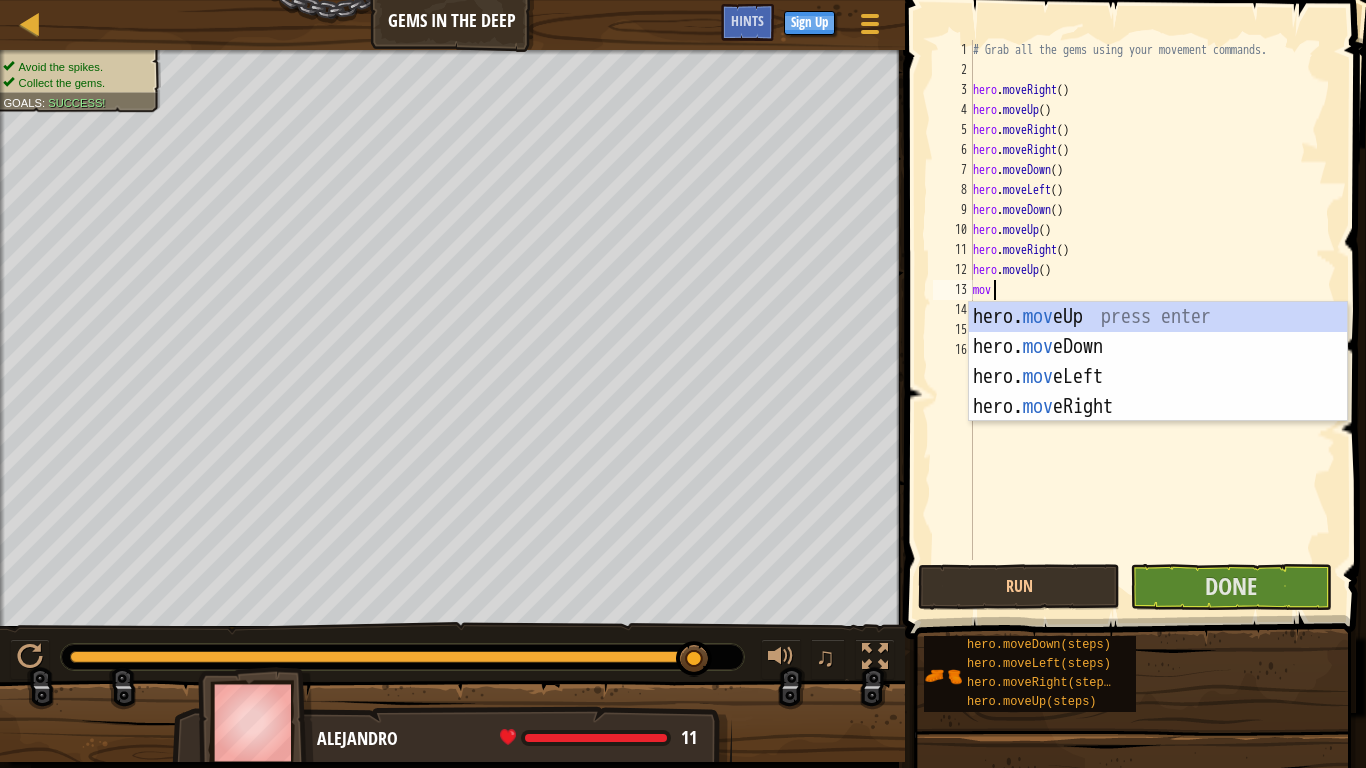 type on "move" 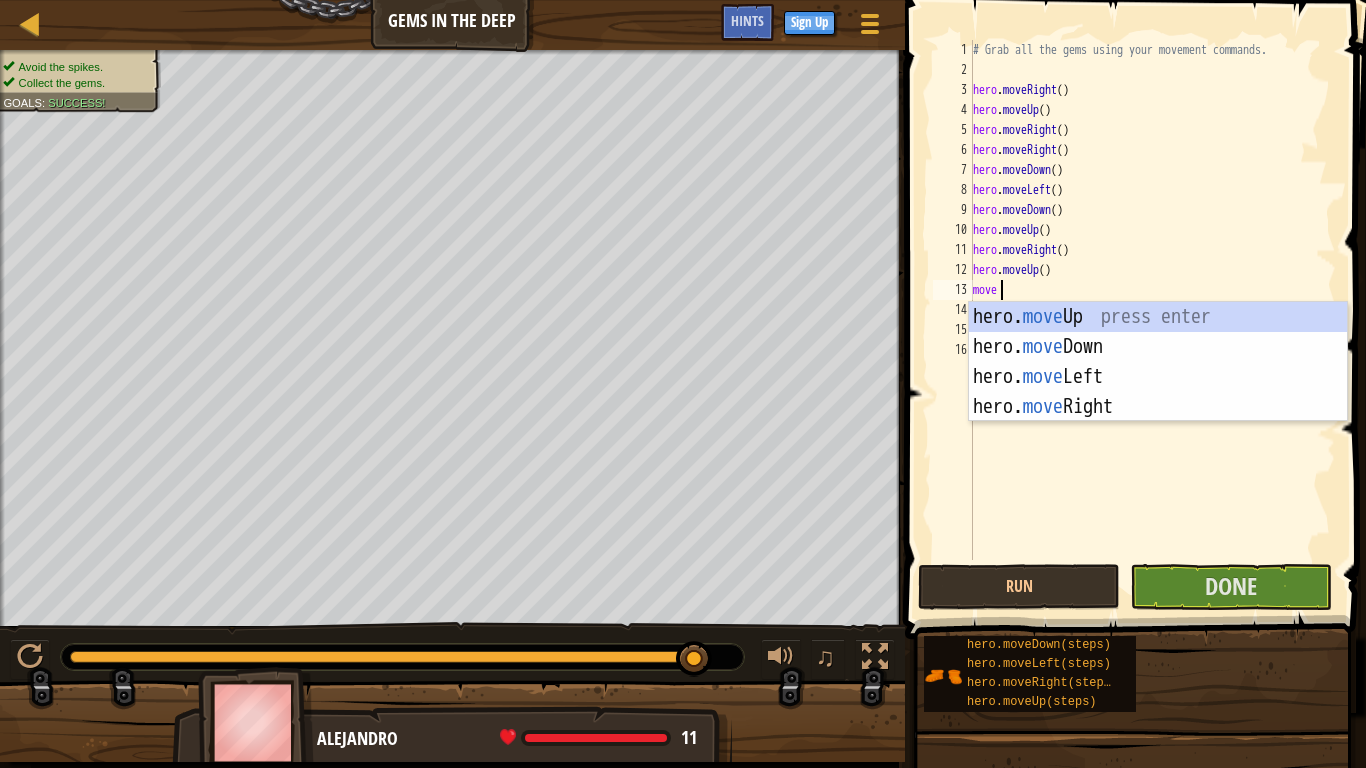 scroll, scrollTop: 9, scrollLeft: 3, axis: both 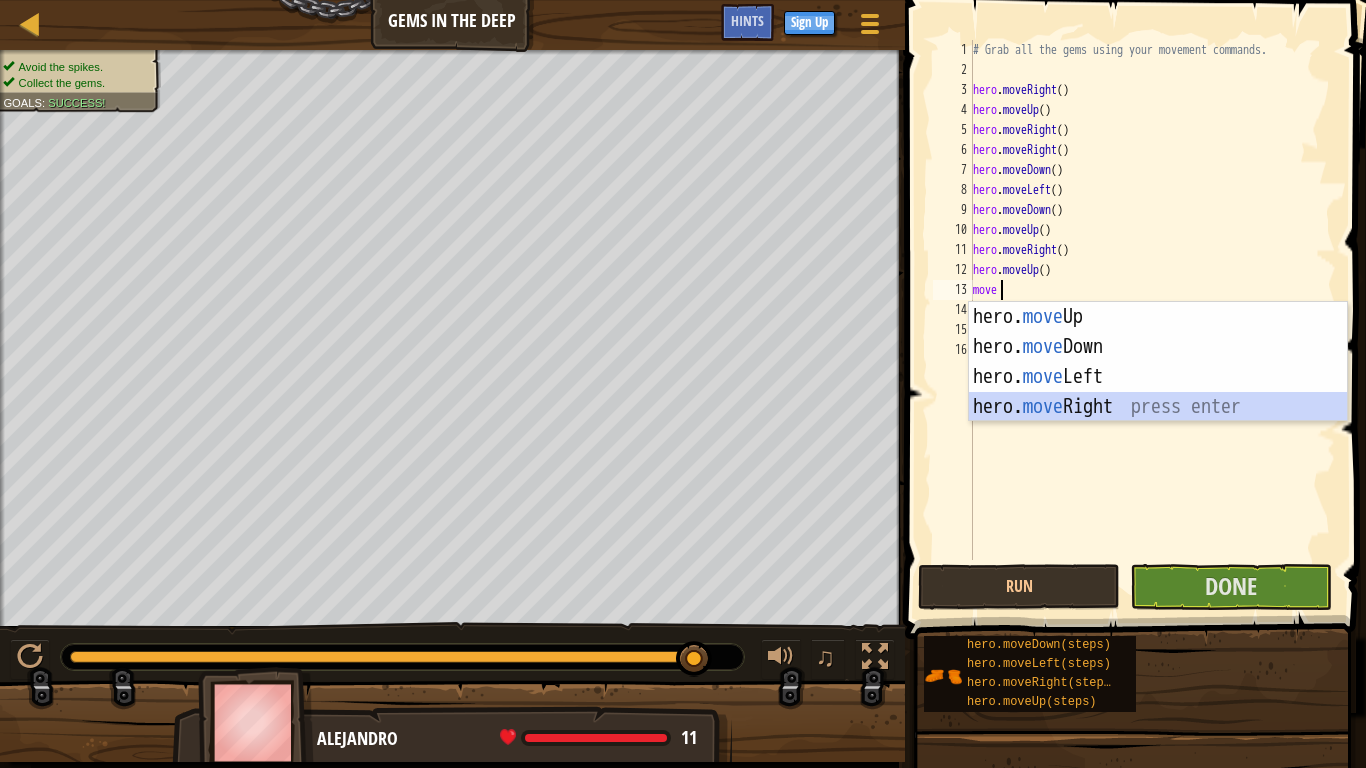 click on "hero. move Up press enter hero. move Down press enter hero. move Left press enter hero. move Right press enter" at bounding box center (1158, 392) 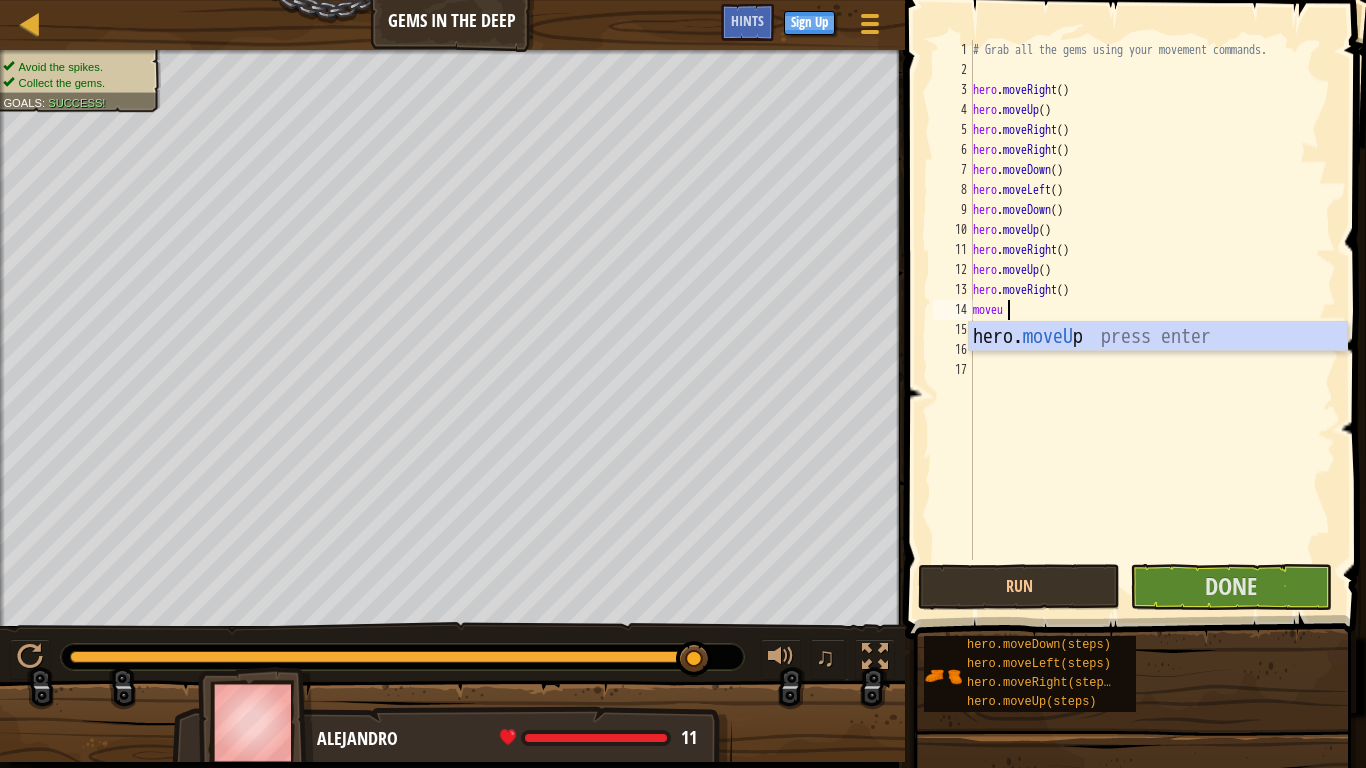 type on "moveup" 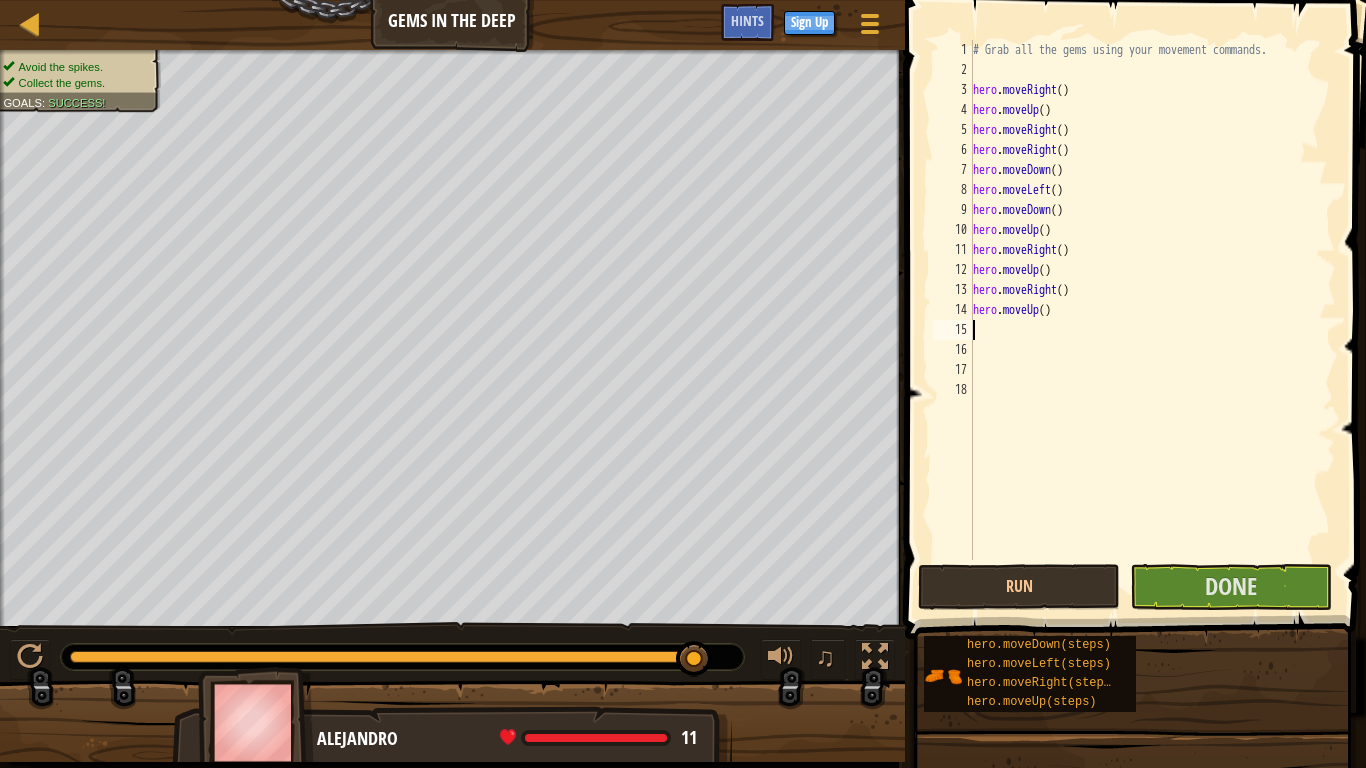 scroll, scrollTop: 9, scrollLeft: 0, axis: vertical 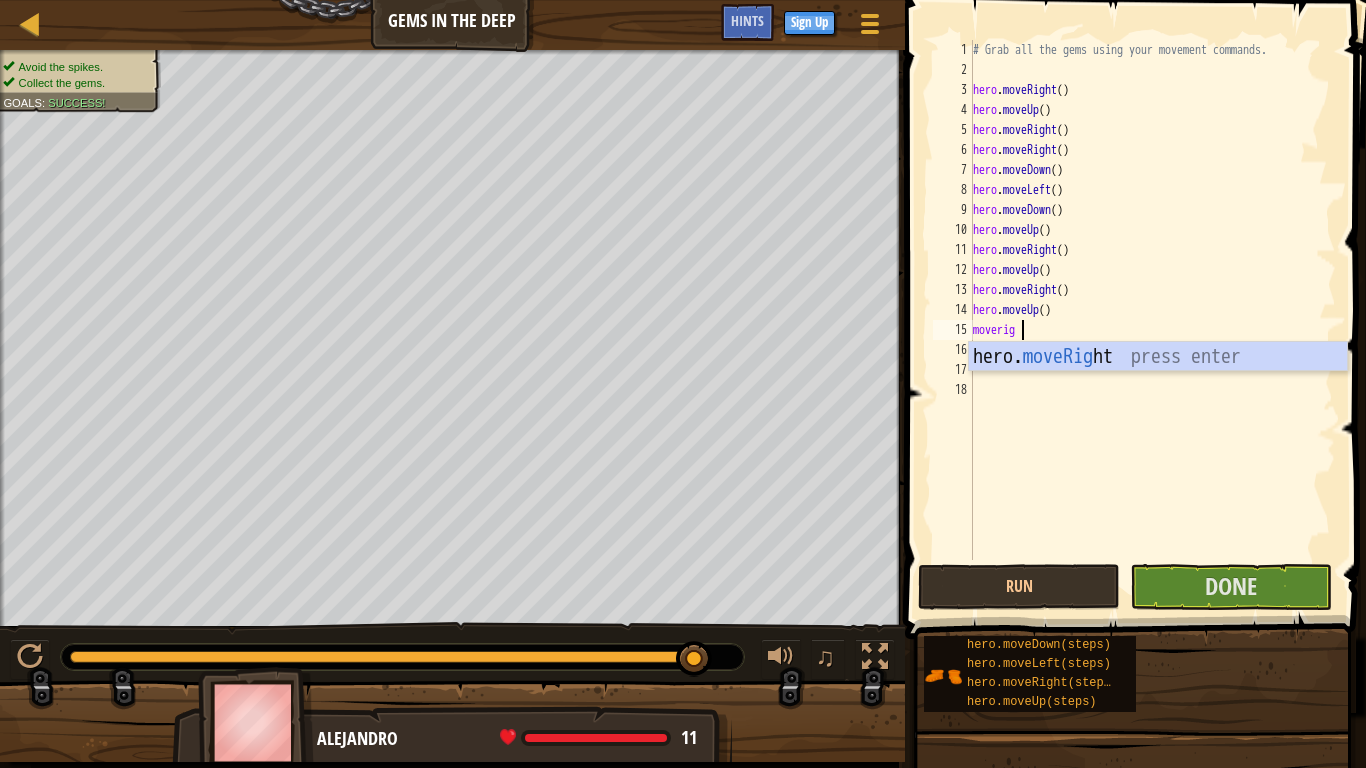 type on "moveright" 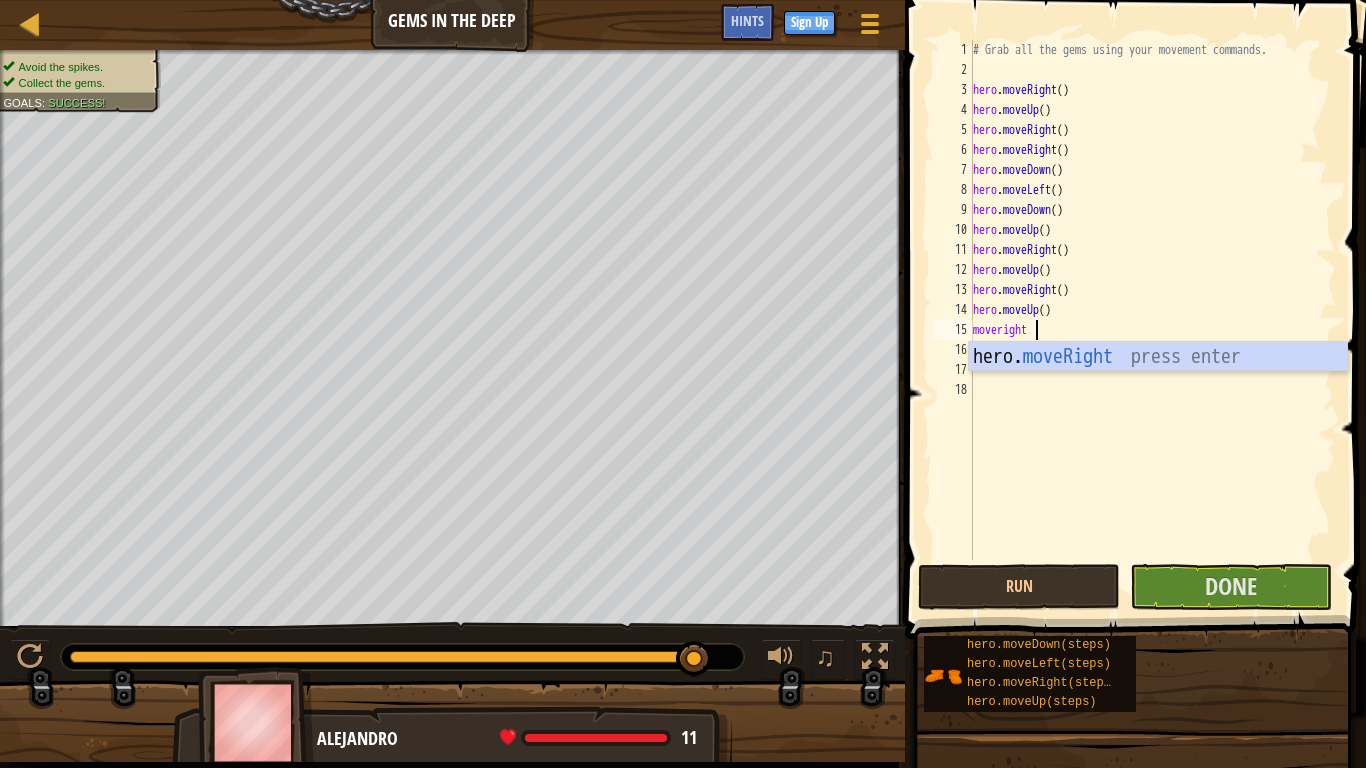 scroll, scrollTop: 9, scrollLeft: 0, axis: vertical 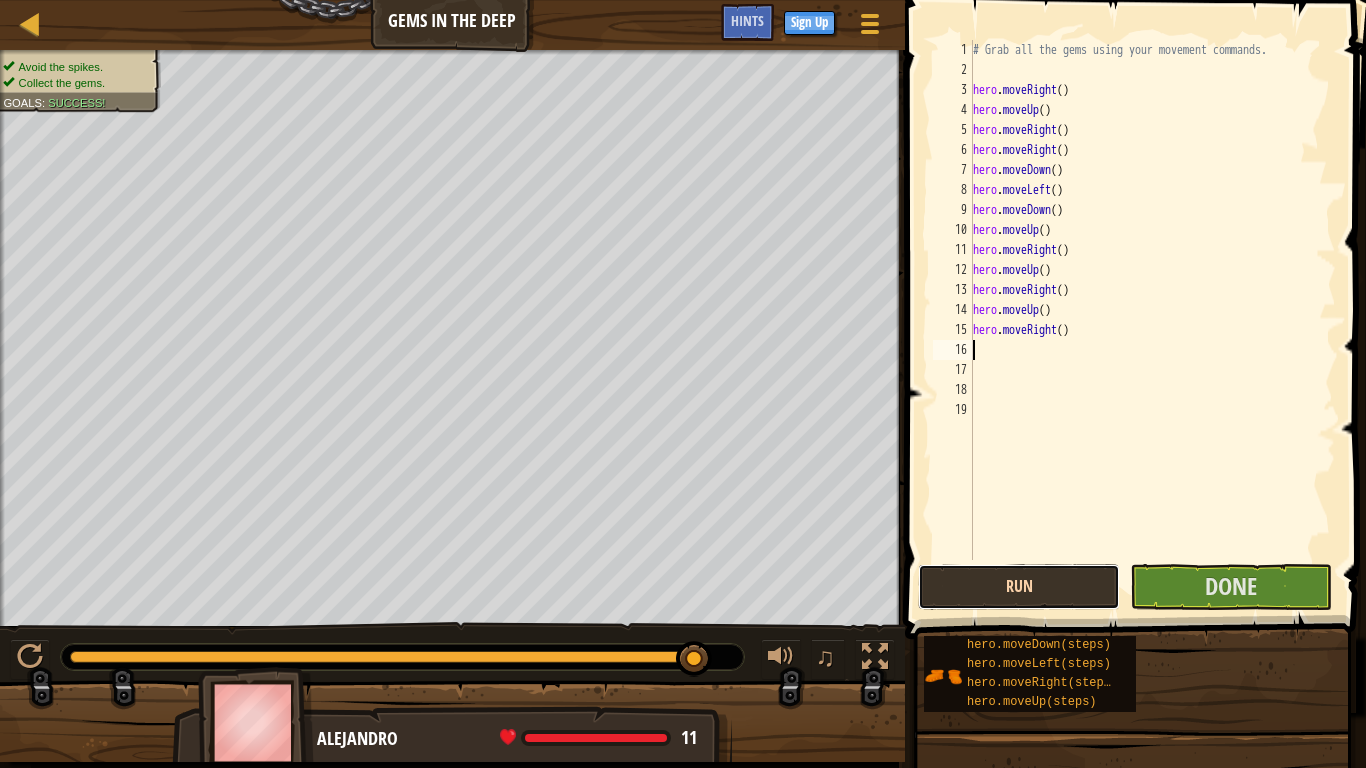 click on "Run" at bounding box center (1019, 587) 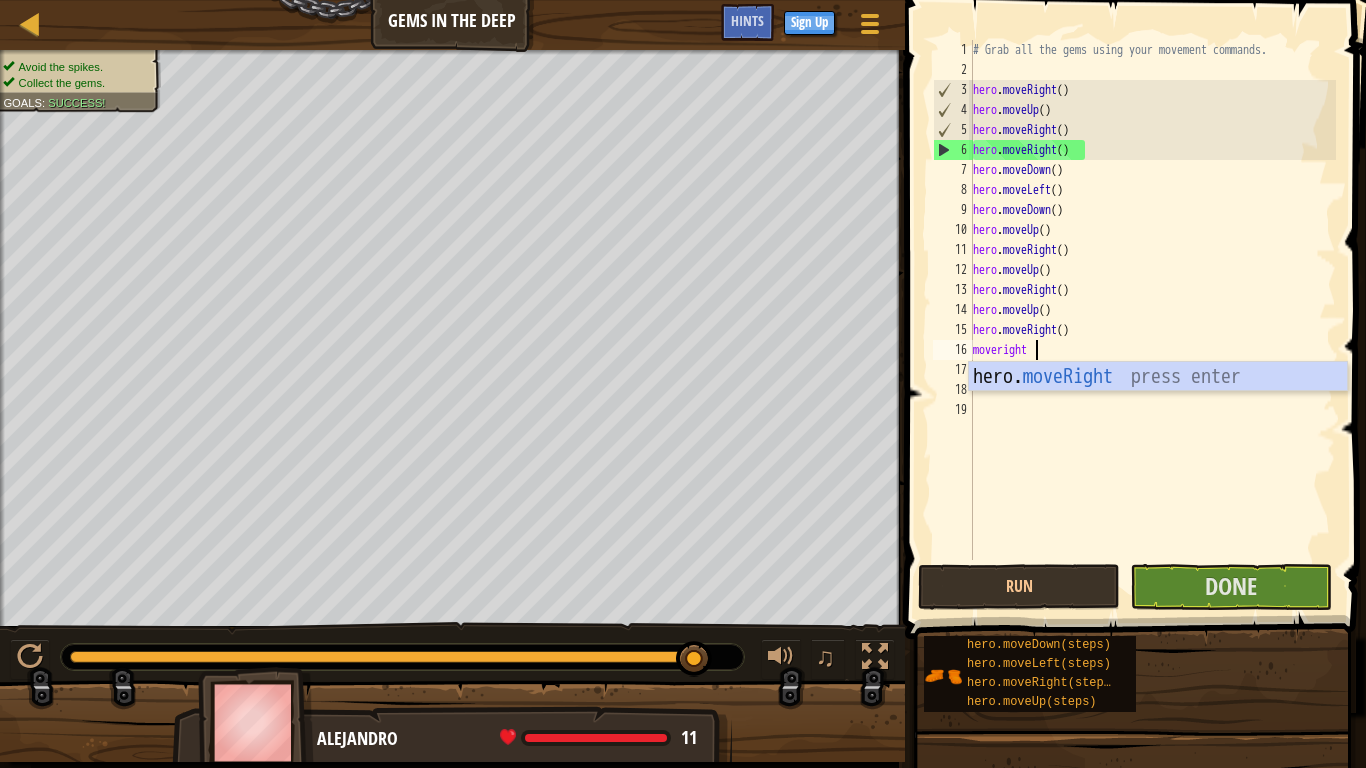 type on "moverights" 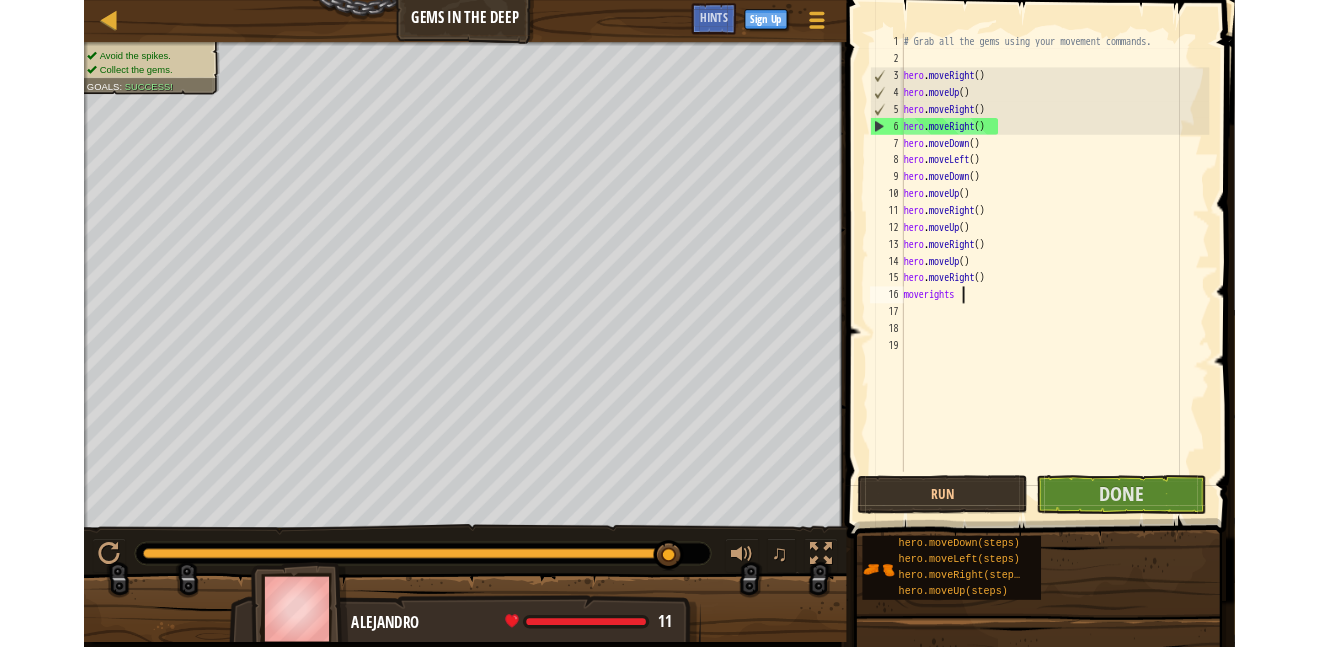 scroll, scrollTop: 9, scrollLeft: 0, axis: vertical 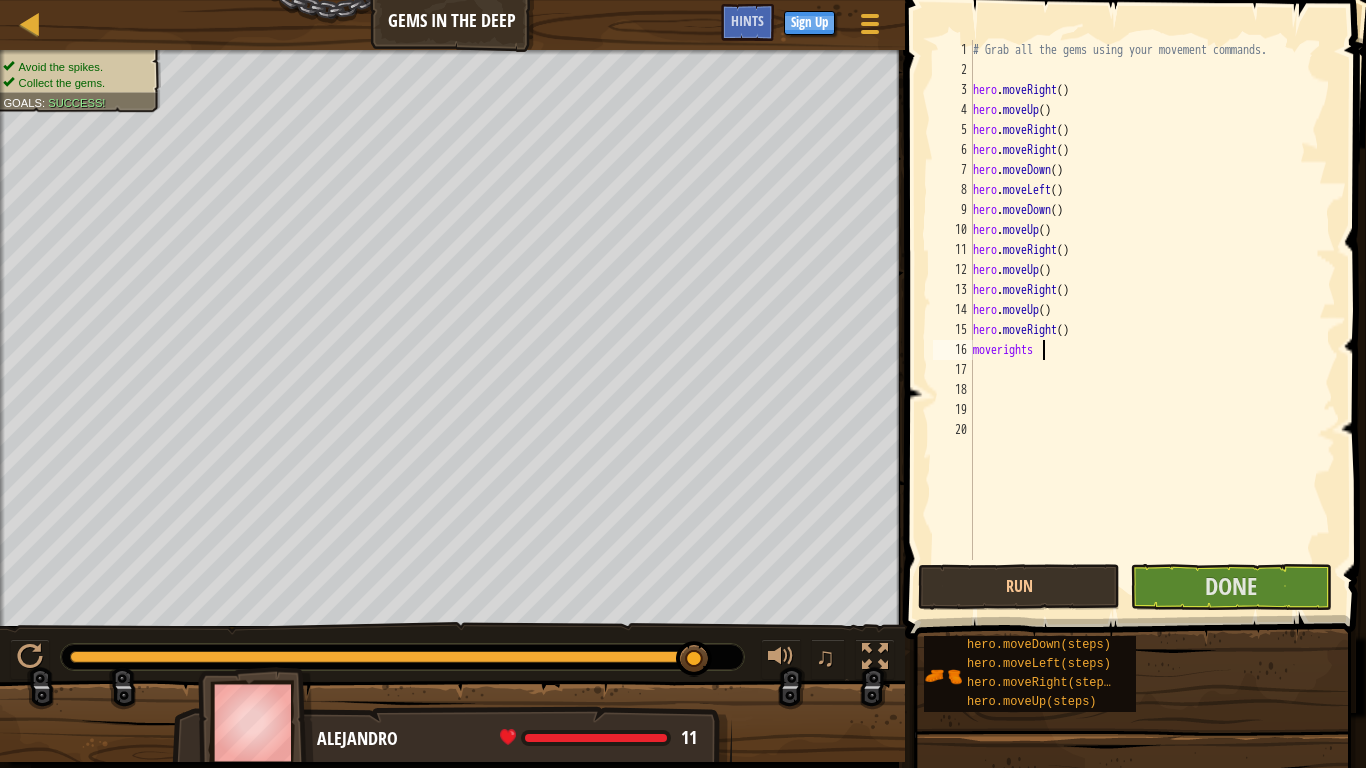 click on "# Grab all the gems using your movement commands. hero . moveRight ( ) hero . moveUp ( ) hero . moveRight ( ) hero . moveRight ( ) hero . moveDown ( ) hero . moveLeft ( ) hero . moveDown ( ) hero . moveUp ( ) hero . moveRight ( ) hero . moveUp ( ) hero . moveRight ( ) hero . moveUp ( ) hero . moveRight ( ) moverights" at bounding box center [1152, 320] 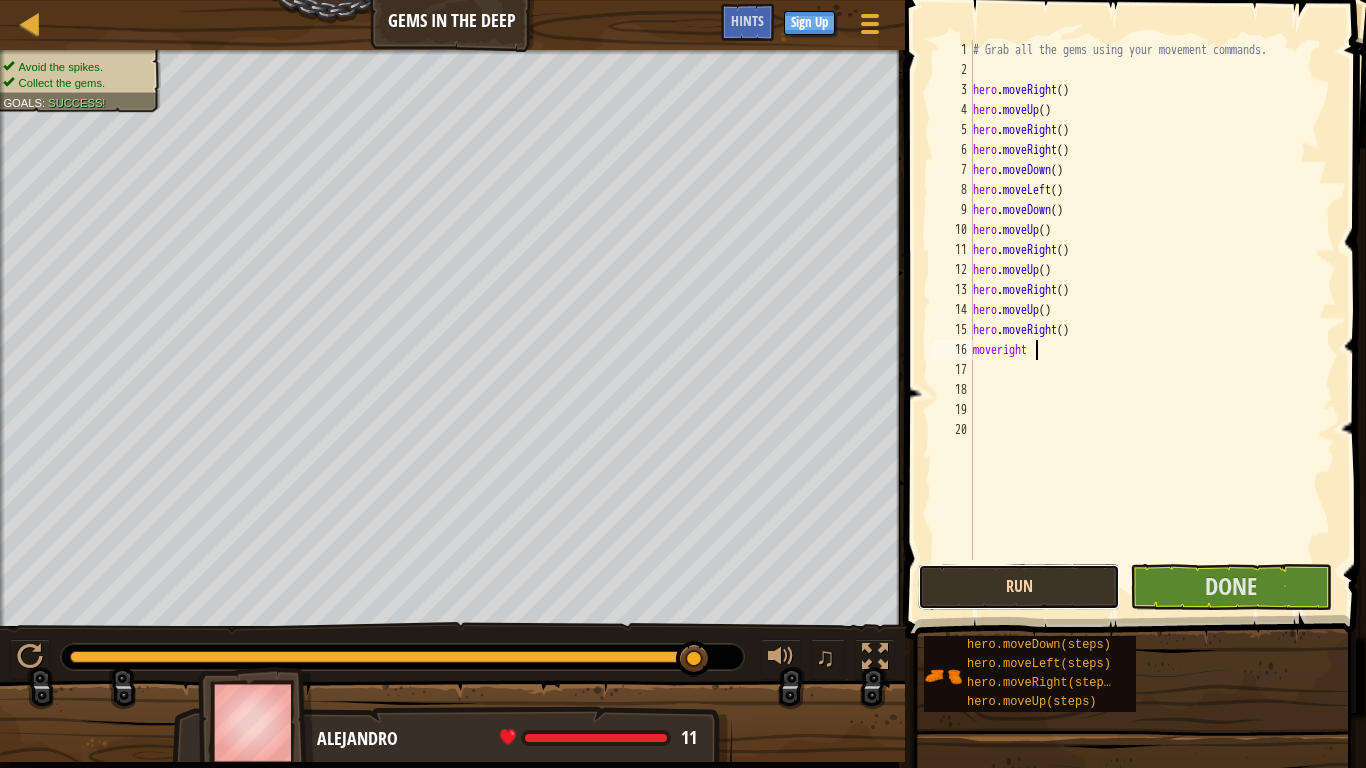 click on "Run" at bounding box center (1019, 587) 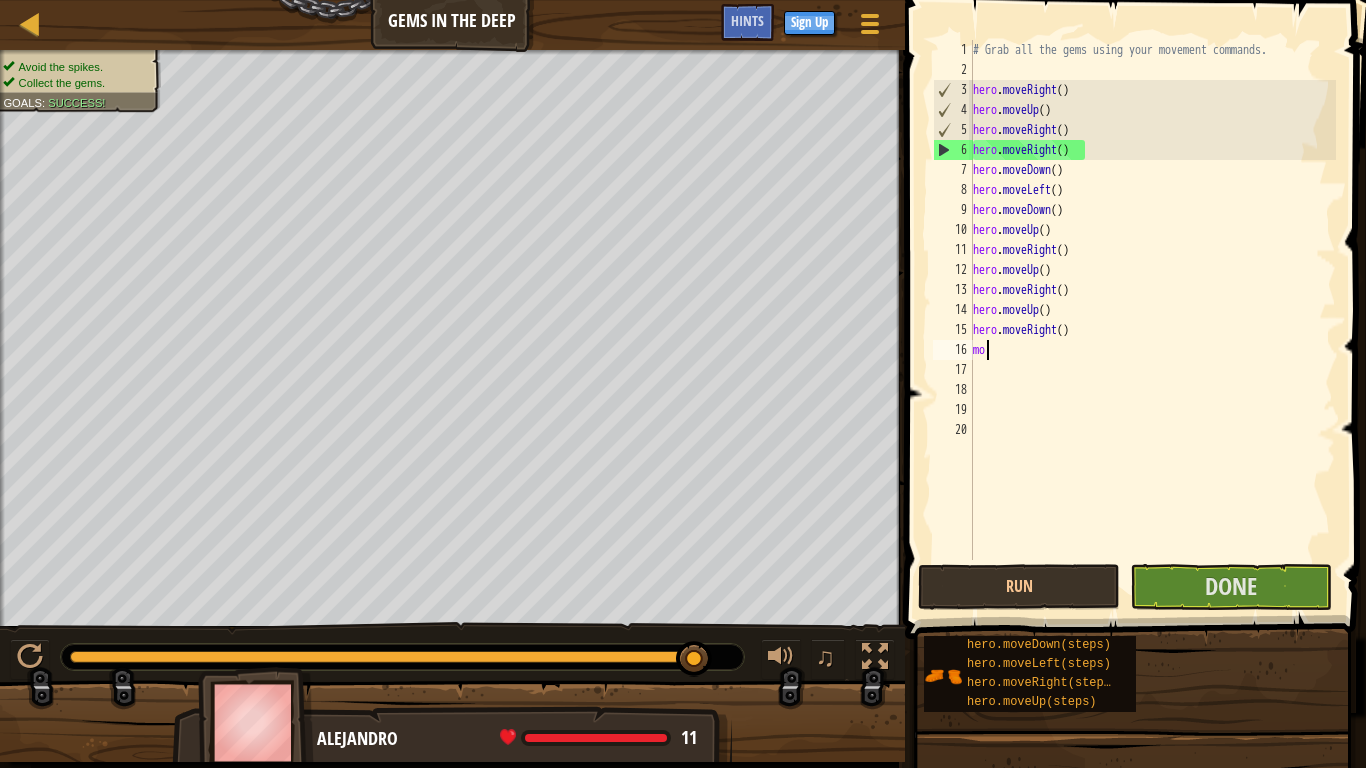 type on "m" 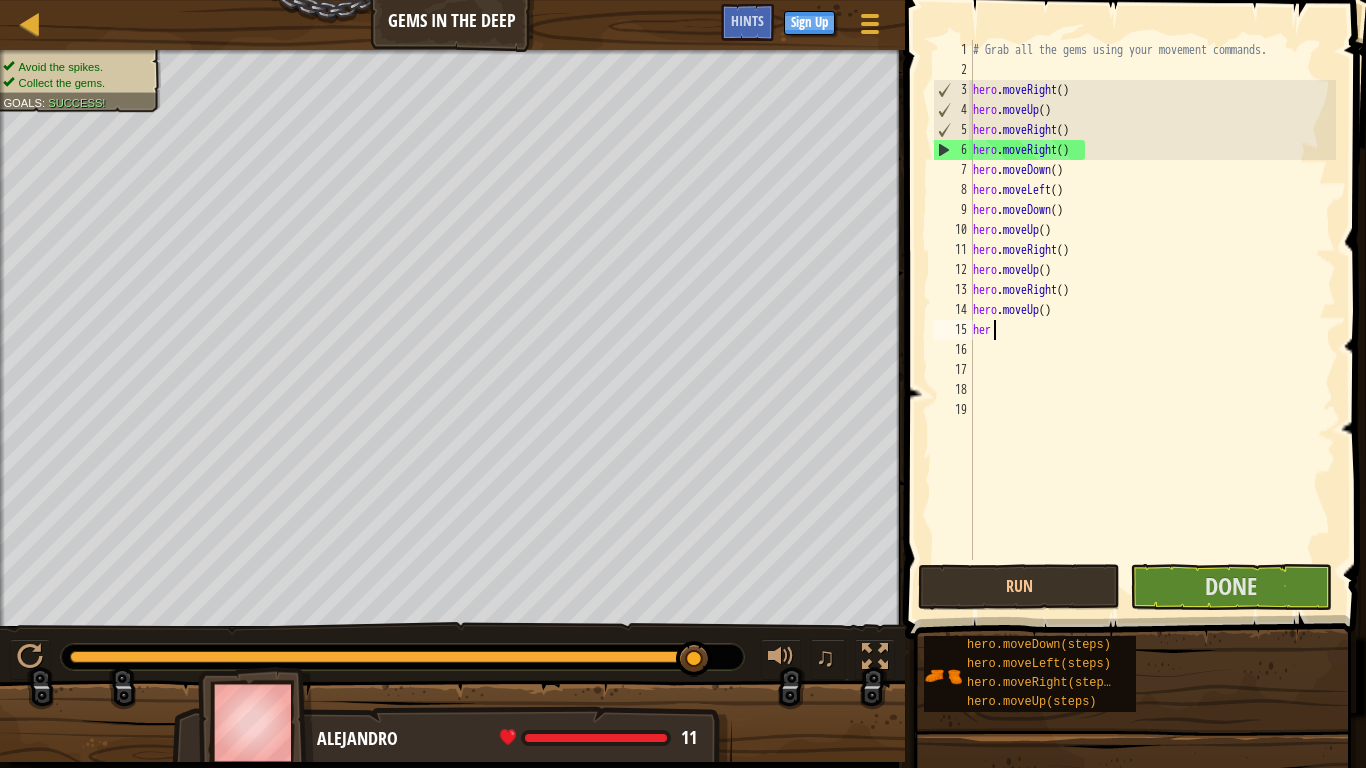 type on "he" 